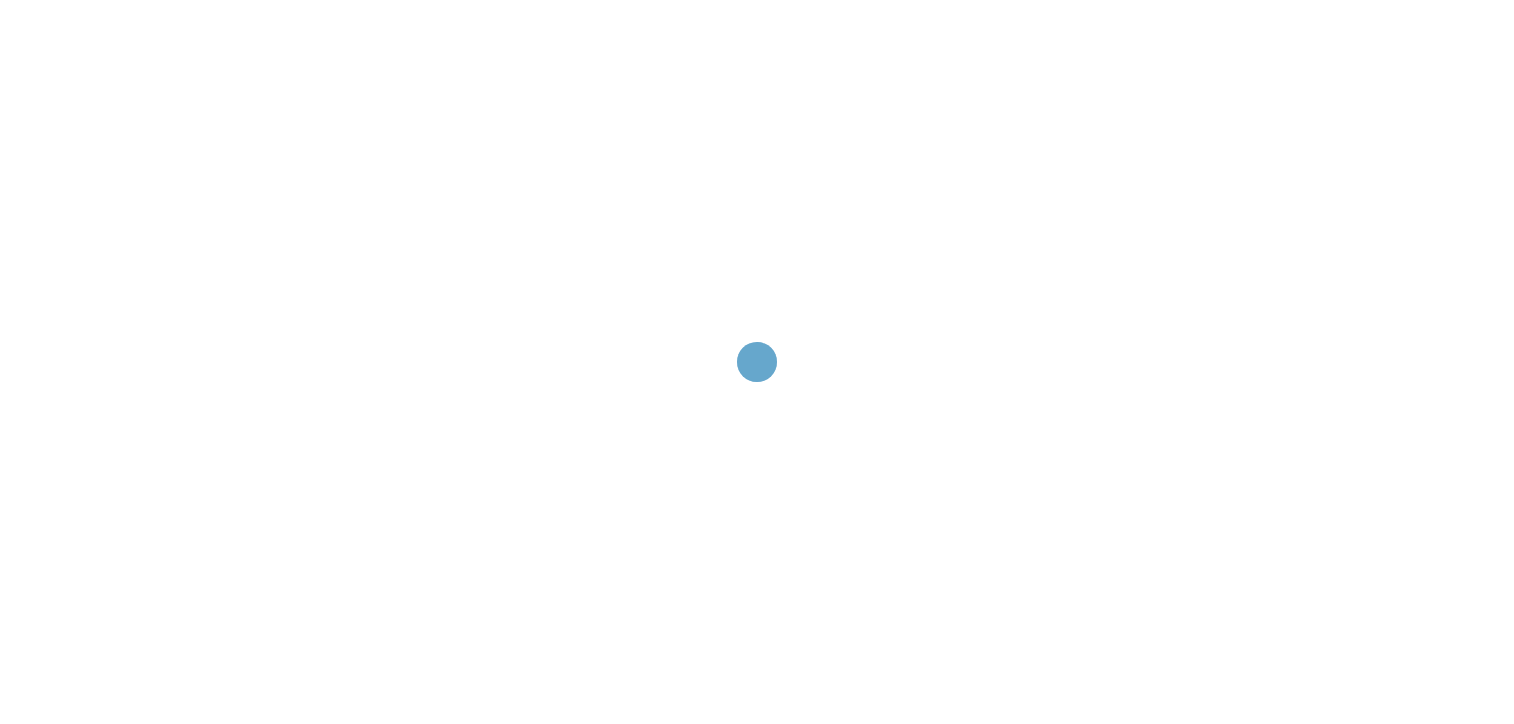 scroll, scrollTop: 0, scrollLeft: 0, axis: both 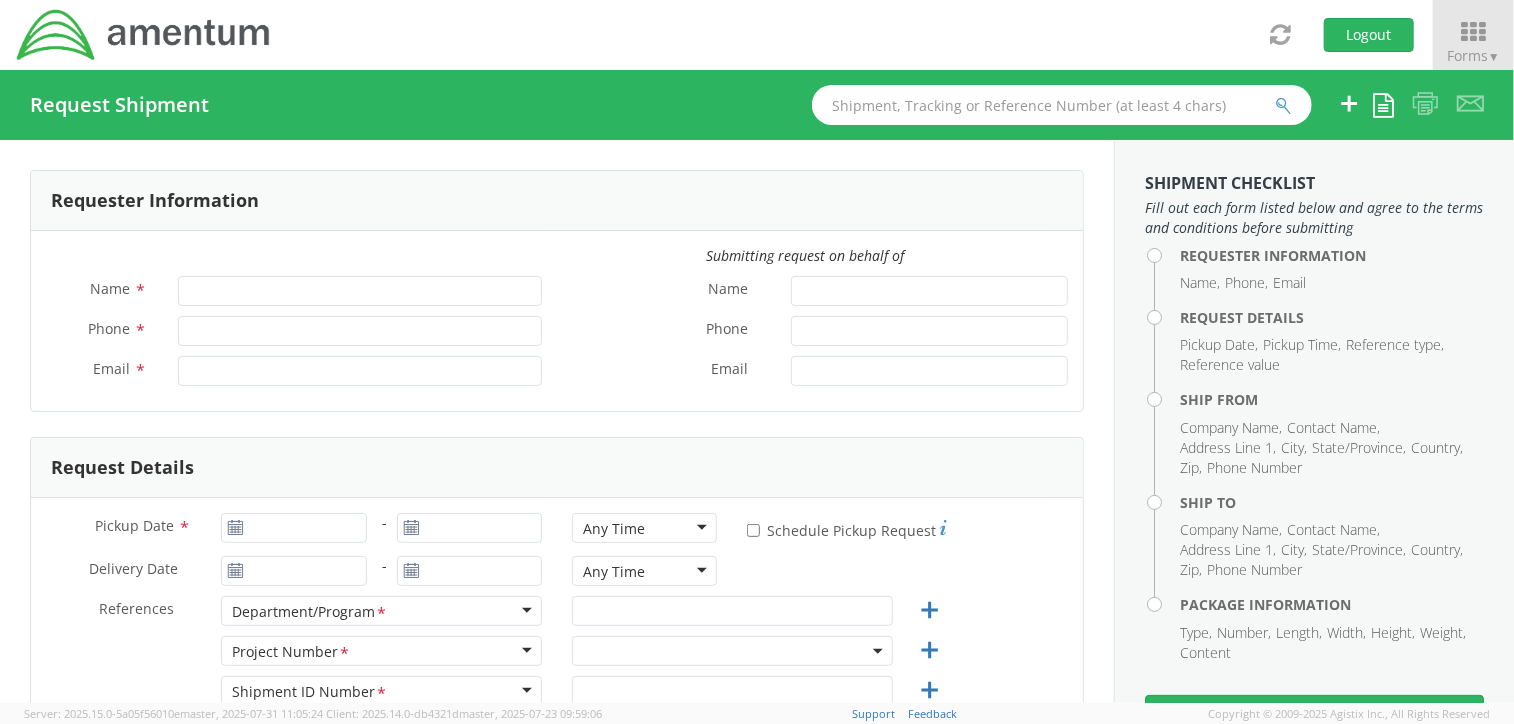 type on "Linda Wyant" 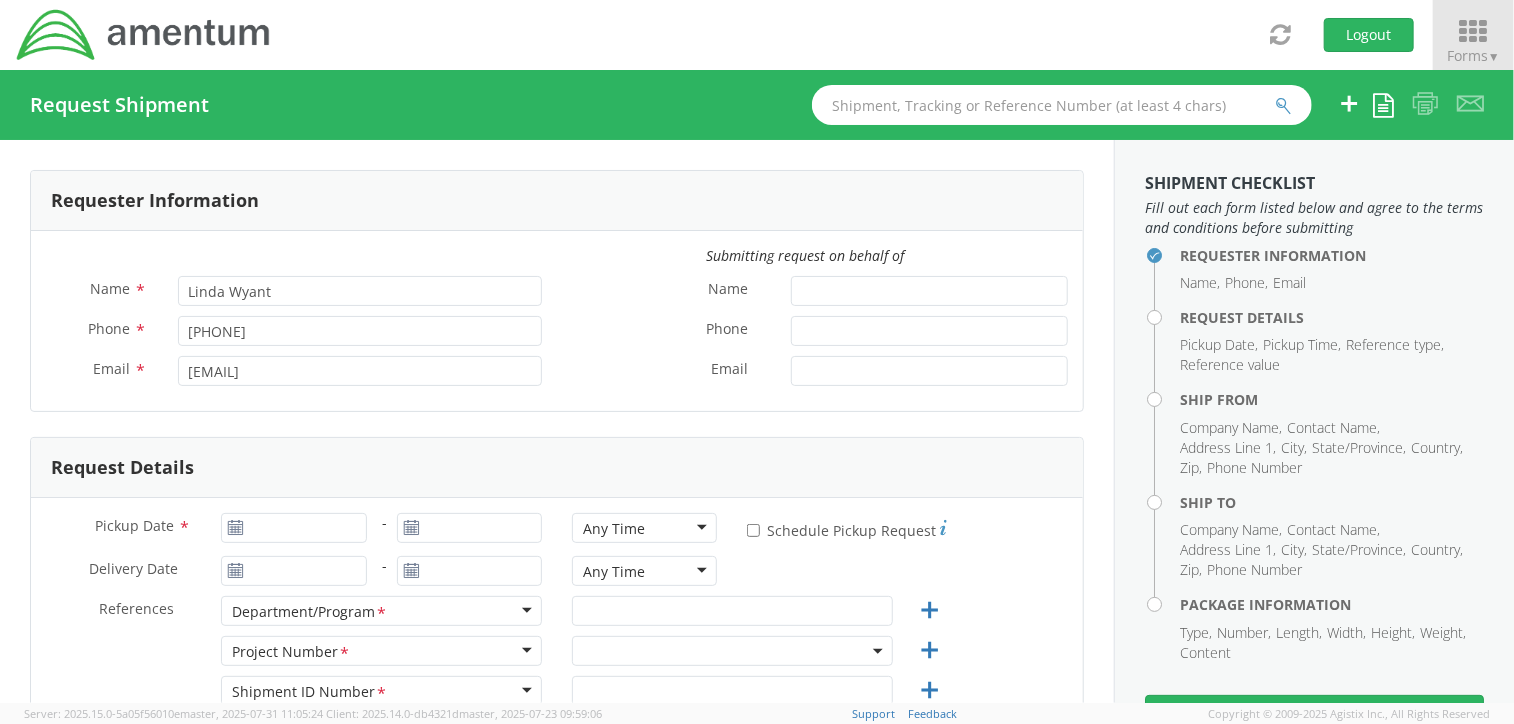 click on "▼" at bounding box center (1494, 56) 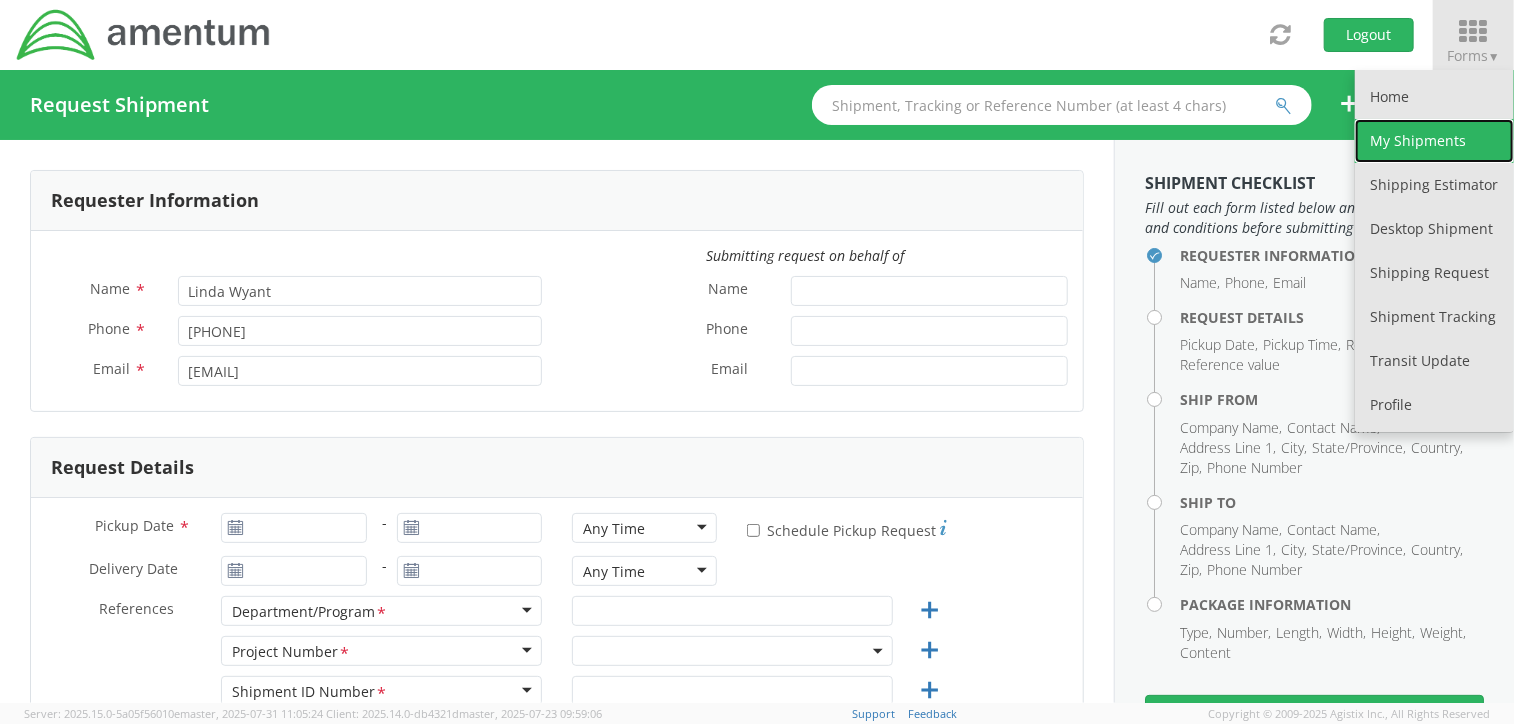 click on "My Shipments" at bounding box center (1434, 141) 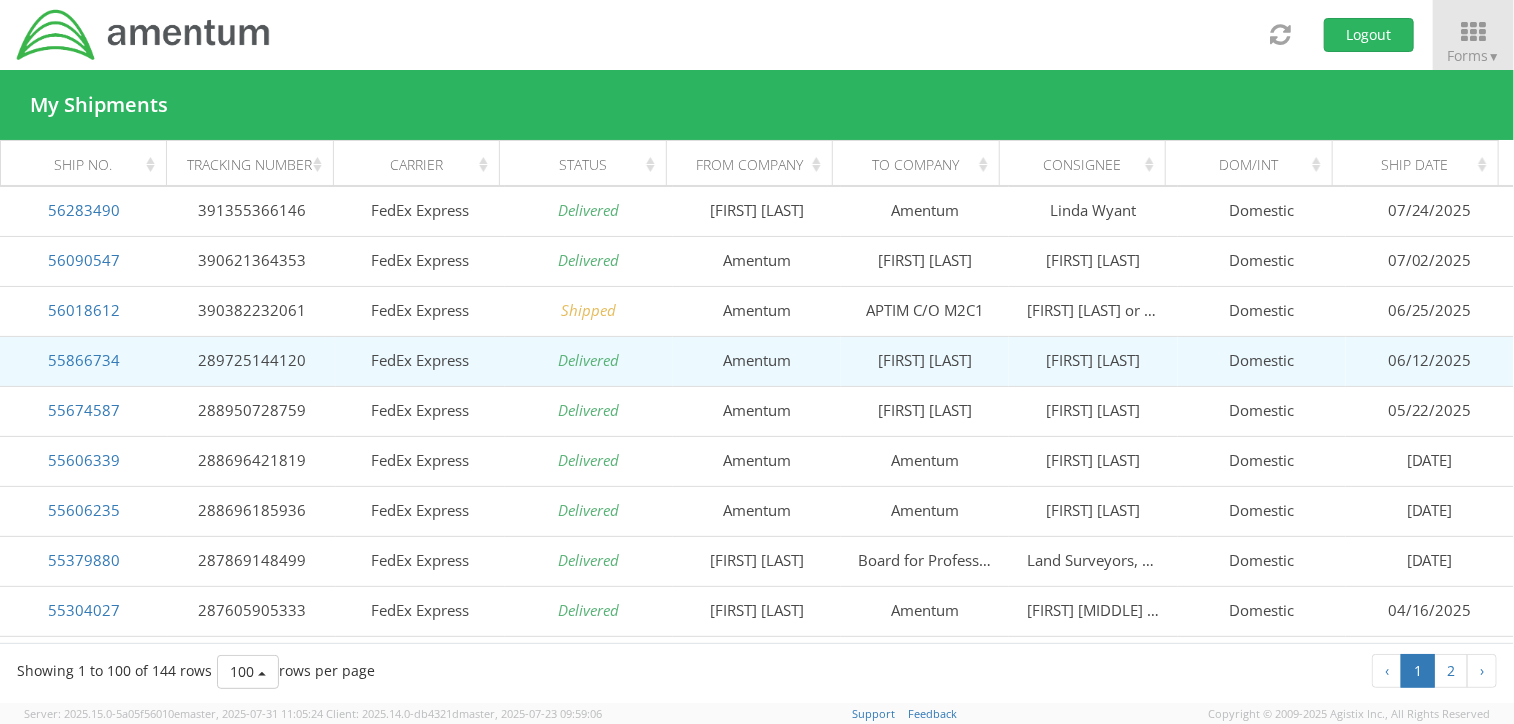 click on "06/12/2025" at bounding box center (1430, 361) 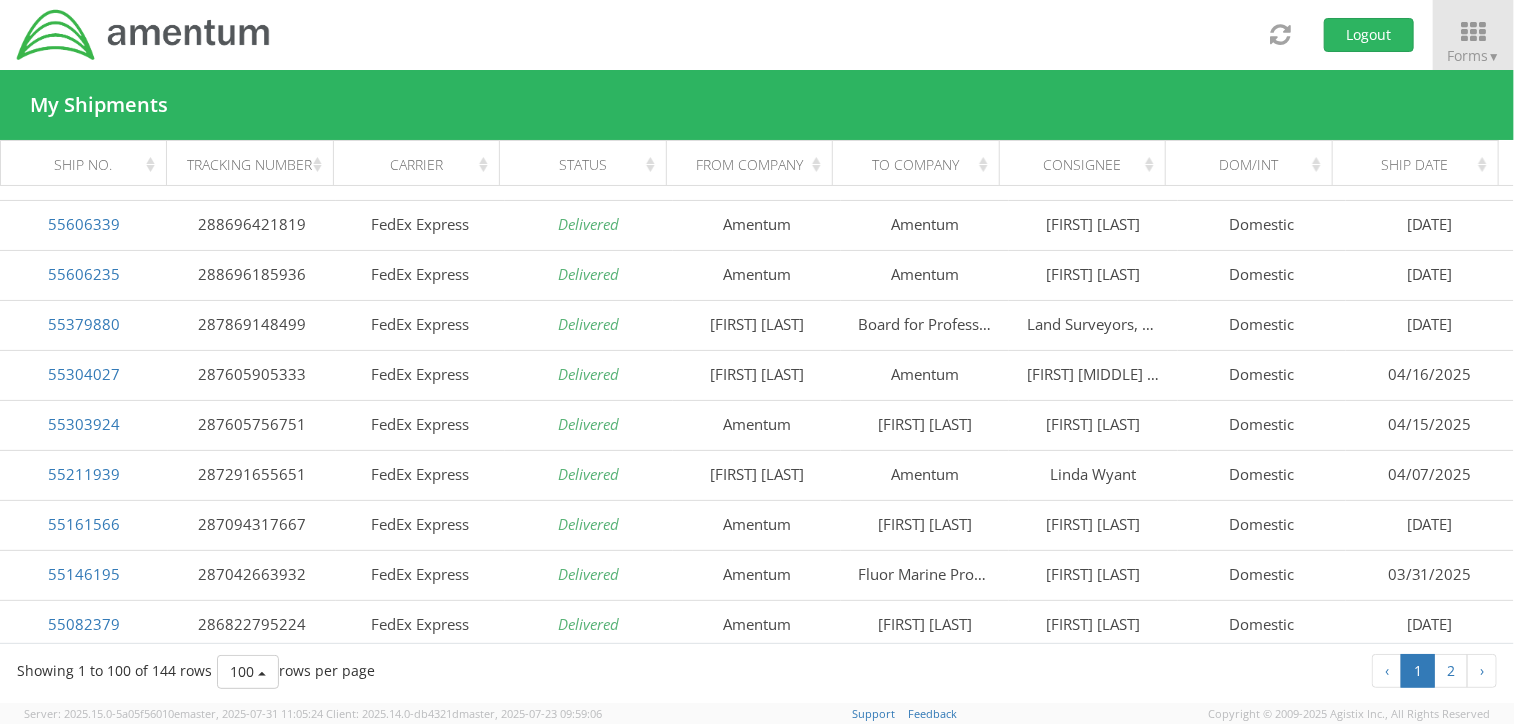scroll, scrollTop: 274, scrollLeft: 0, axis: vertical 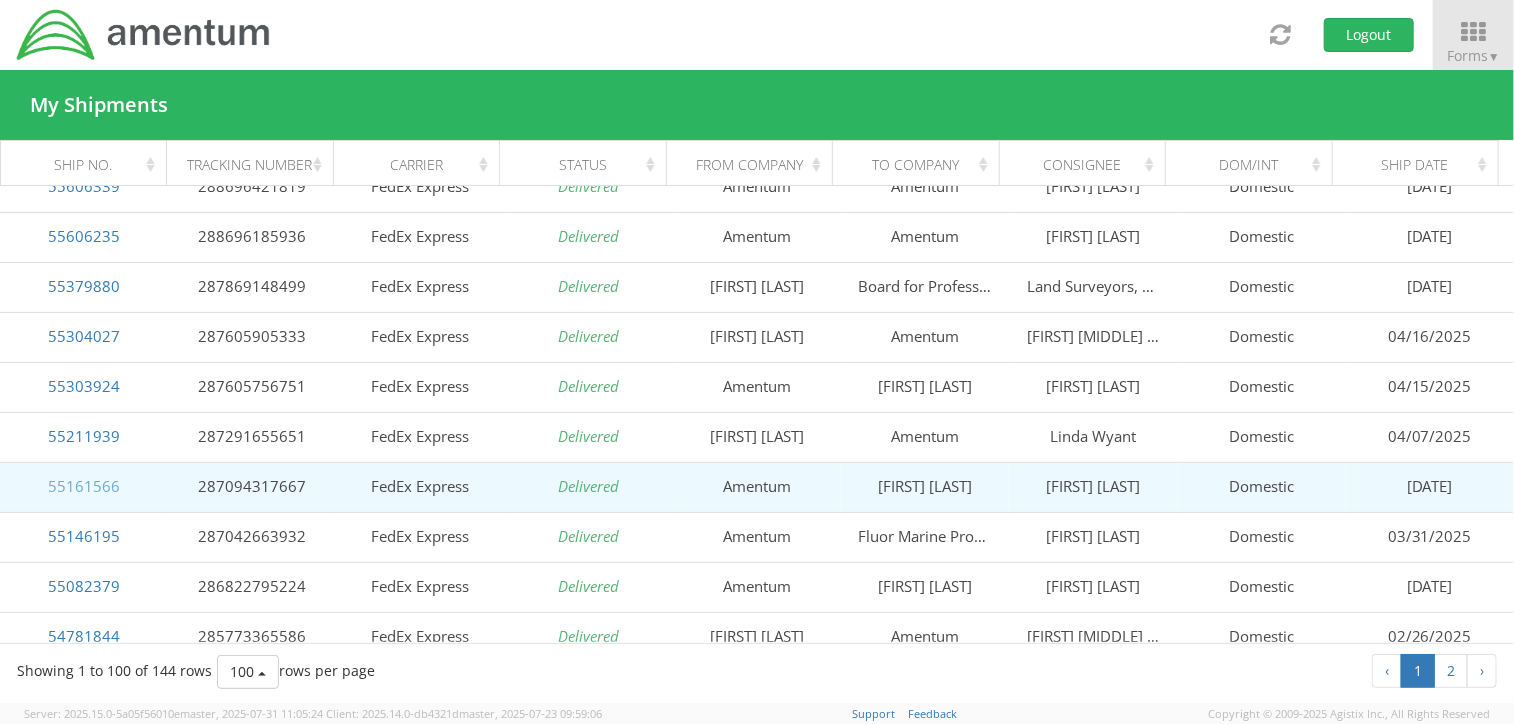 click on "55161566" at bounding box center (84, 486) 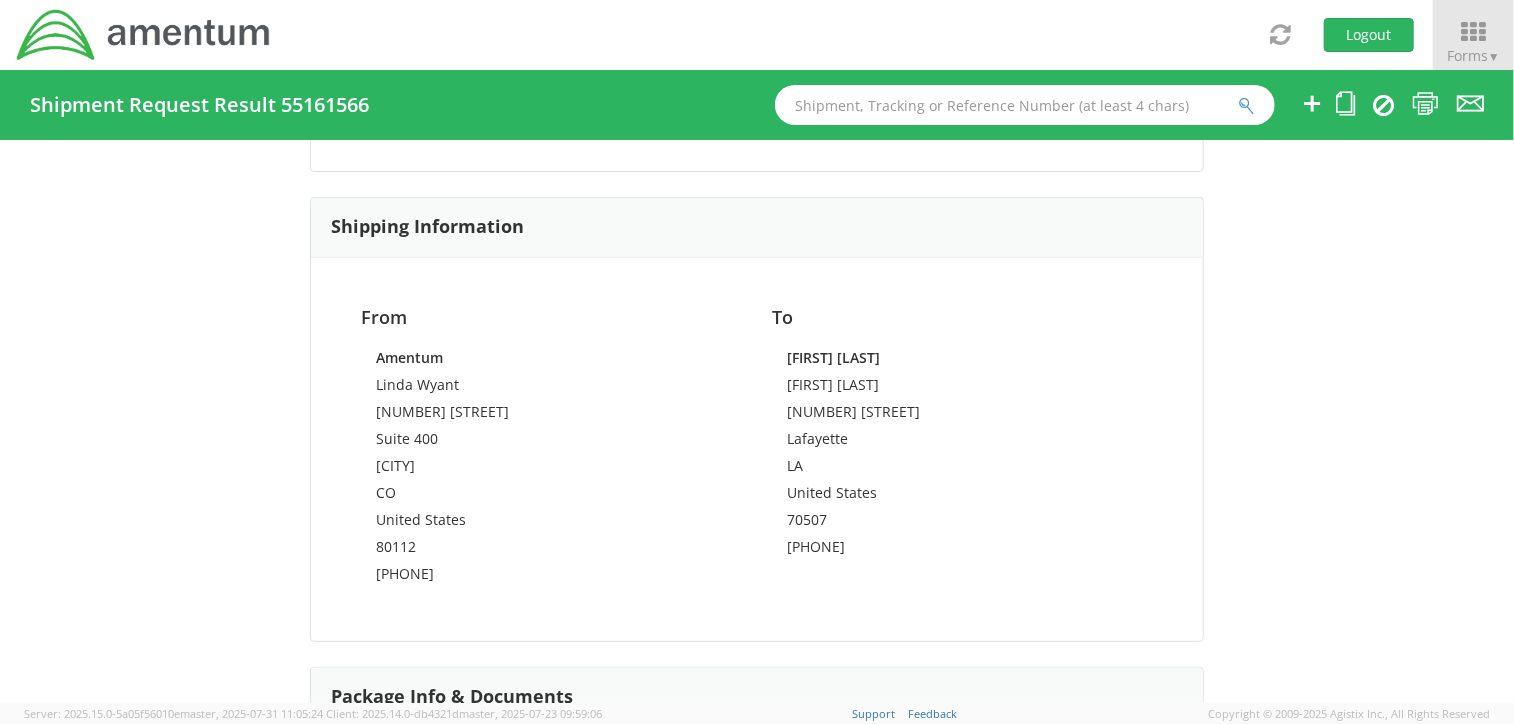 scroll, scrollTop: 1107, scrollLeft: 0, axis: vertical 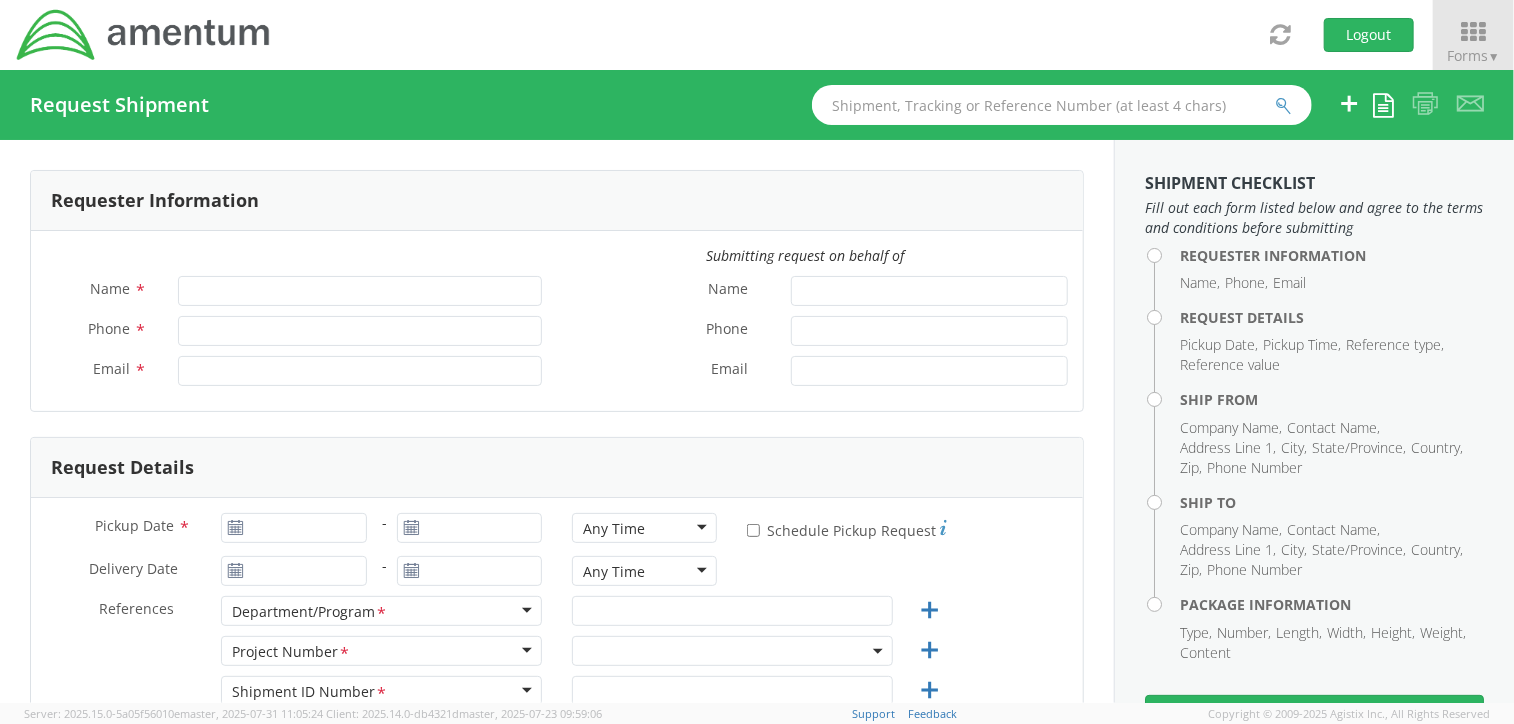 type on "Linda Wyant" 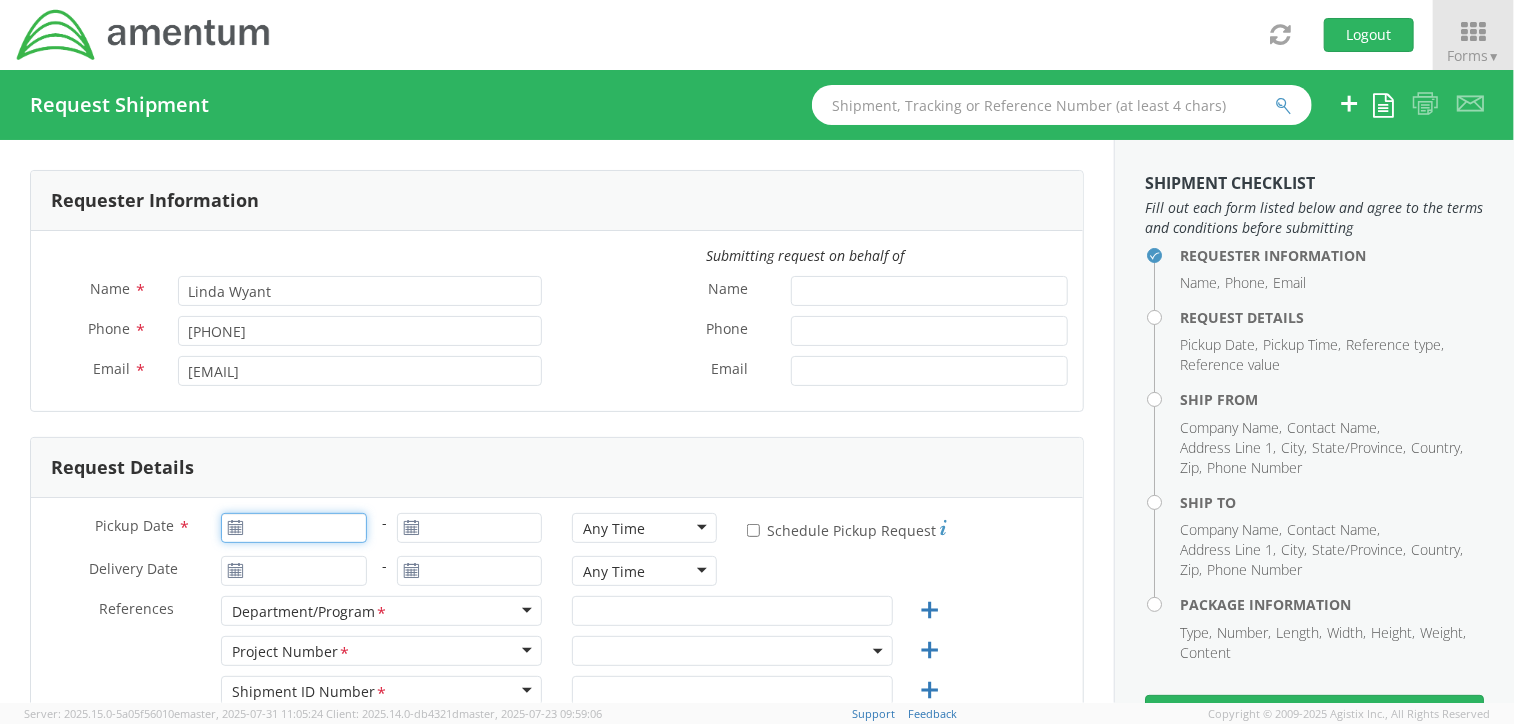 type on "08/01/2025" 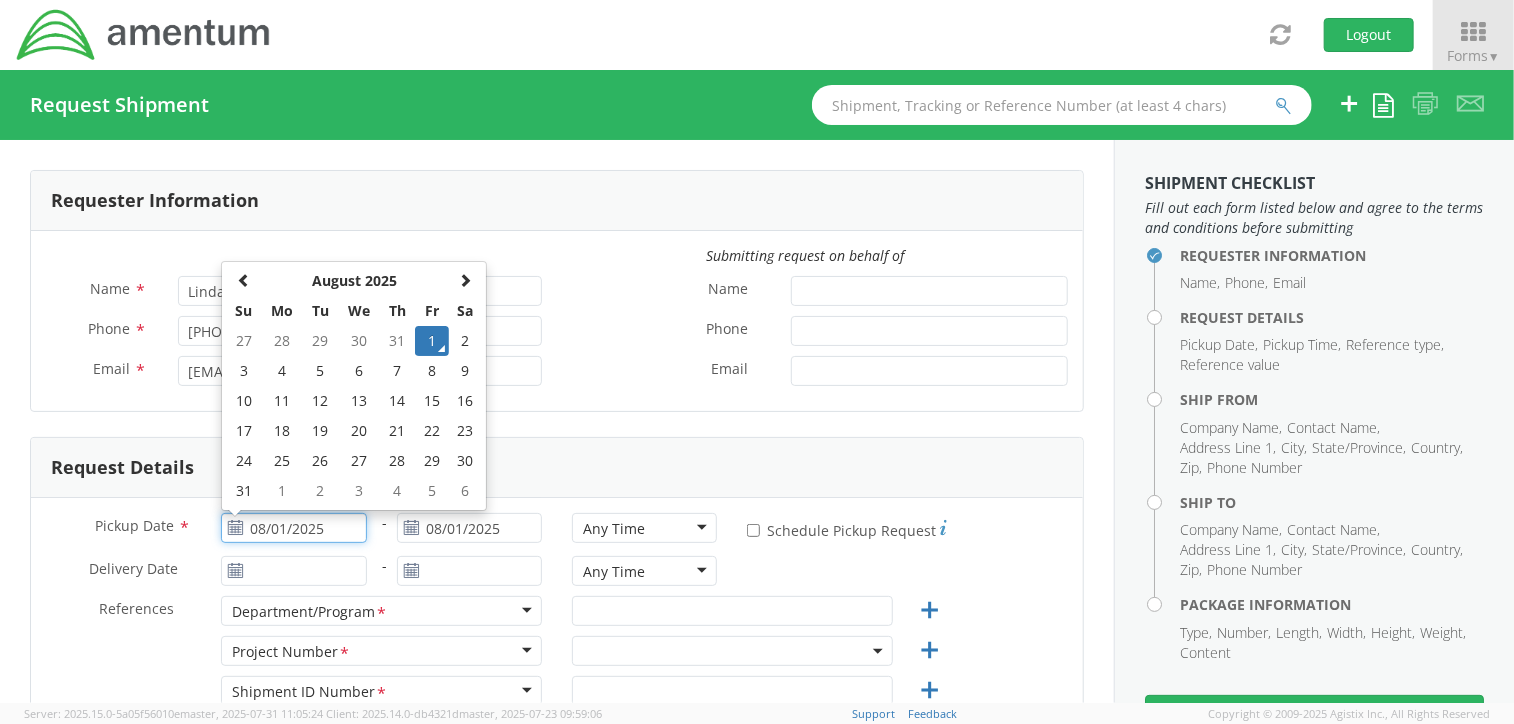click on "08/01/2025" at bounding box center (293, 528) 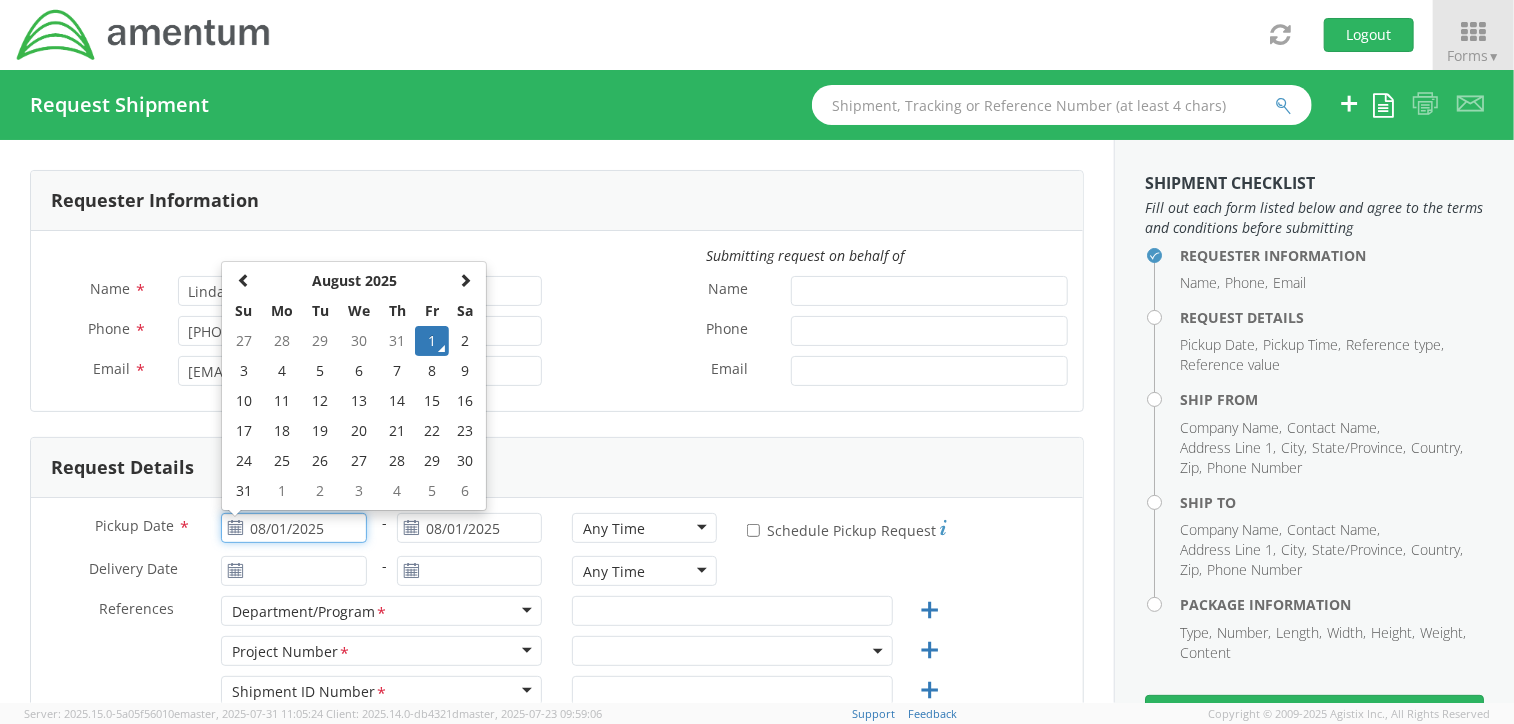 click on "1" at bounding box center (432, 341) 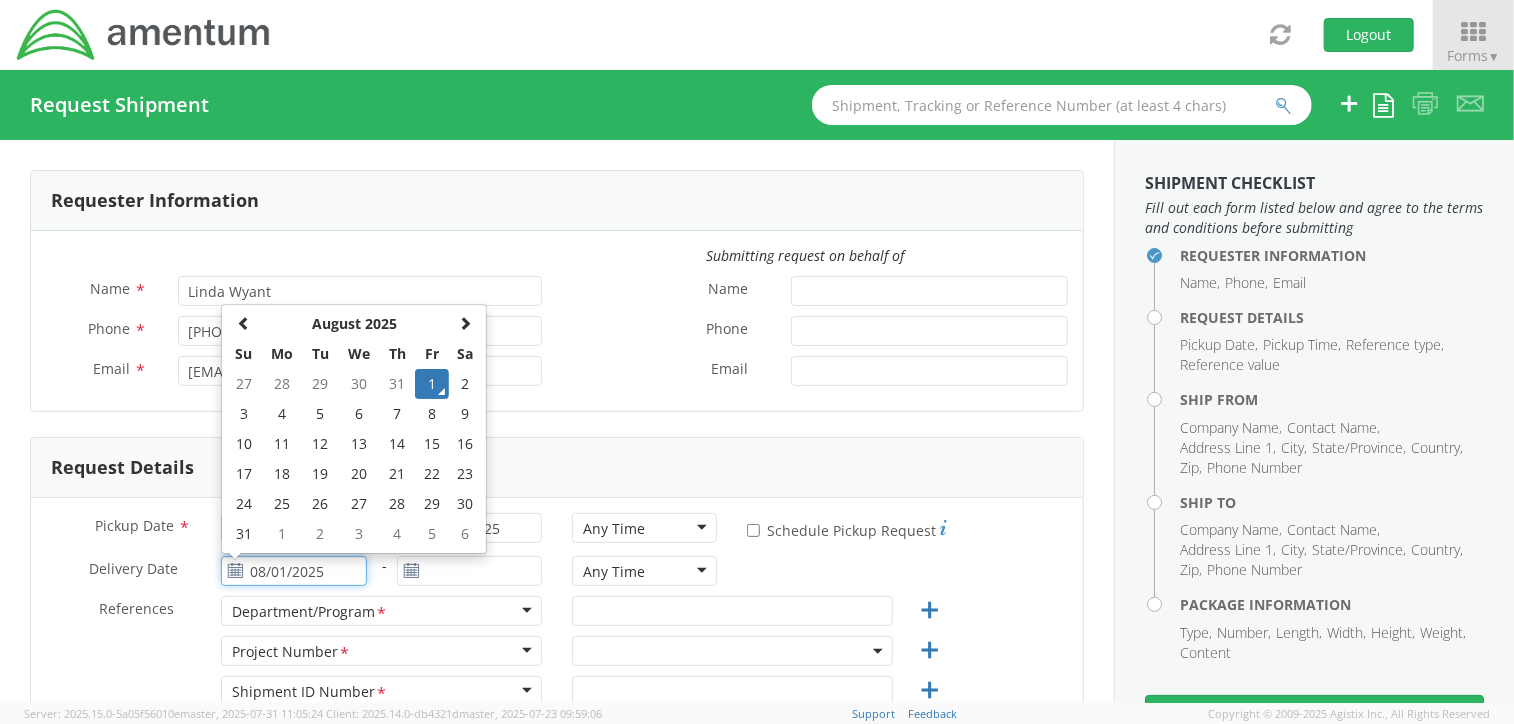 click on "08/01/2025" at bounding box center [293, 571] 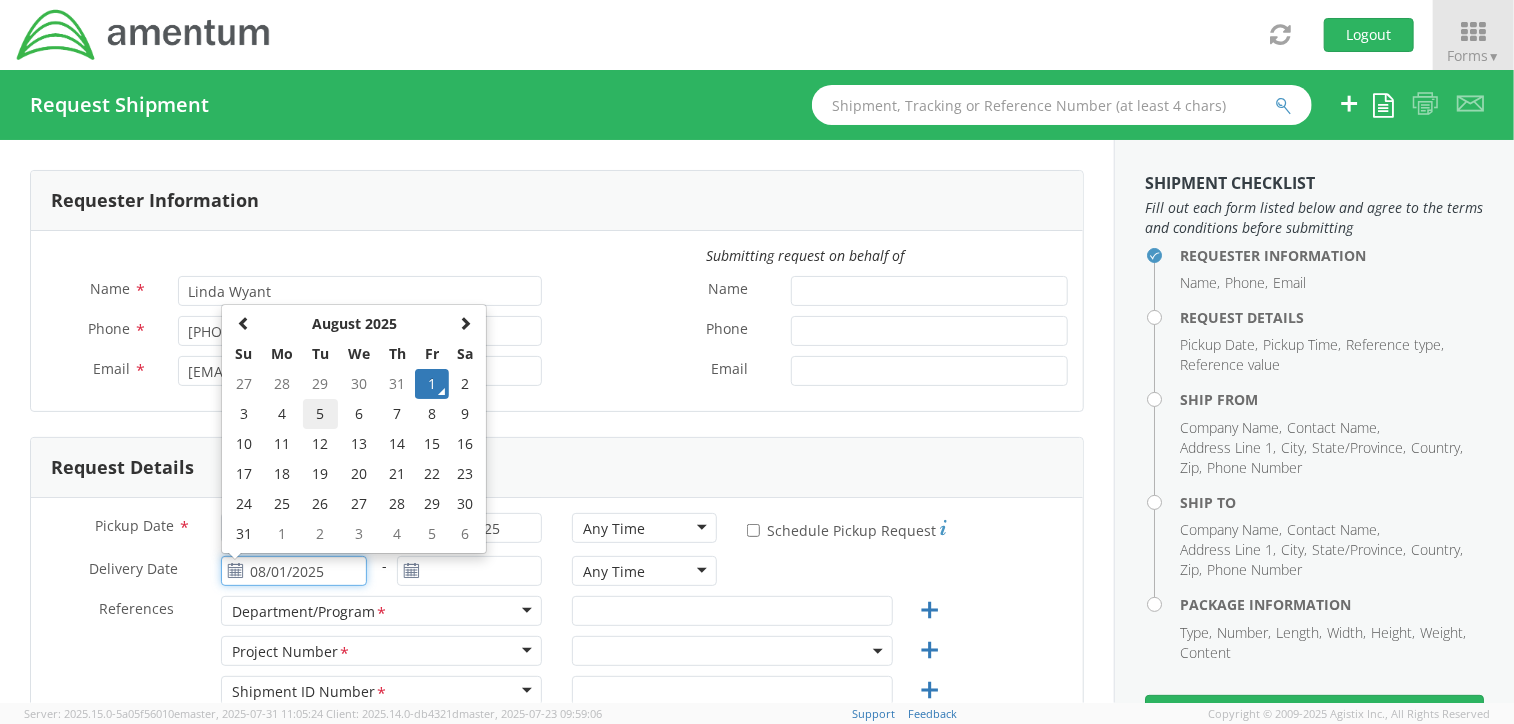 click on "5" at bounding box center [320, 414] 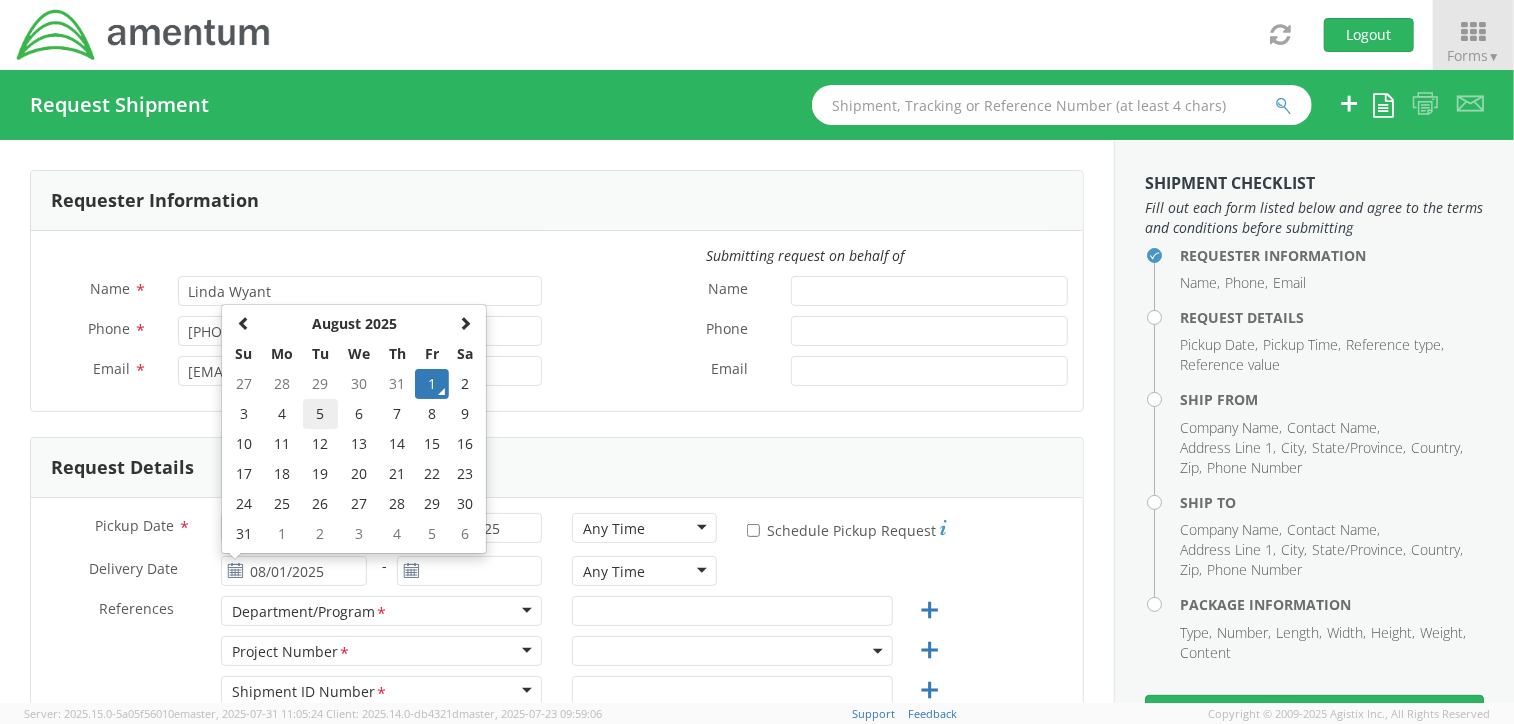 type on "08/05/2025" 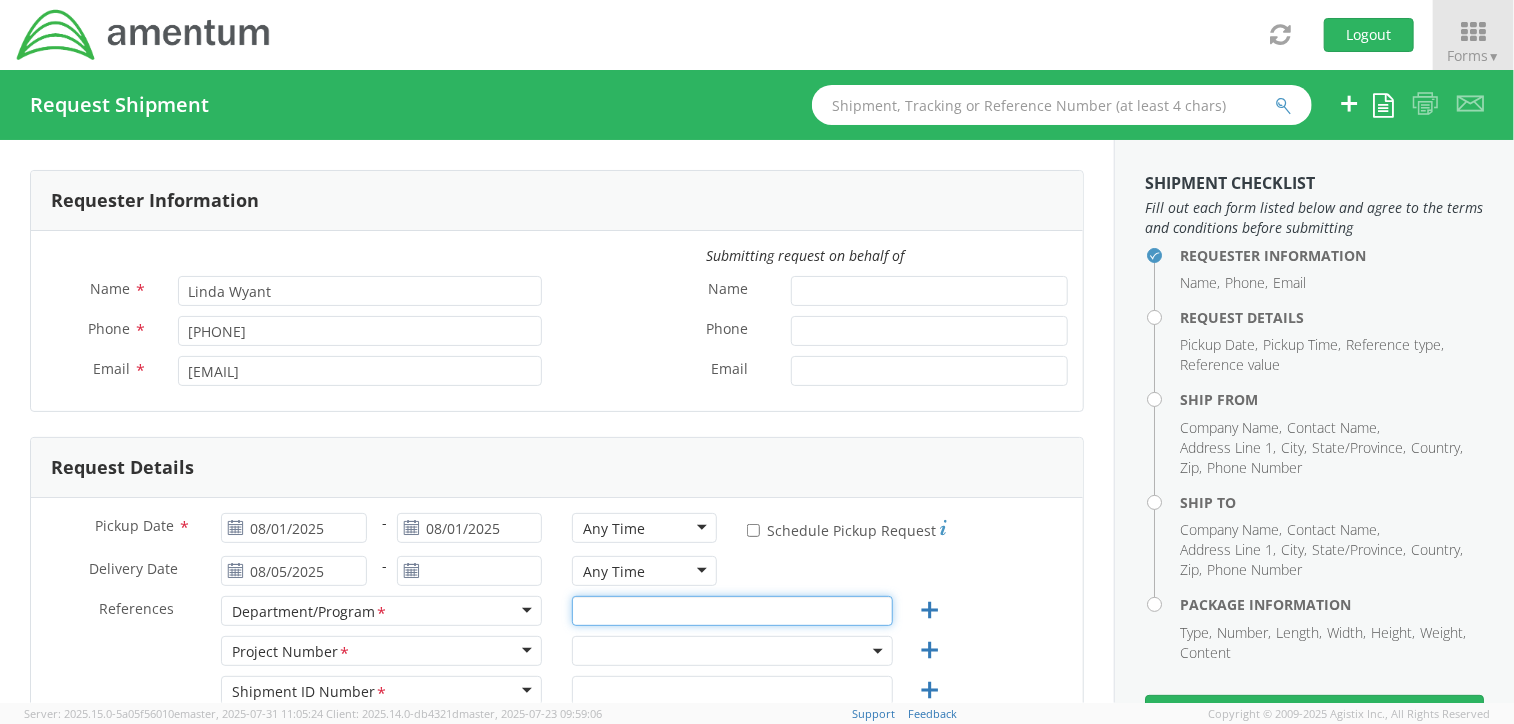 click at bounding box center [732, 611] 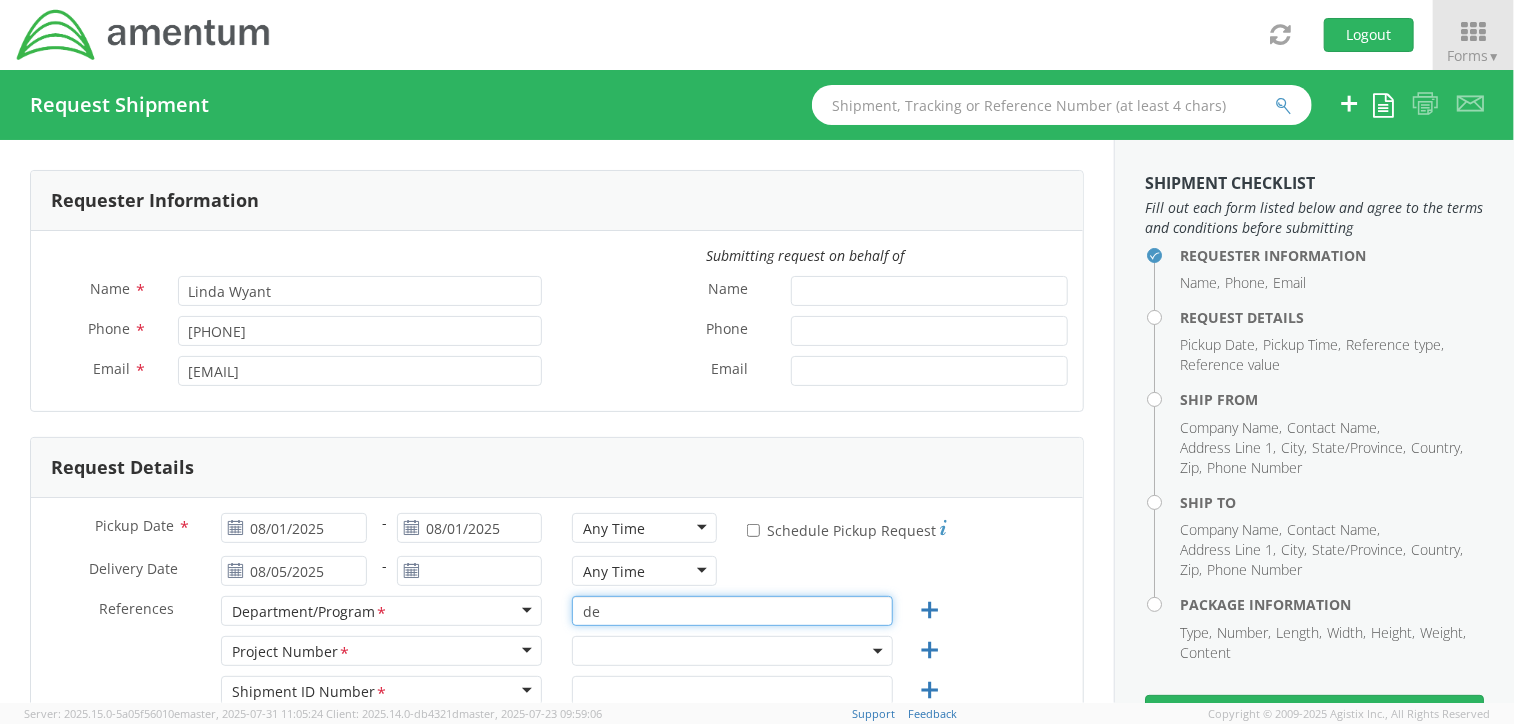 type on "d" 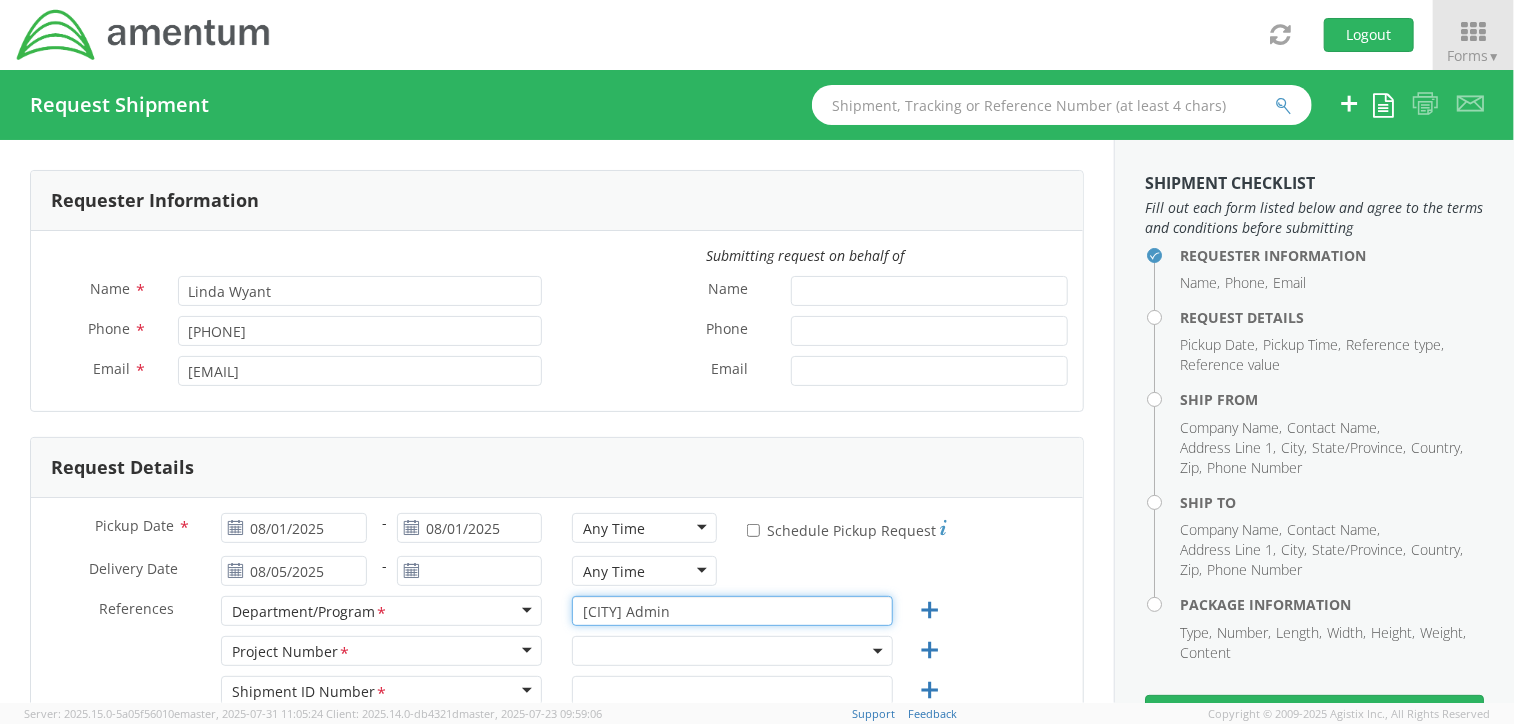 type on "[CITY] Admin" 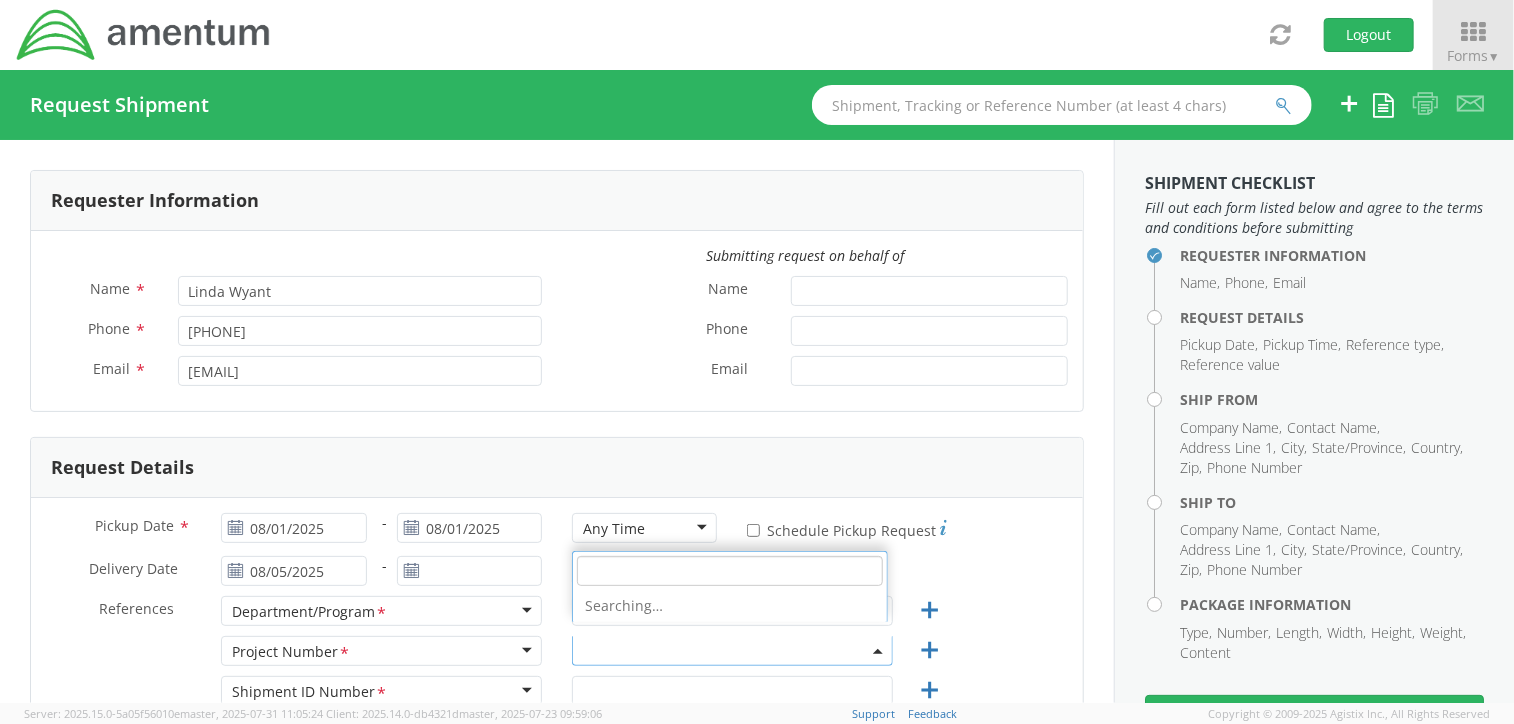 click at bounding box center (732, 651) 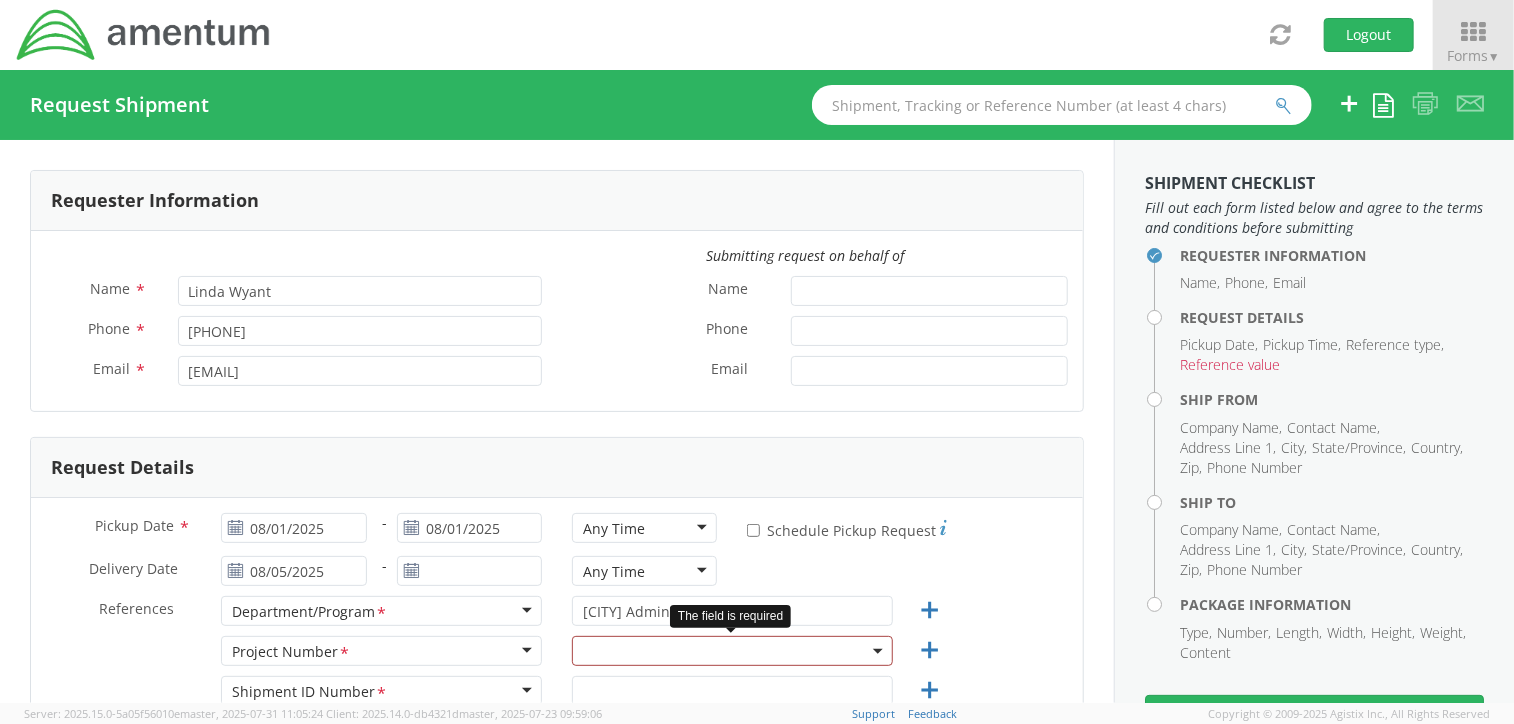 click at bounding box center (732, 651) 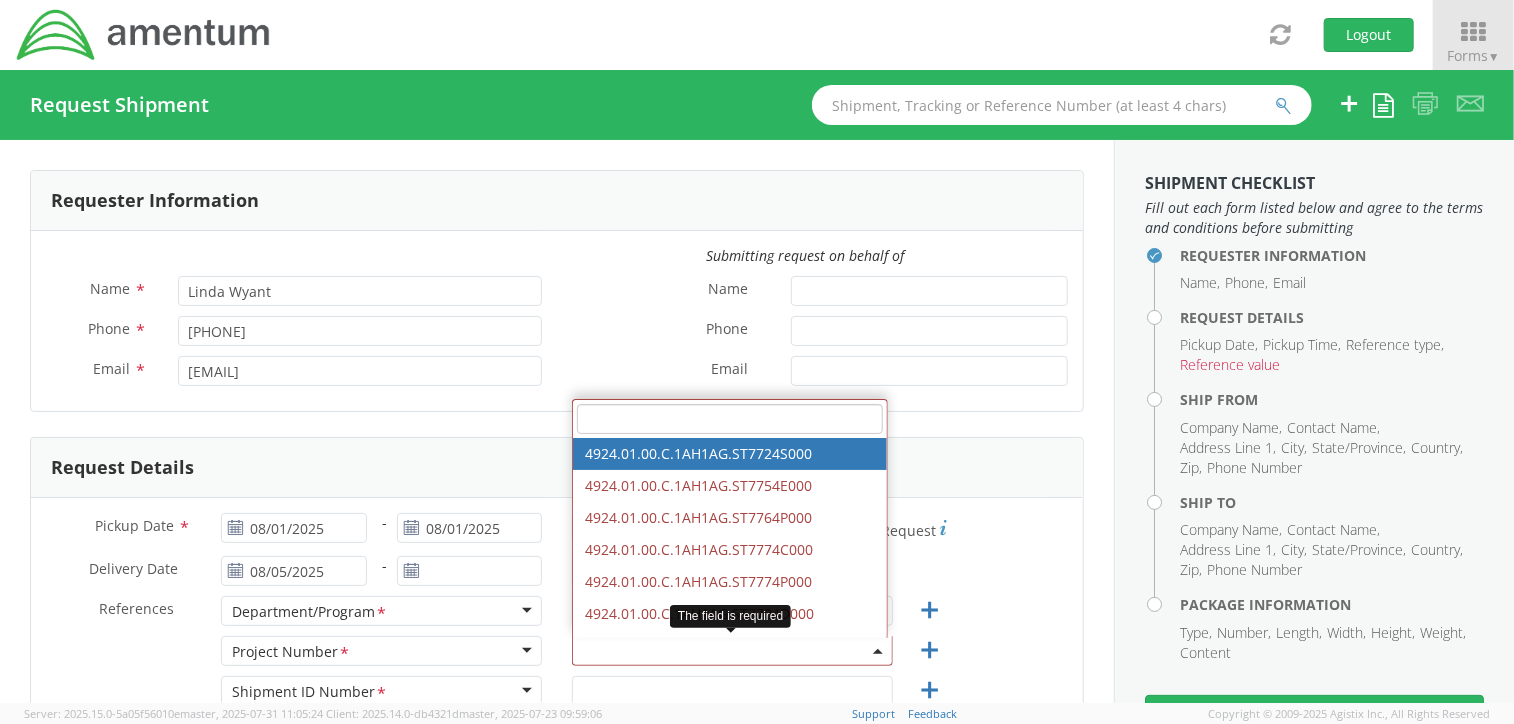 click at bounding box center [730, 419] 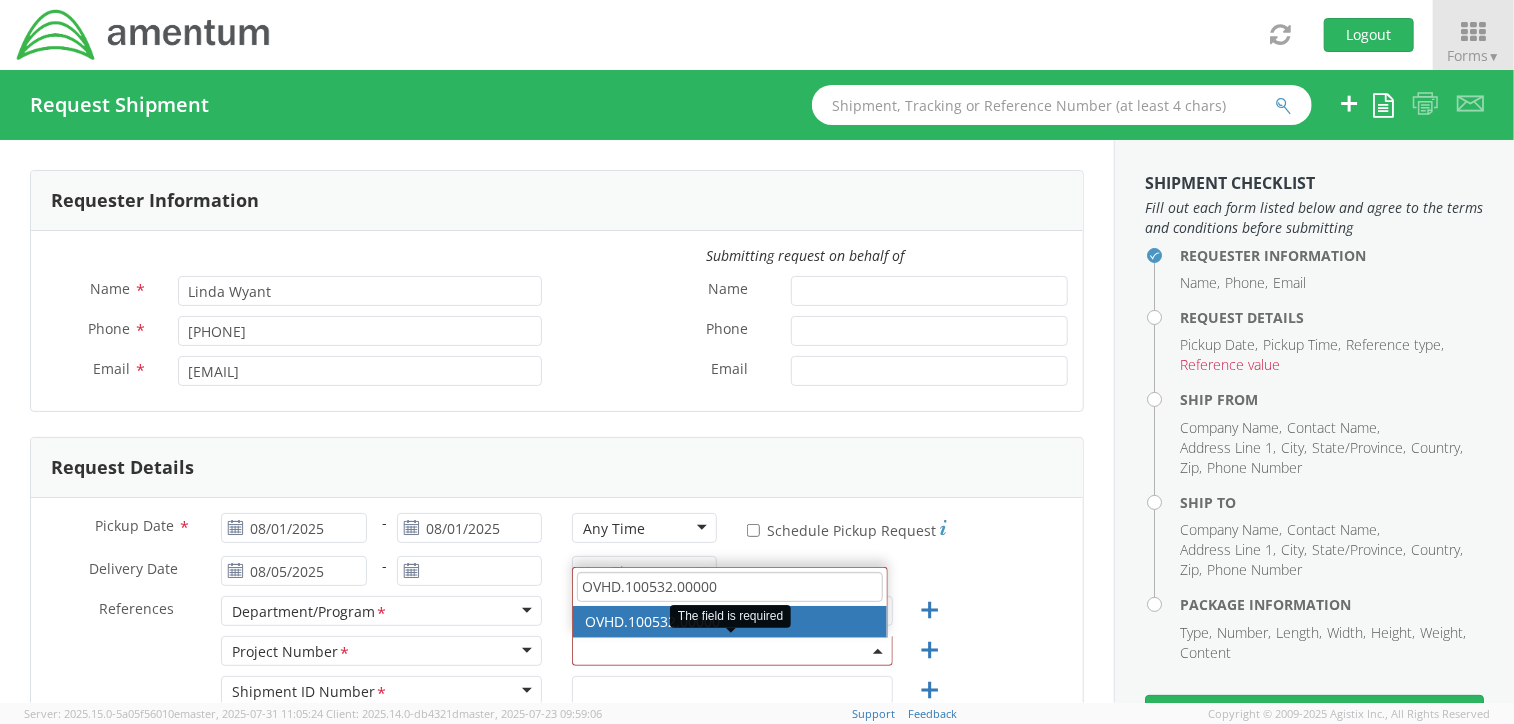 type on "OVHD.100532.00000" 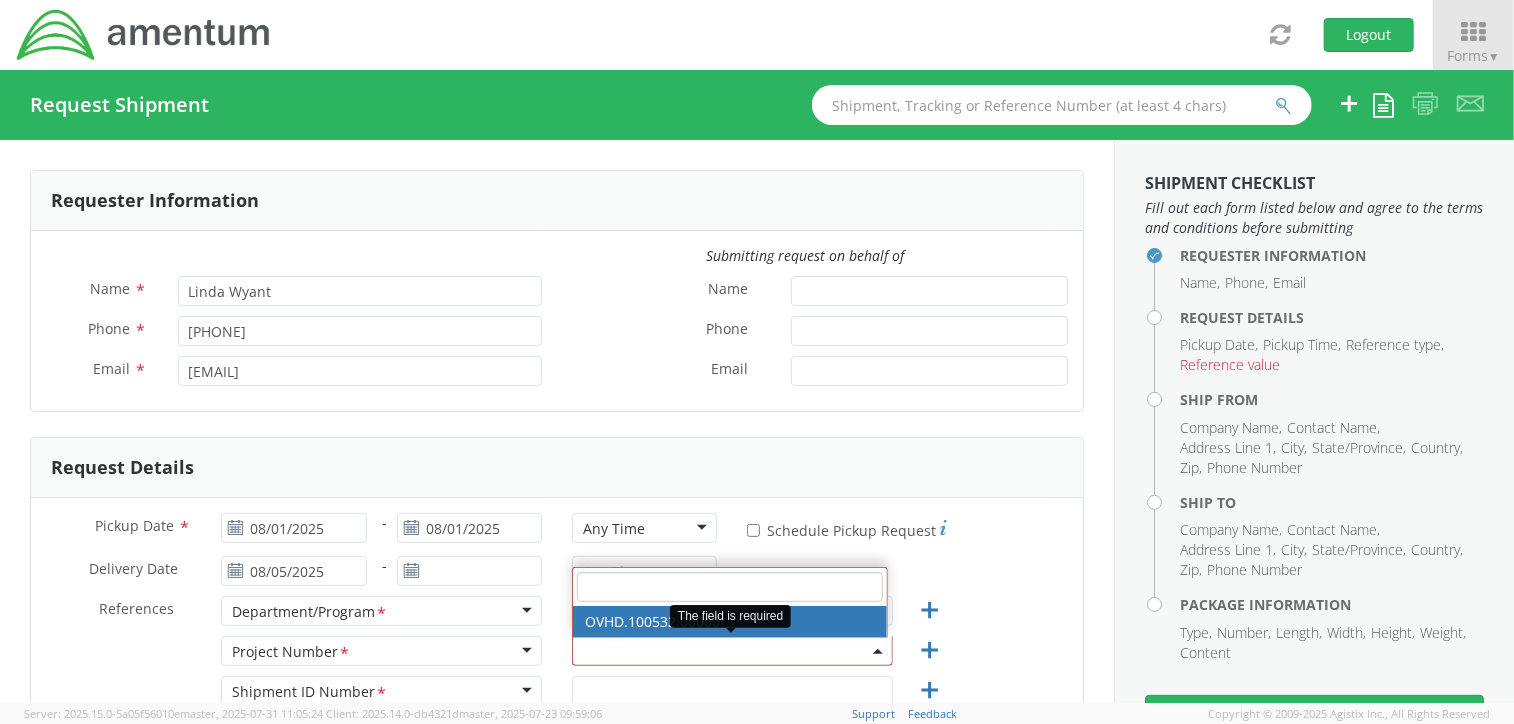 select on "OVHD.100532.00000" 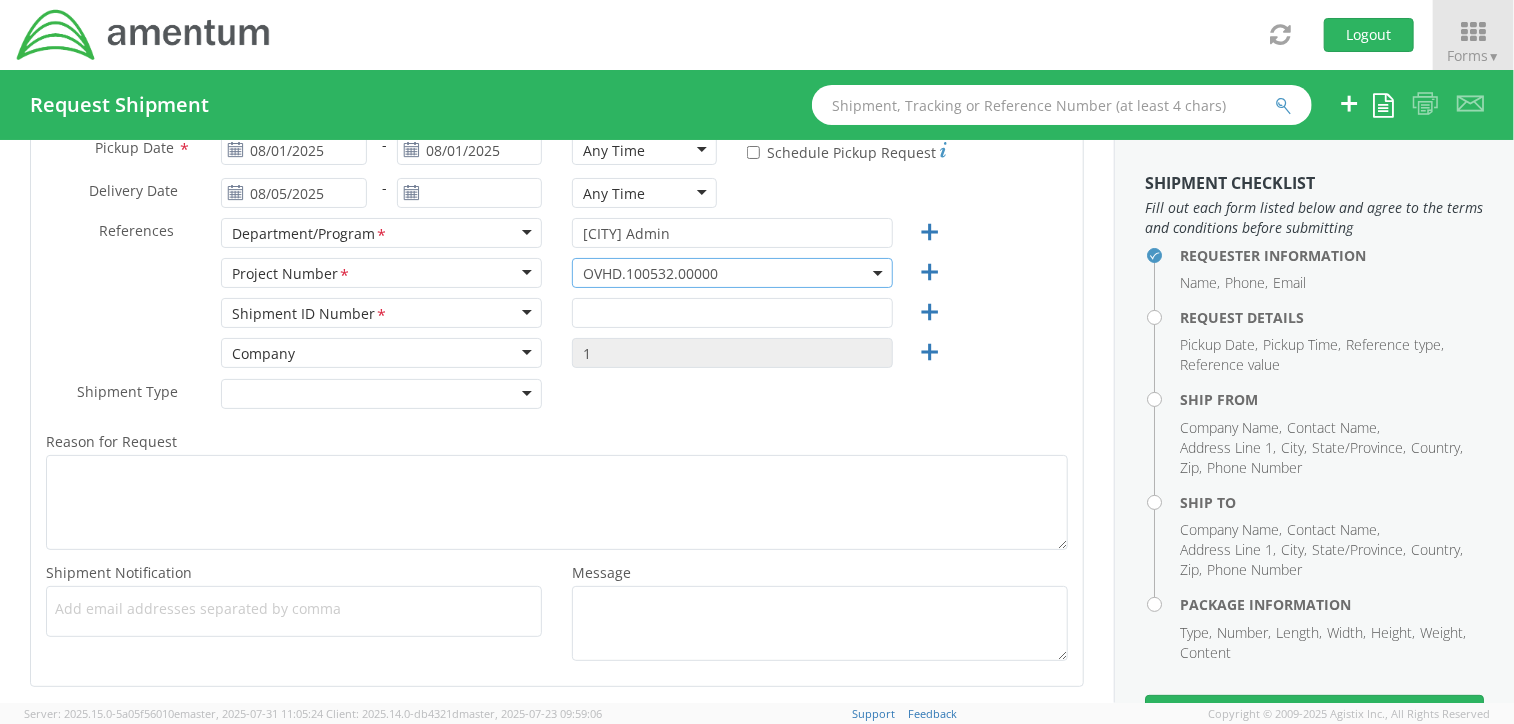 scroll, scrollTop: 383, scrollLeft: 0, axis: vertical 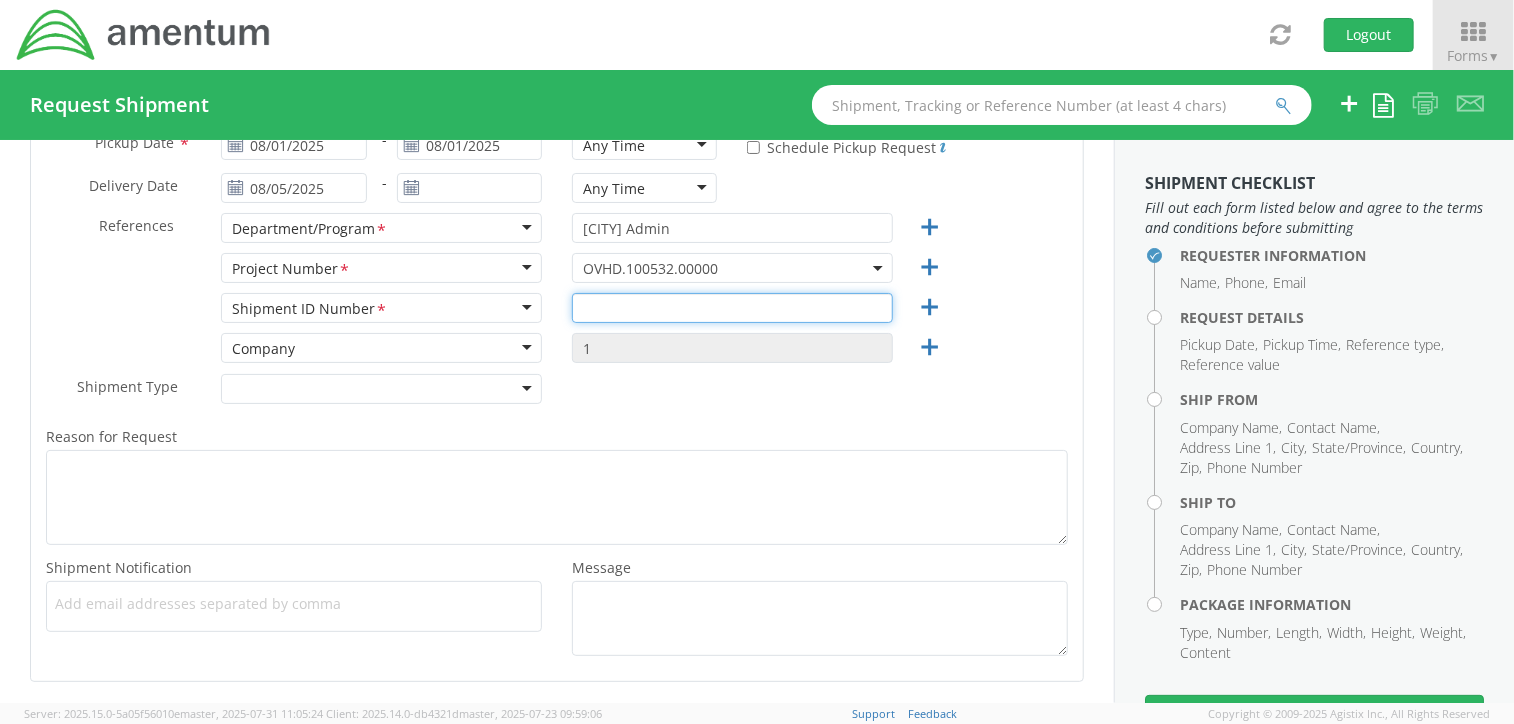 click at bounding box center [732, 308] 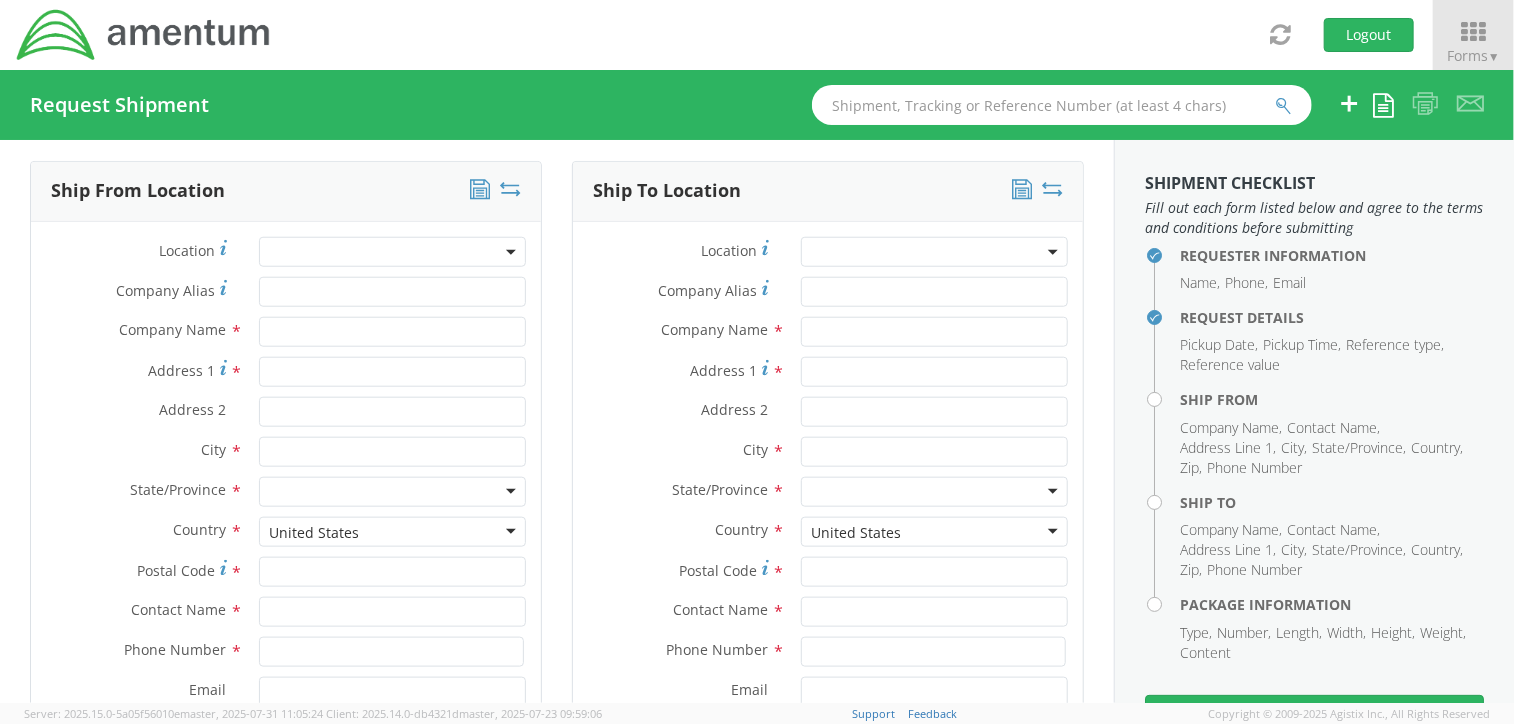 scroll, scrollTop: 960, scrollLeft: 0, axis: vertical 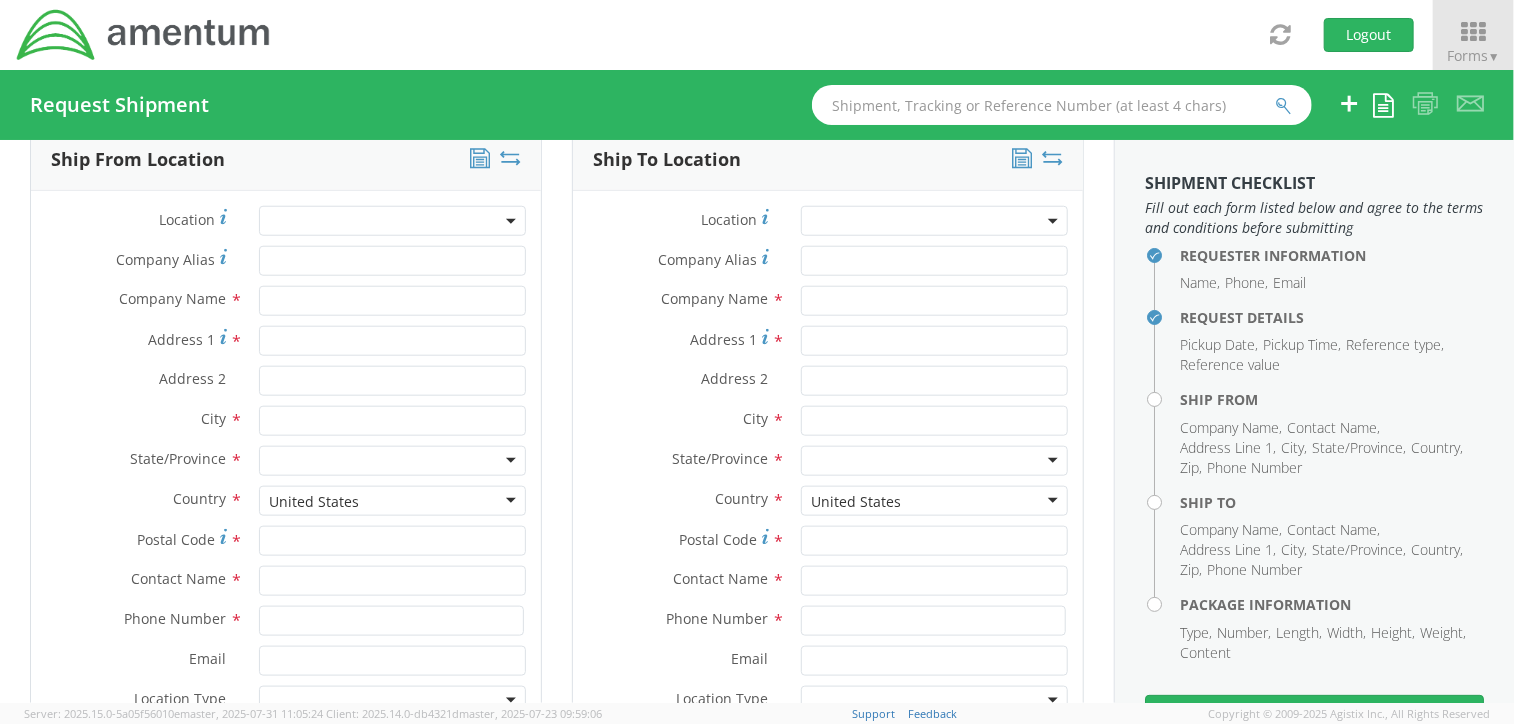 type on "1" 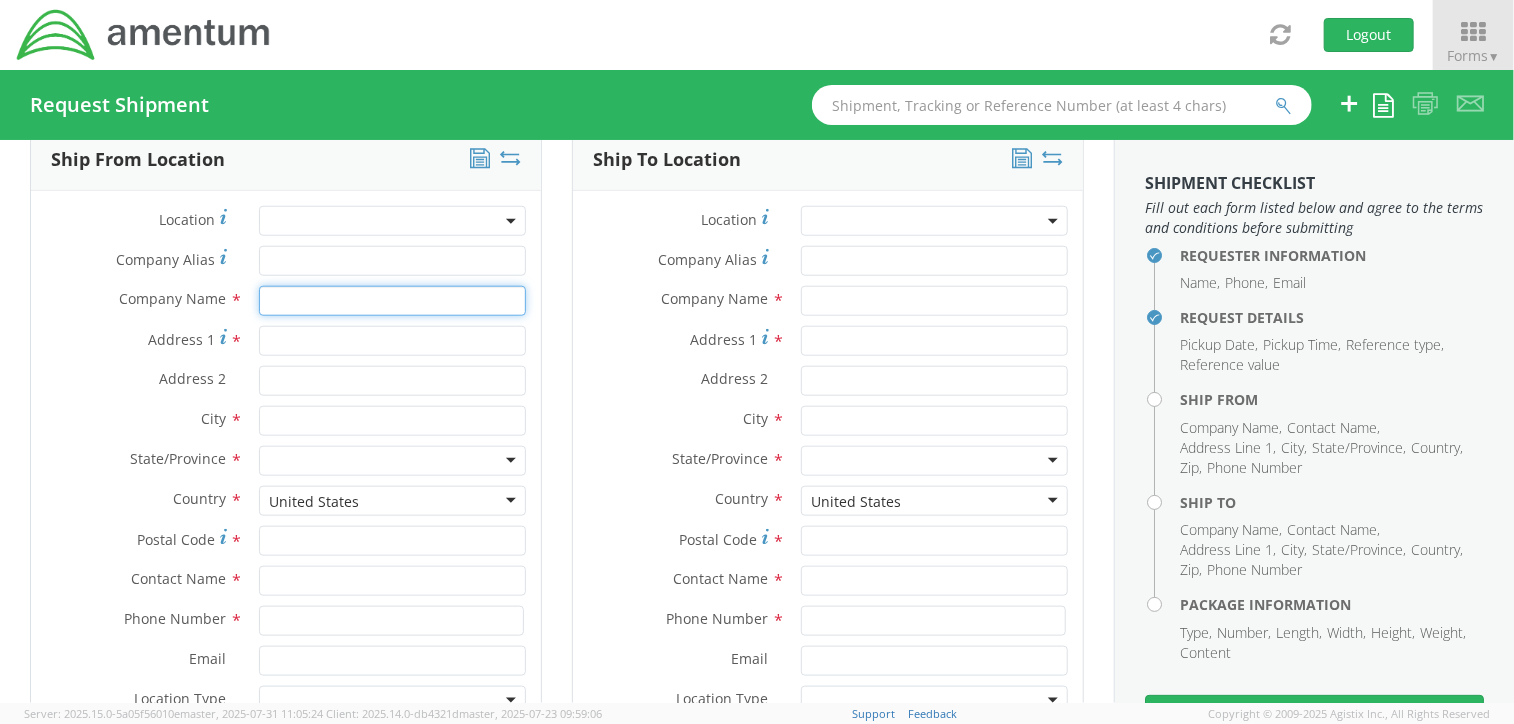 click at bounding box center [393, 301] 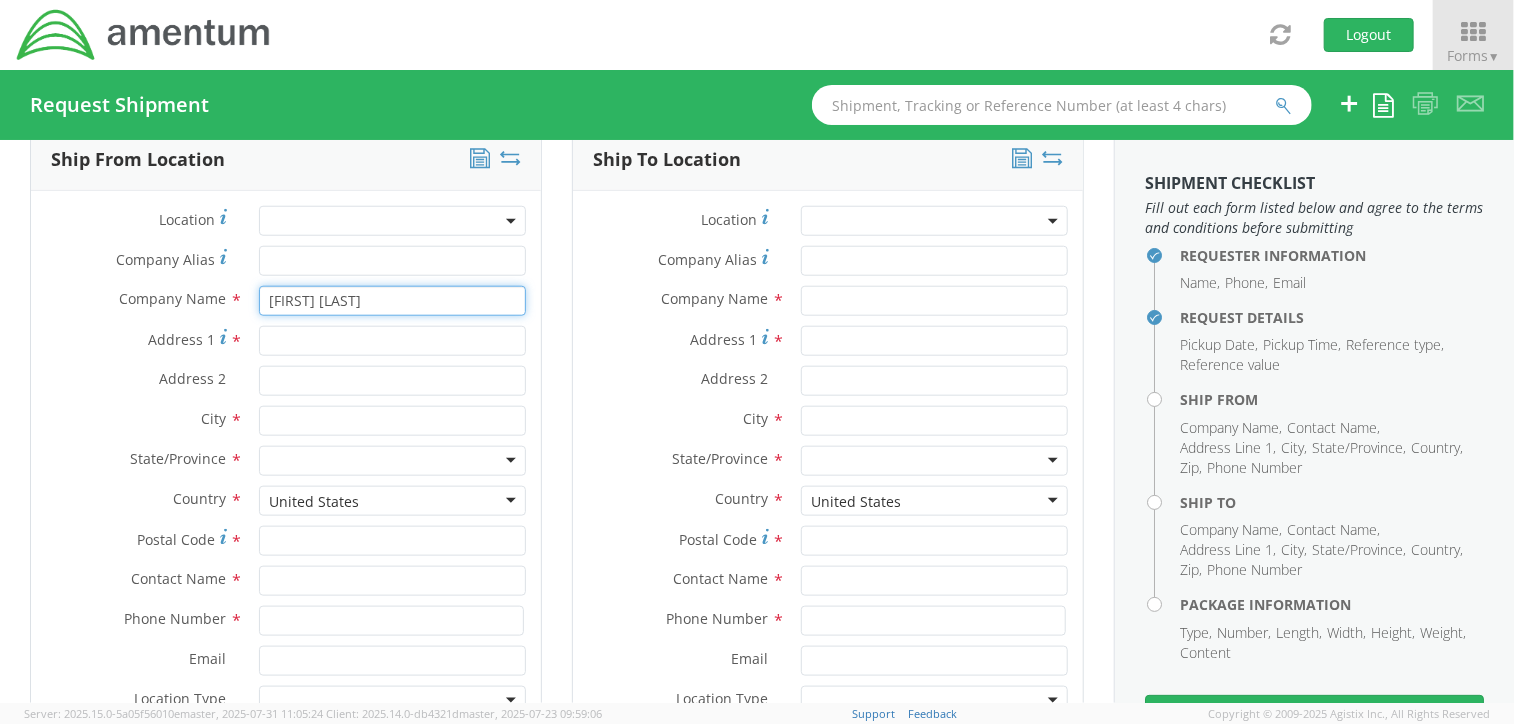 type on "[FIRST] [LAST]" 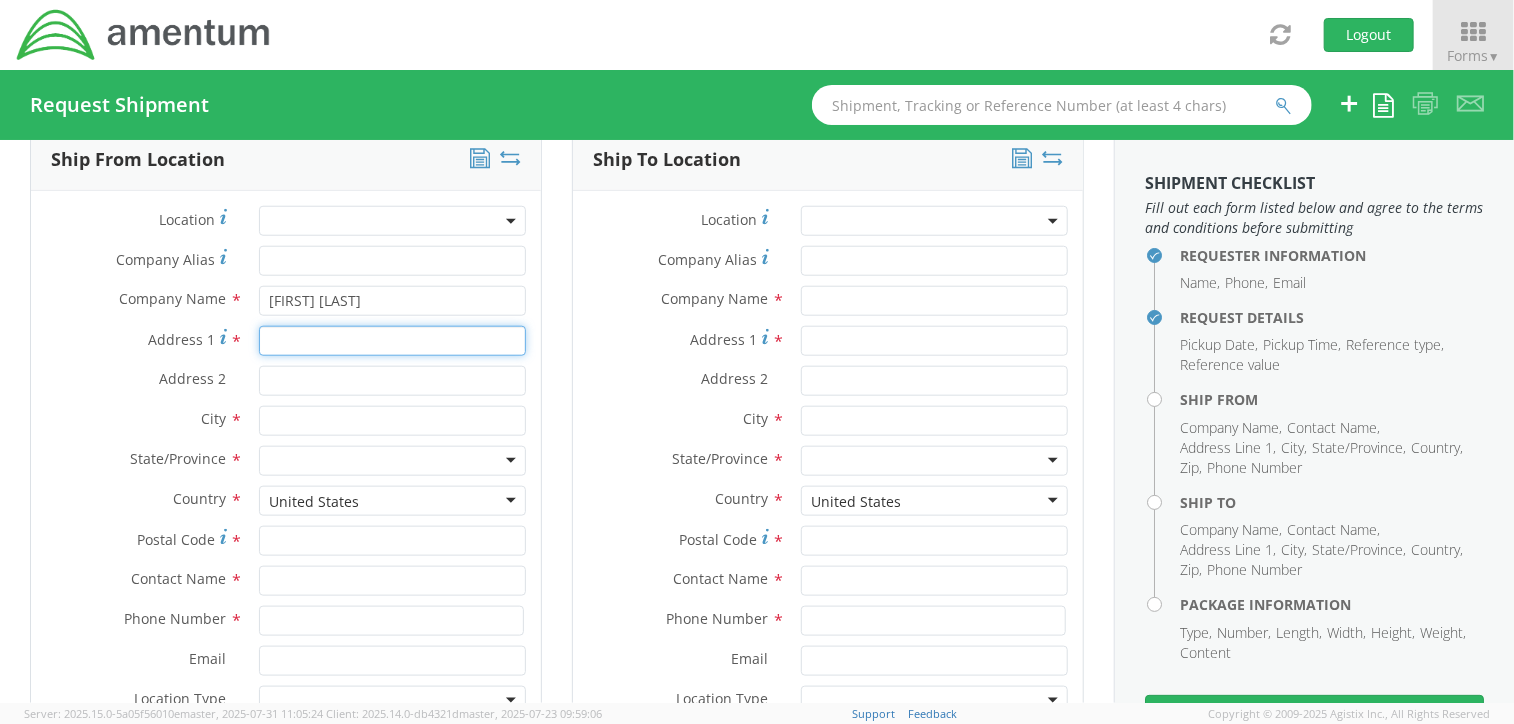 click on "Address 1        *" at bounding box center (393, 341) 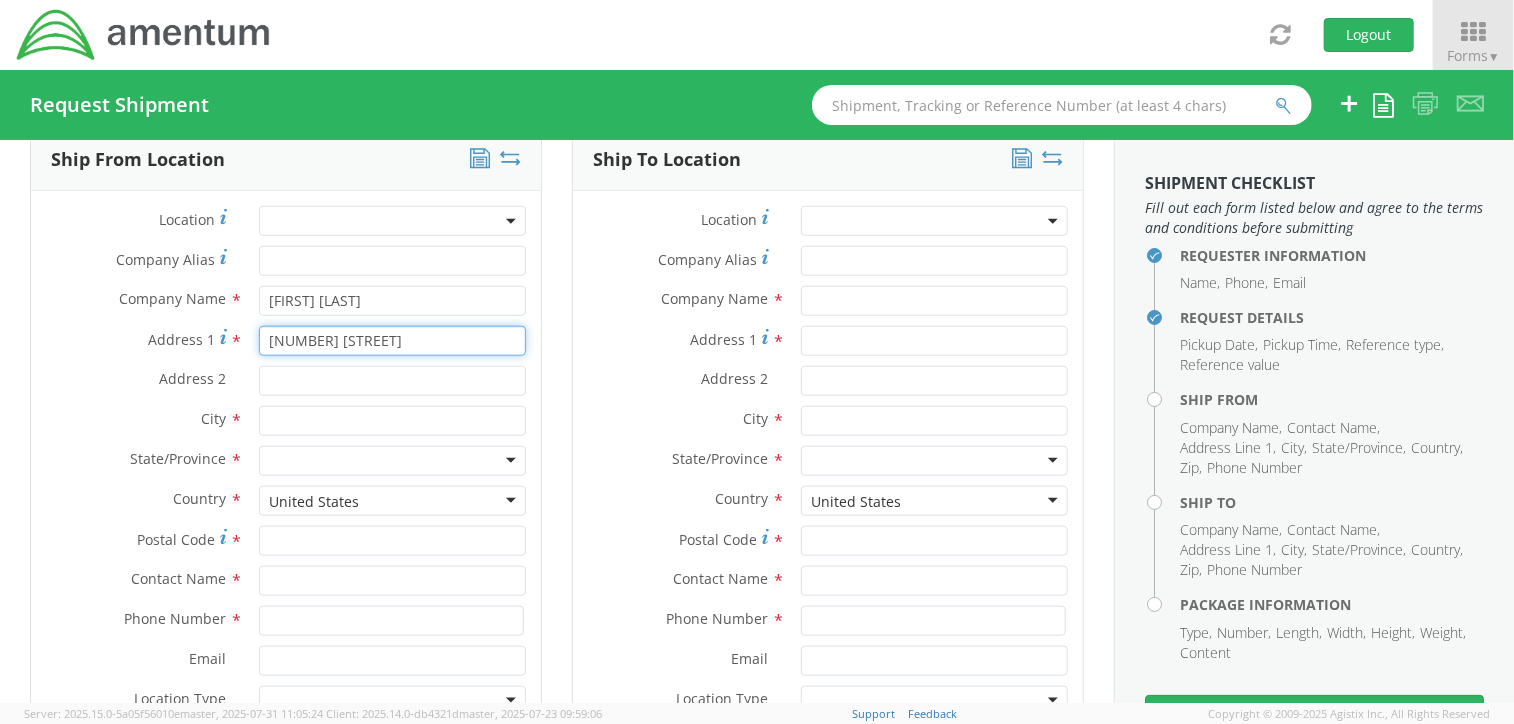 type on "[NUMBER] [STREET]" 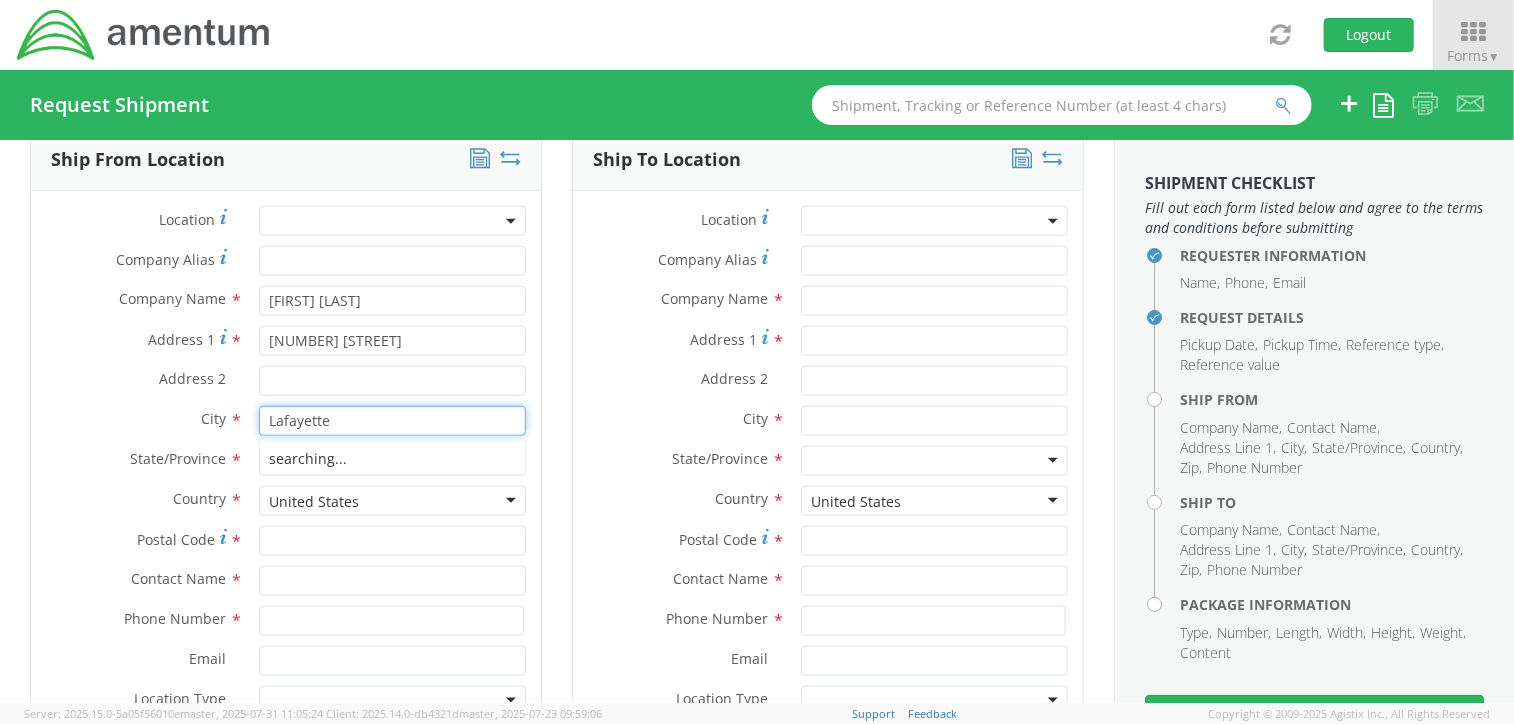type on "Lafayette" 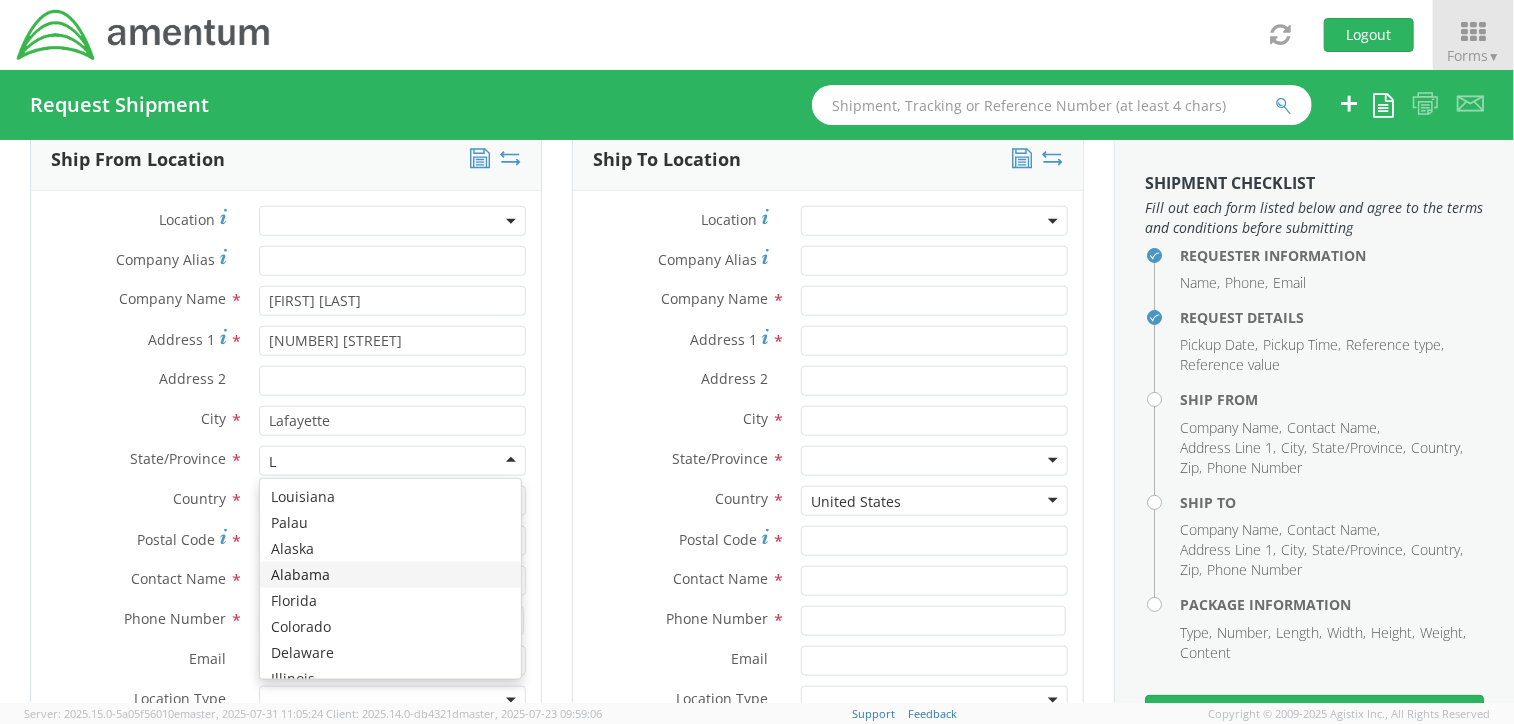 type on "Lo" 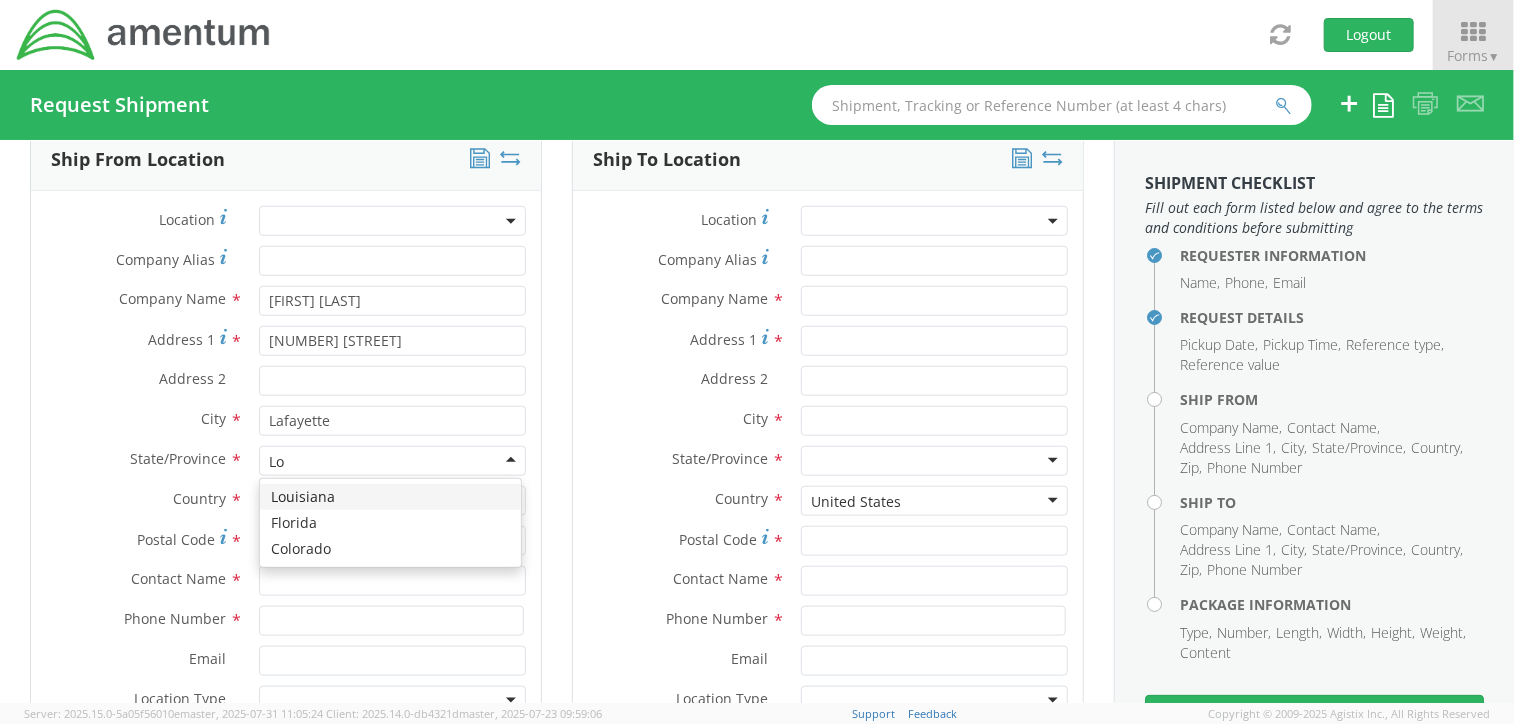 type 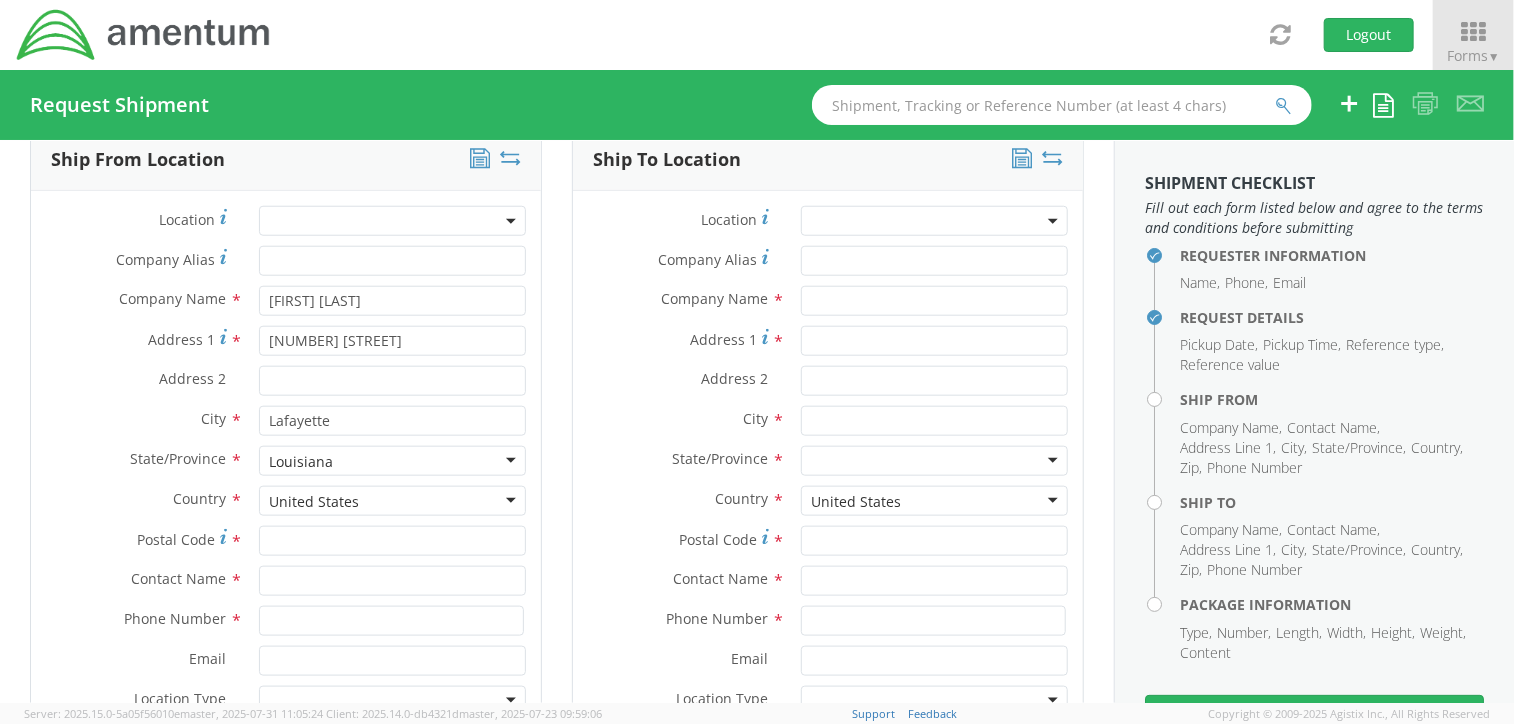 scroll, scrollTop: 0, scrollLeft: 0, axis: both 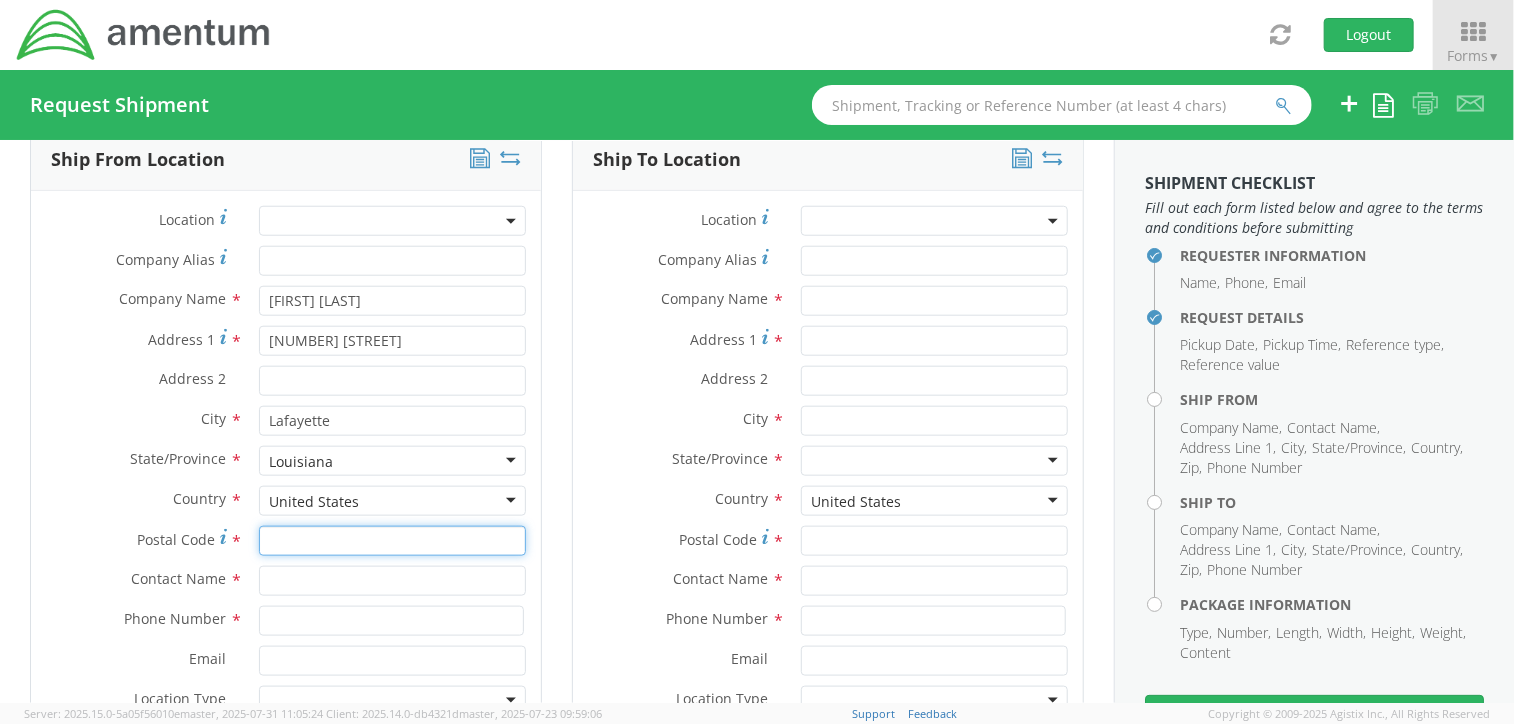 click on "Postal Code        *" at bounding box center (393, 541) 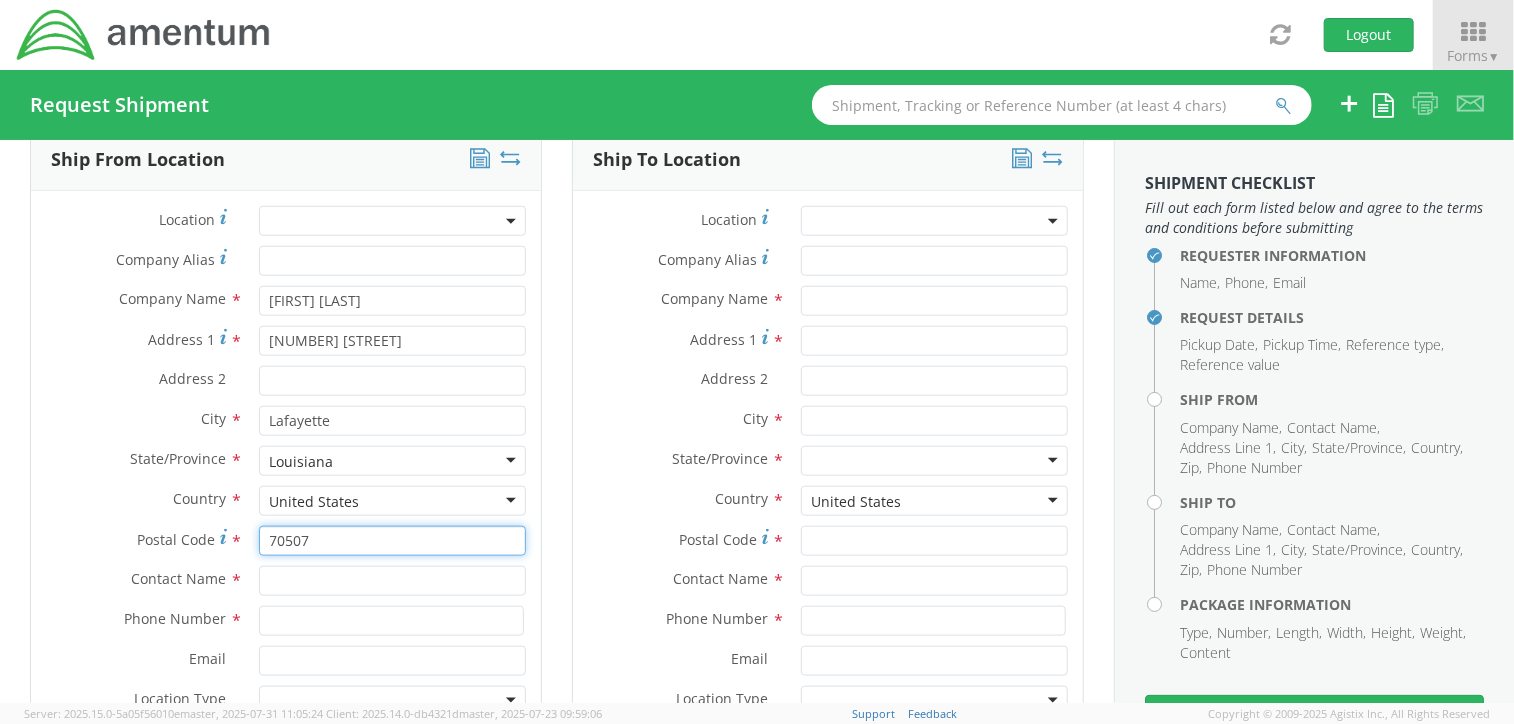 type on "70507" 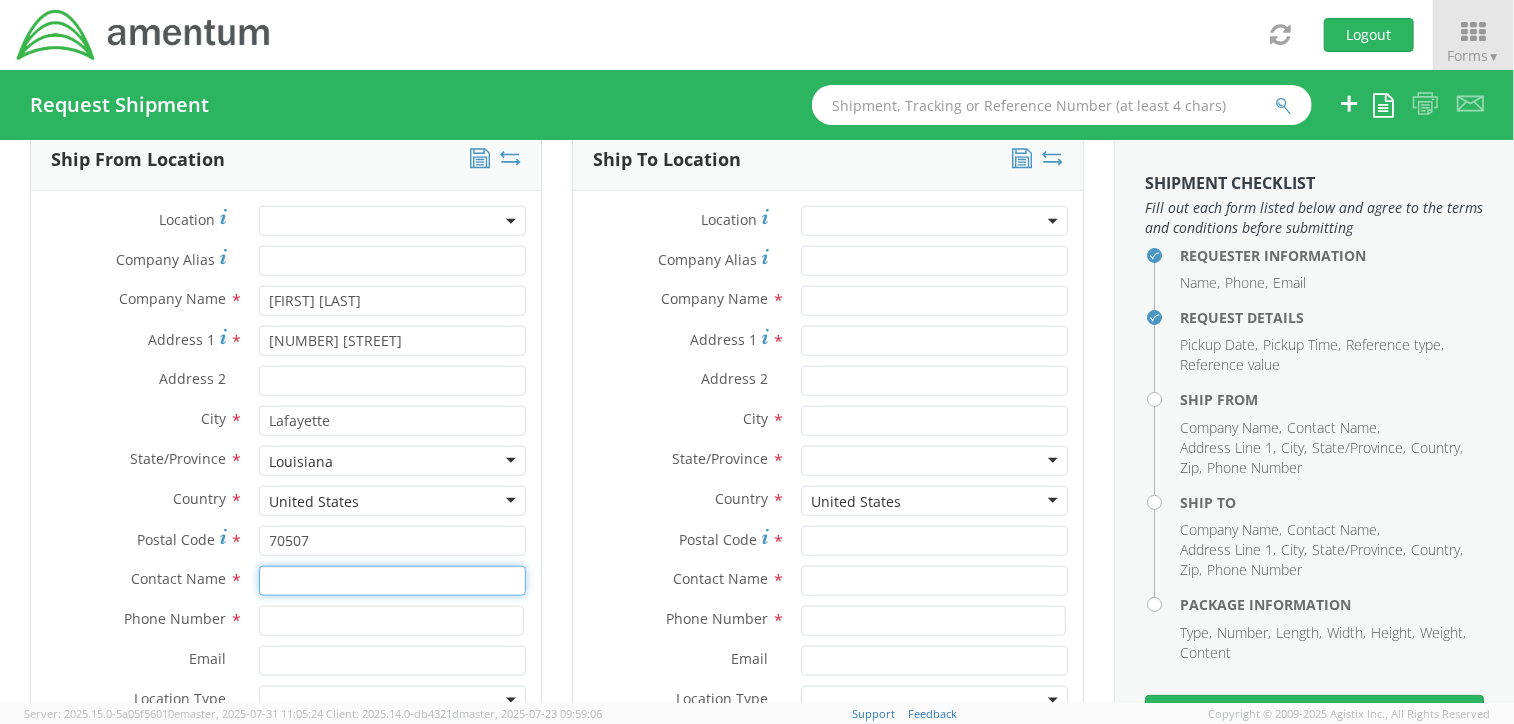 click at bounding box center [393, 581] 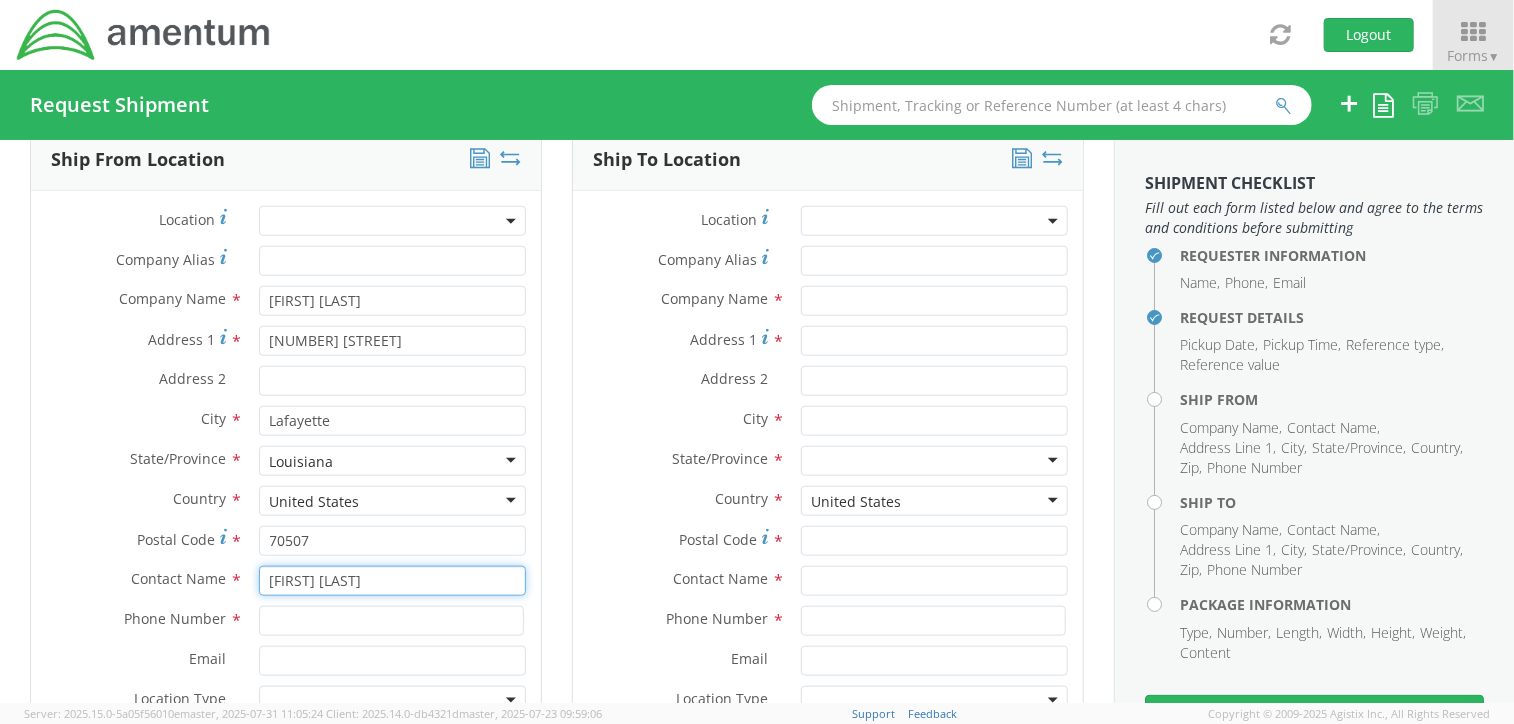 type on "[FIRST] [LAST]" 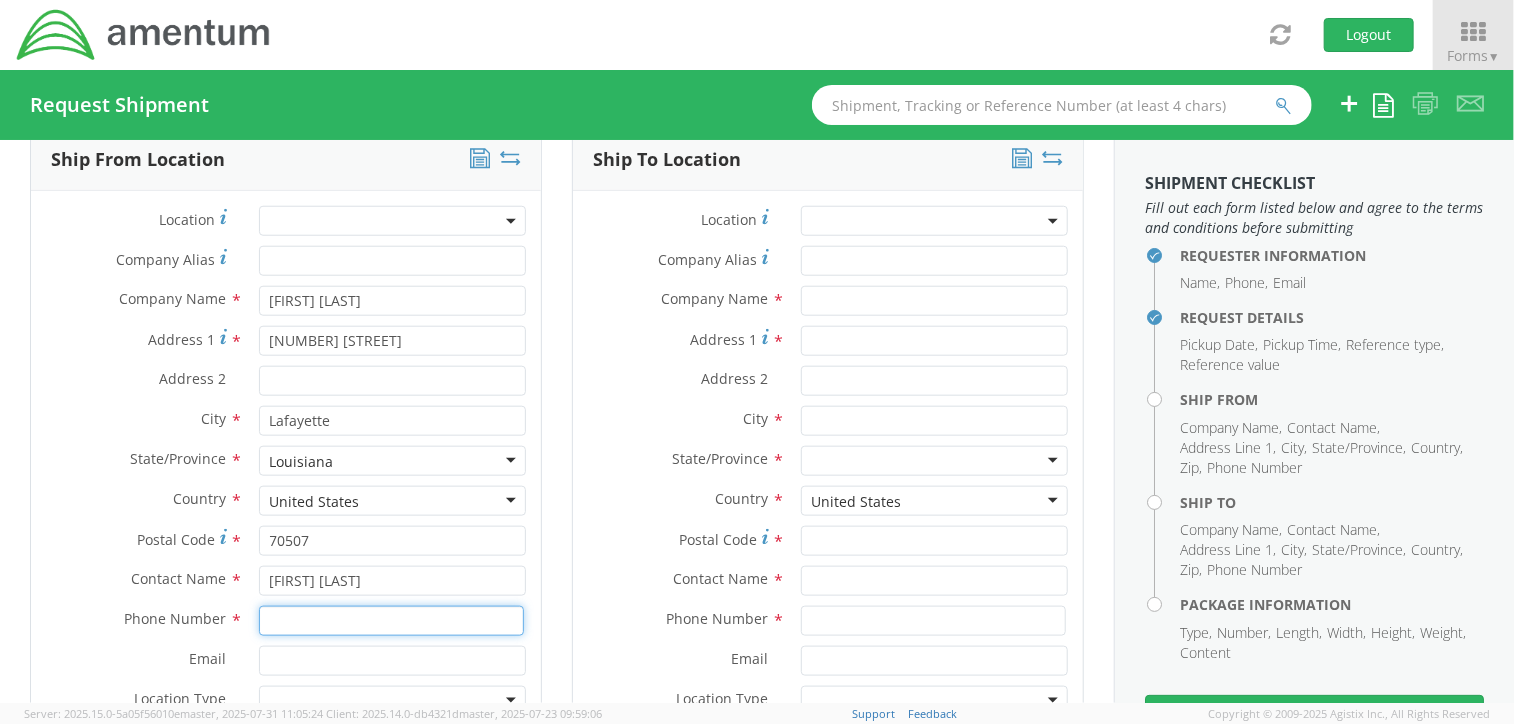 click at bounding box center (392, 621) 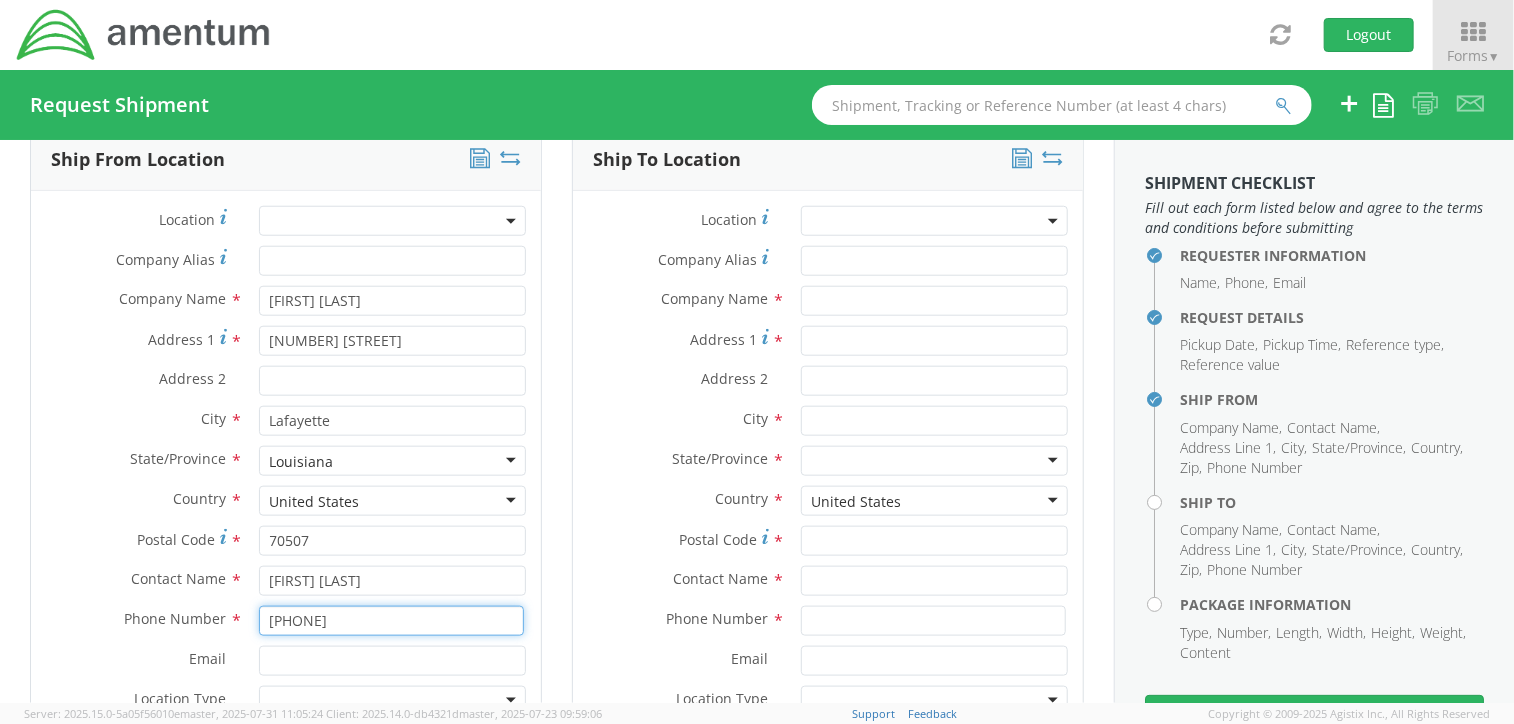 type on "[PHONE]" 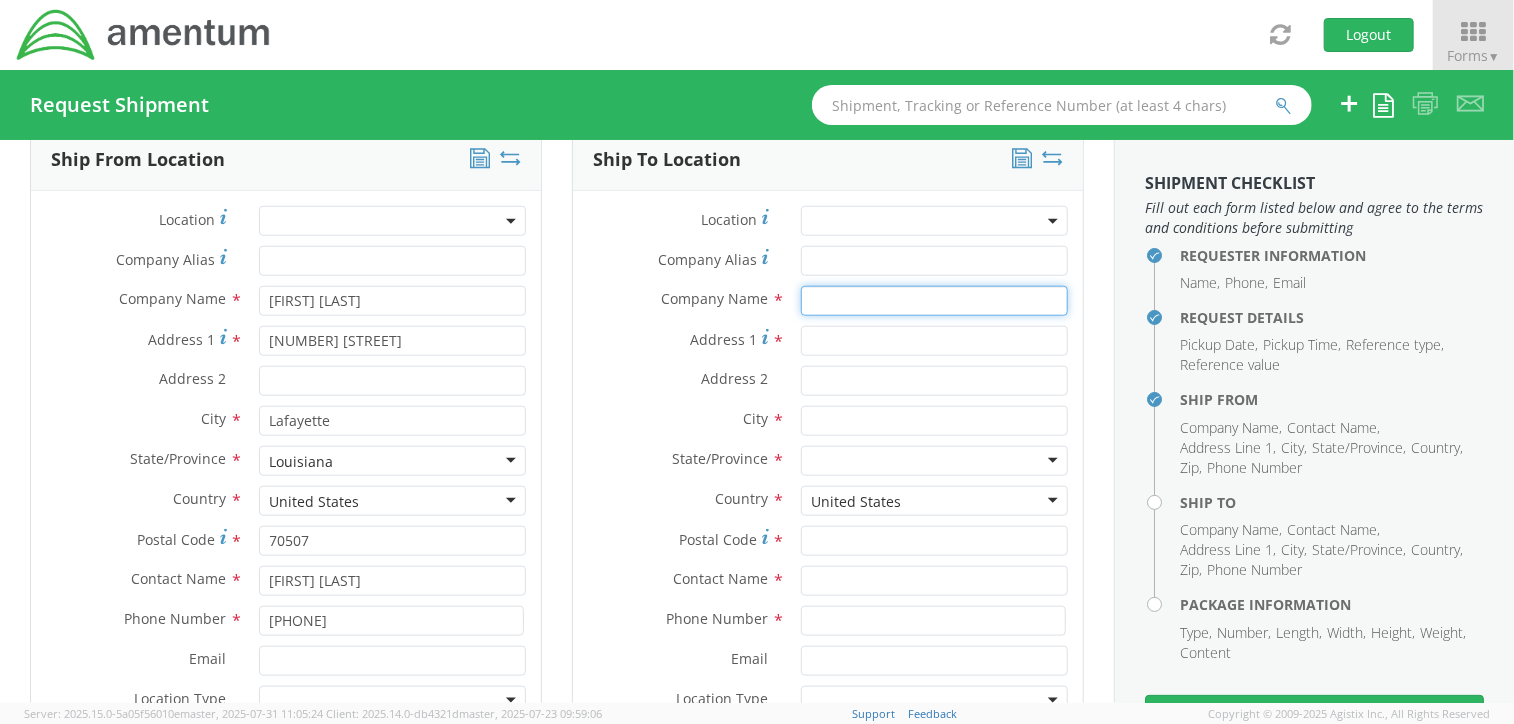 click at bounding box center [935, 301] 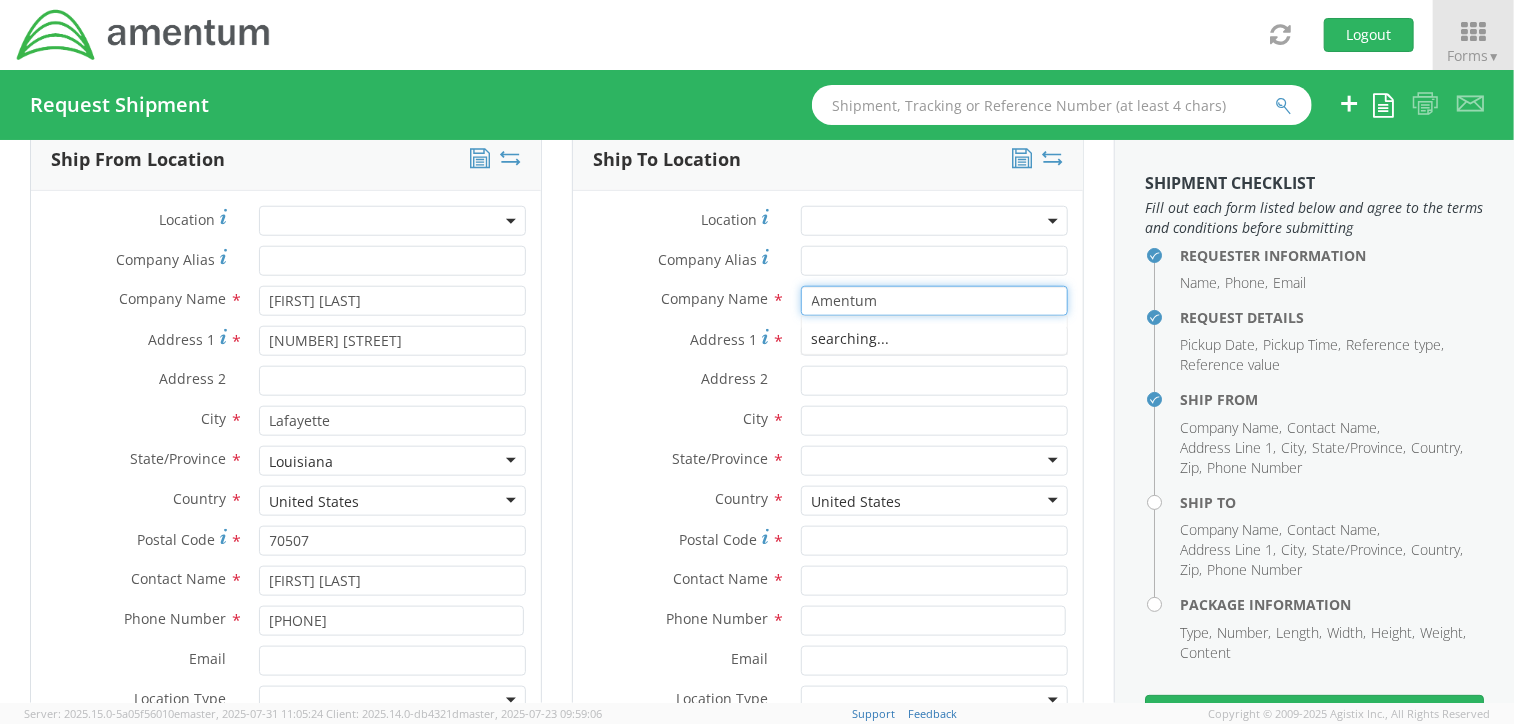 type on "Amentum" 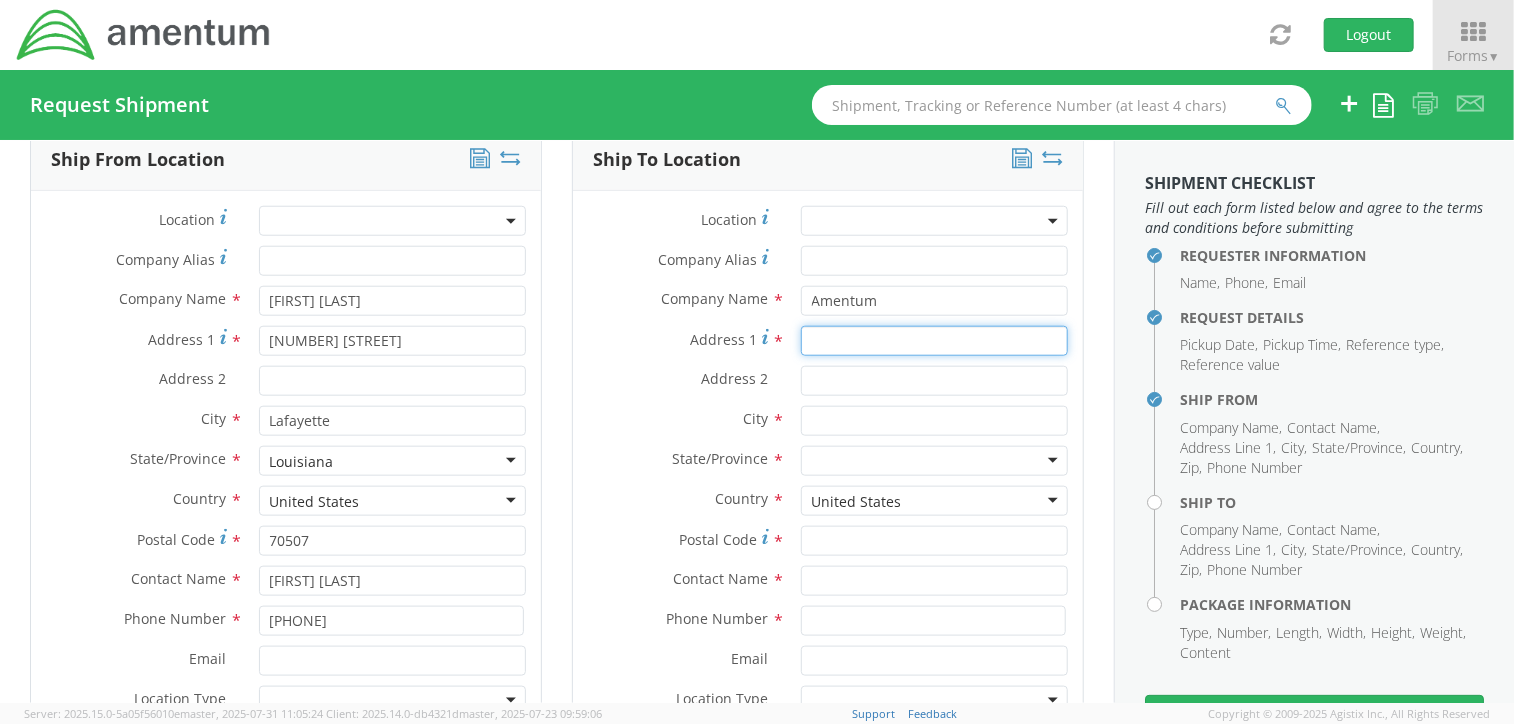 type on "L" 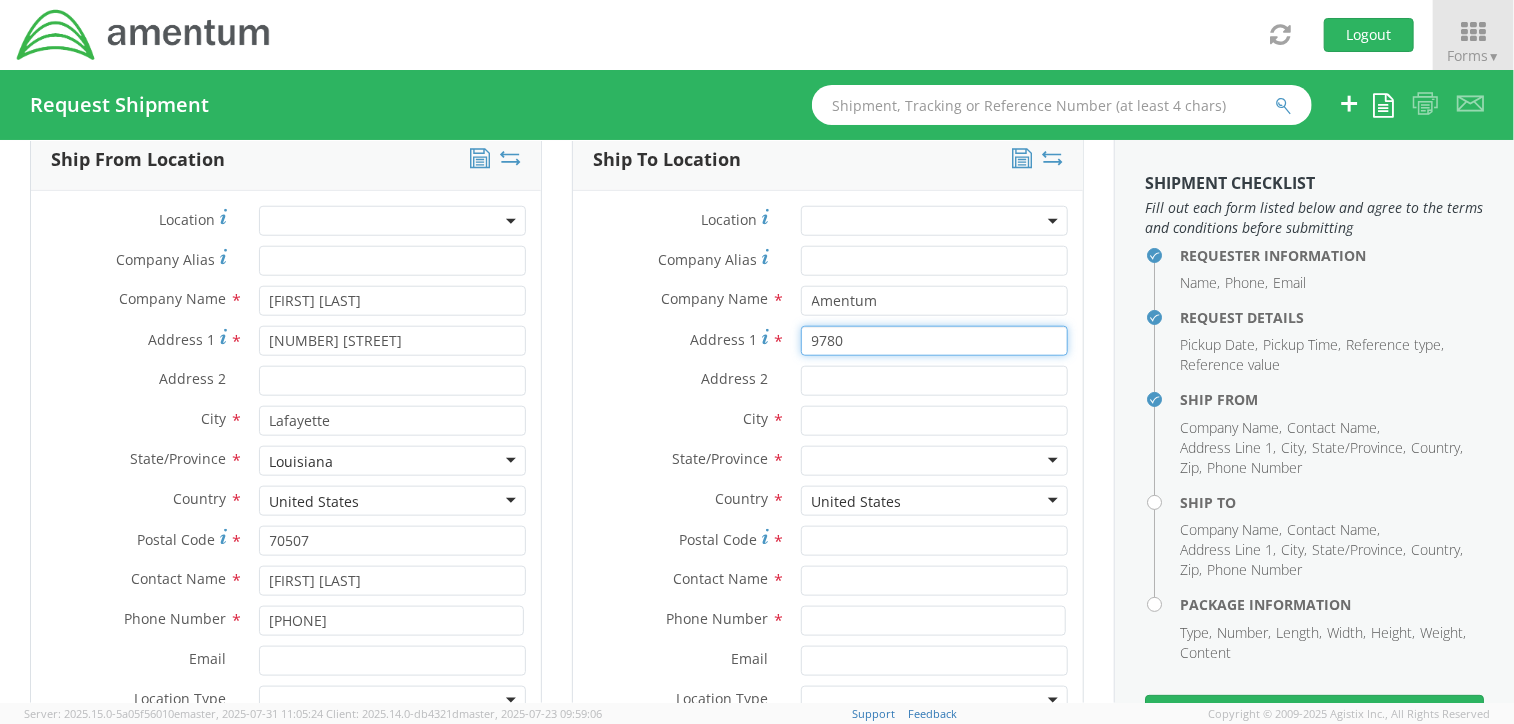 type on "[NUMBER] [STREET]" 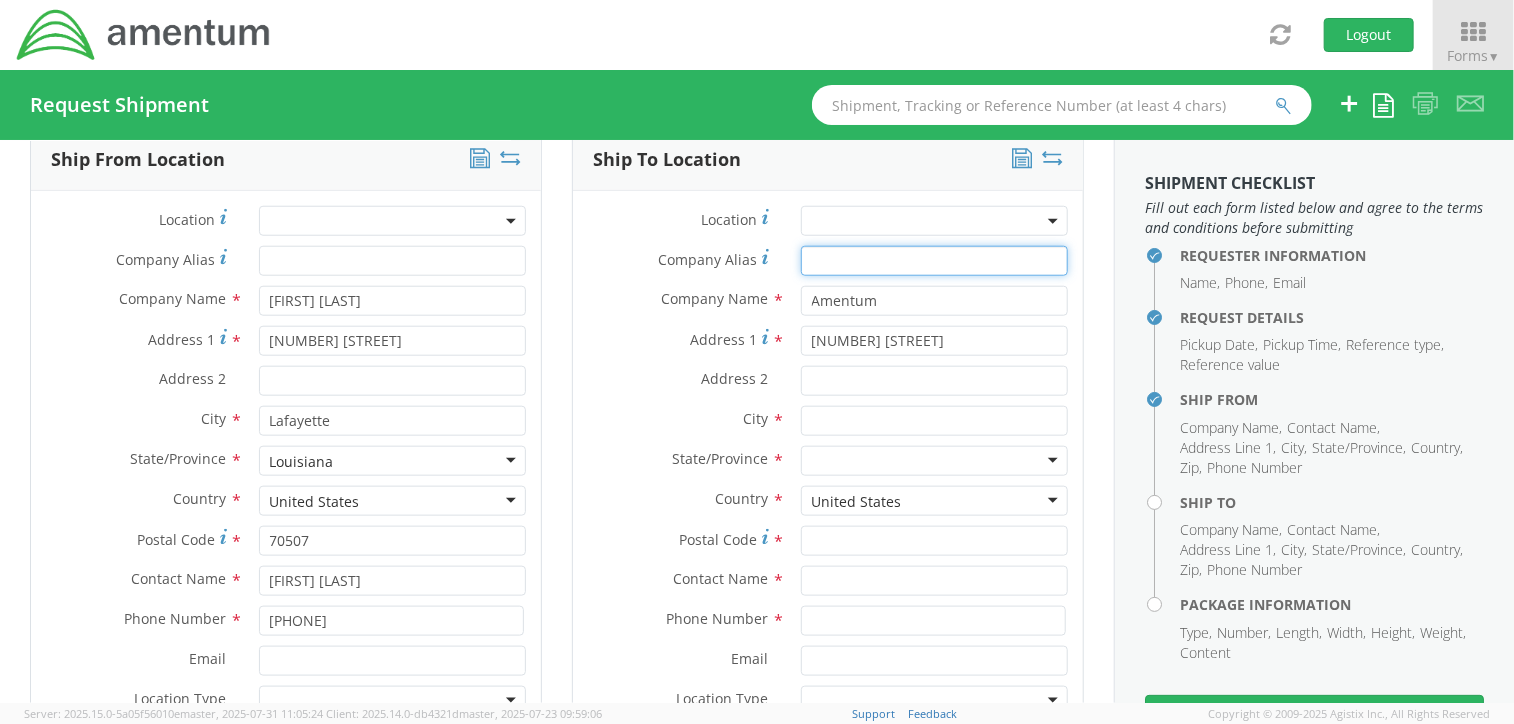 type on "Amentum" 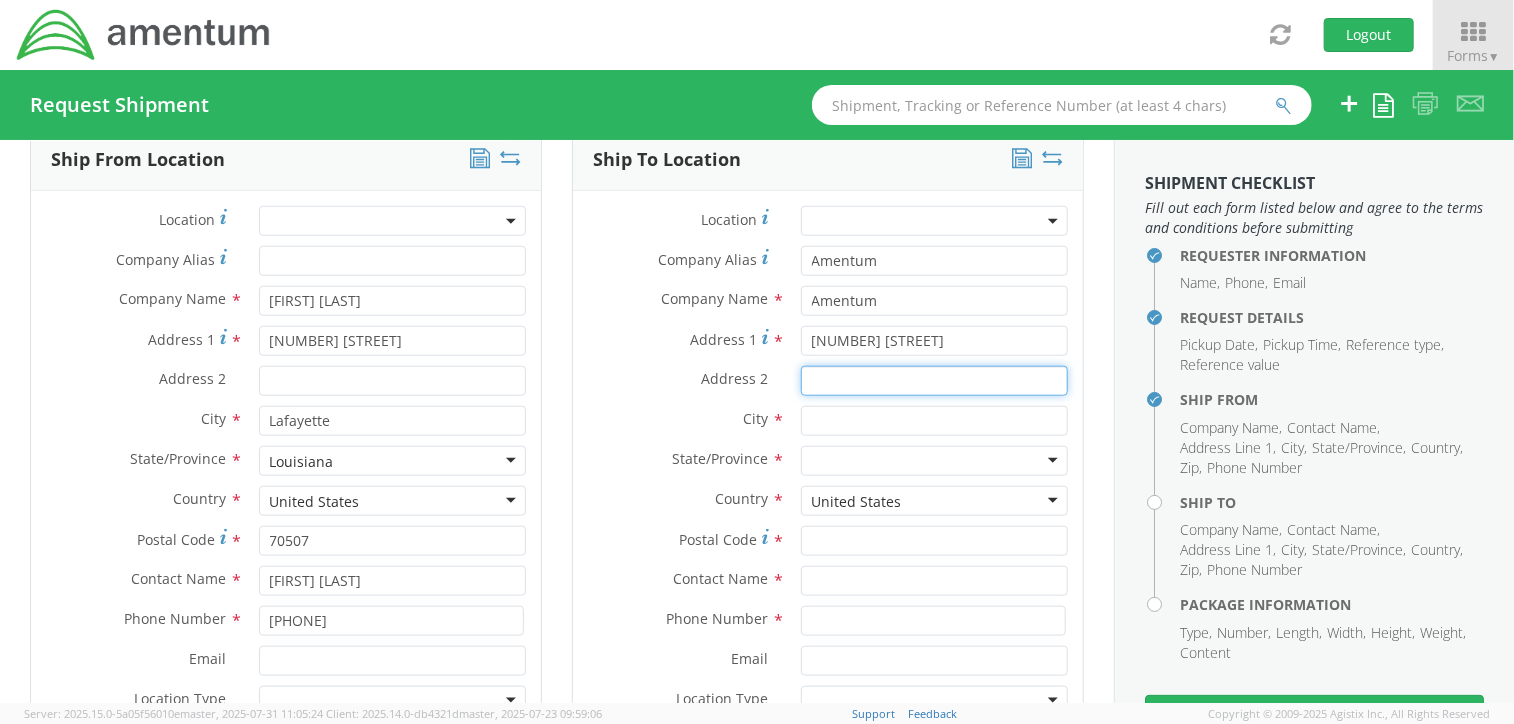 type on "Suite 400" 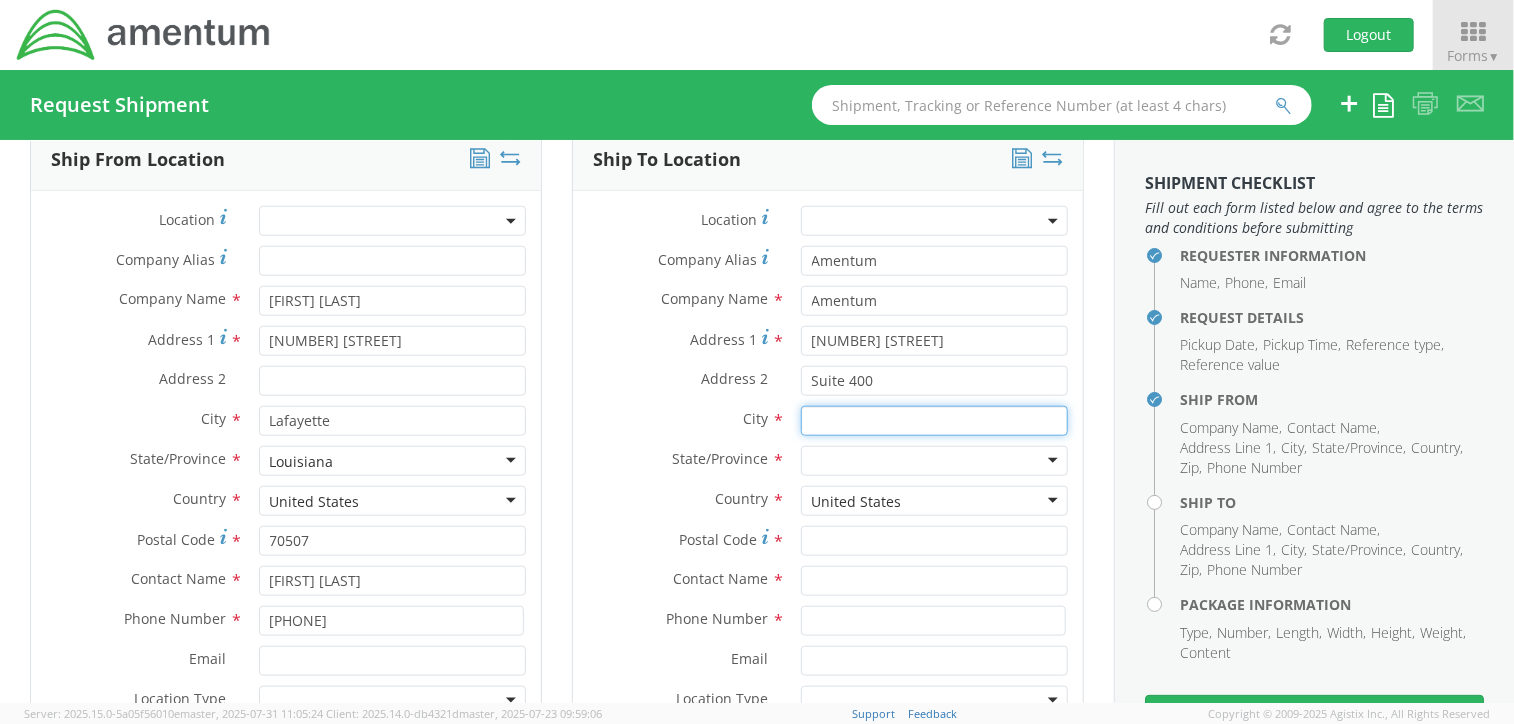 type on "[CITY]" 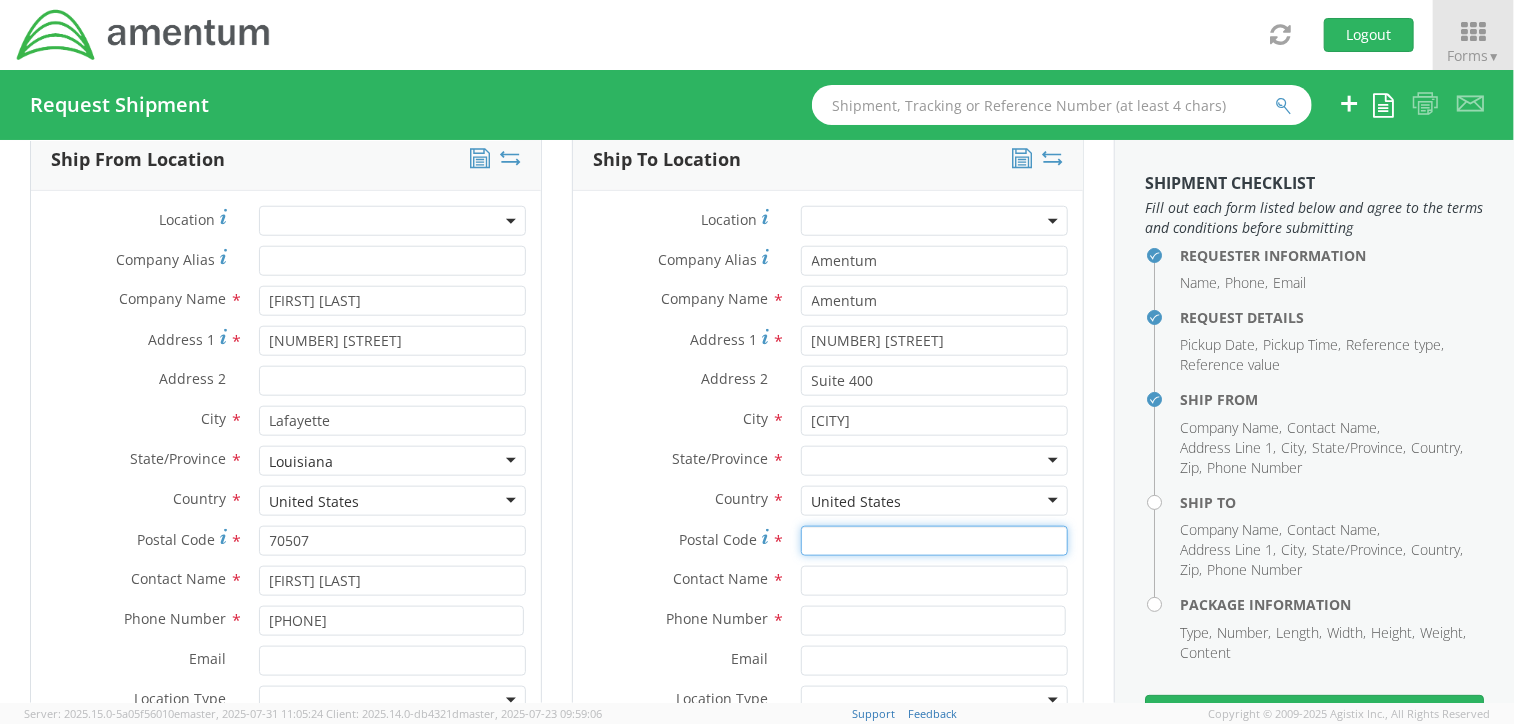 type on "80112" 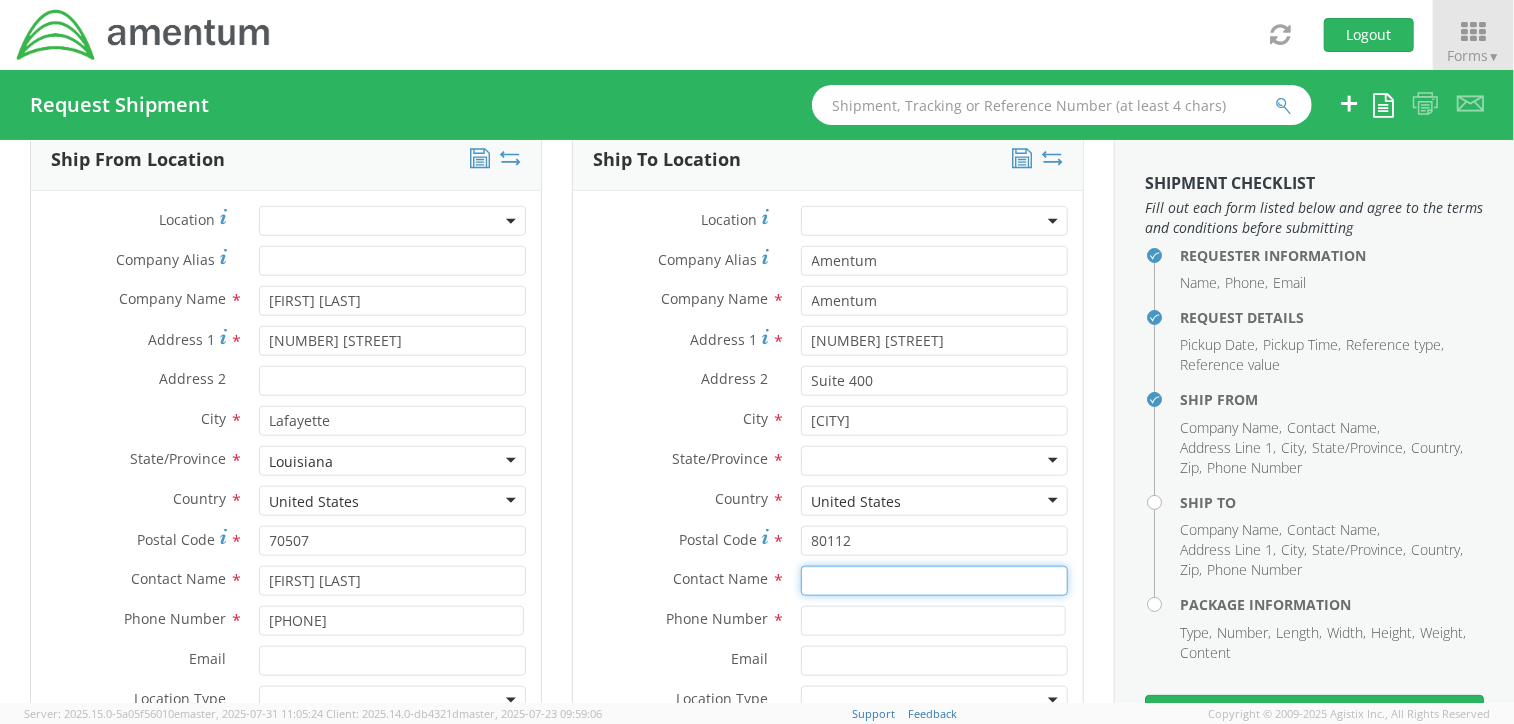 type on "[LAST] [LAST] [LAST]" 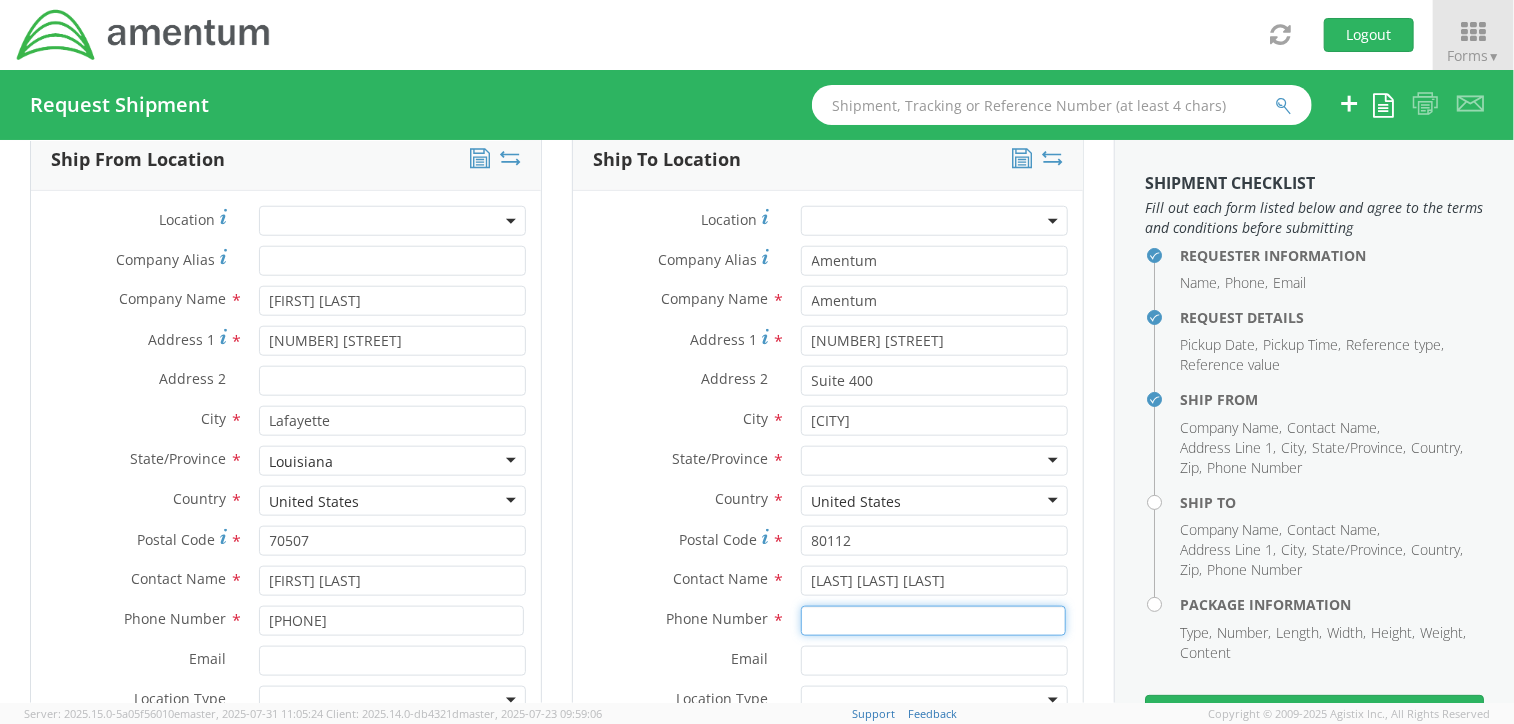 type on "[PHONE]" 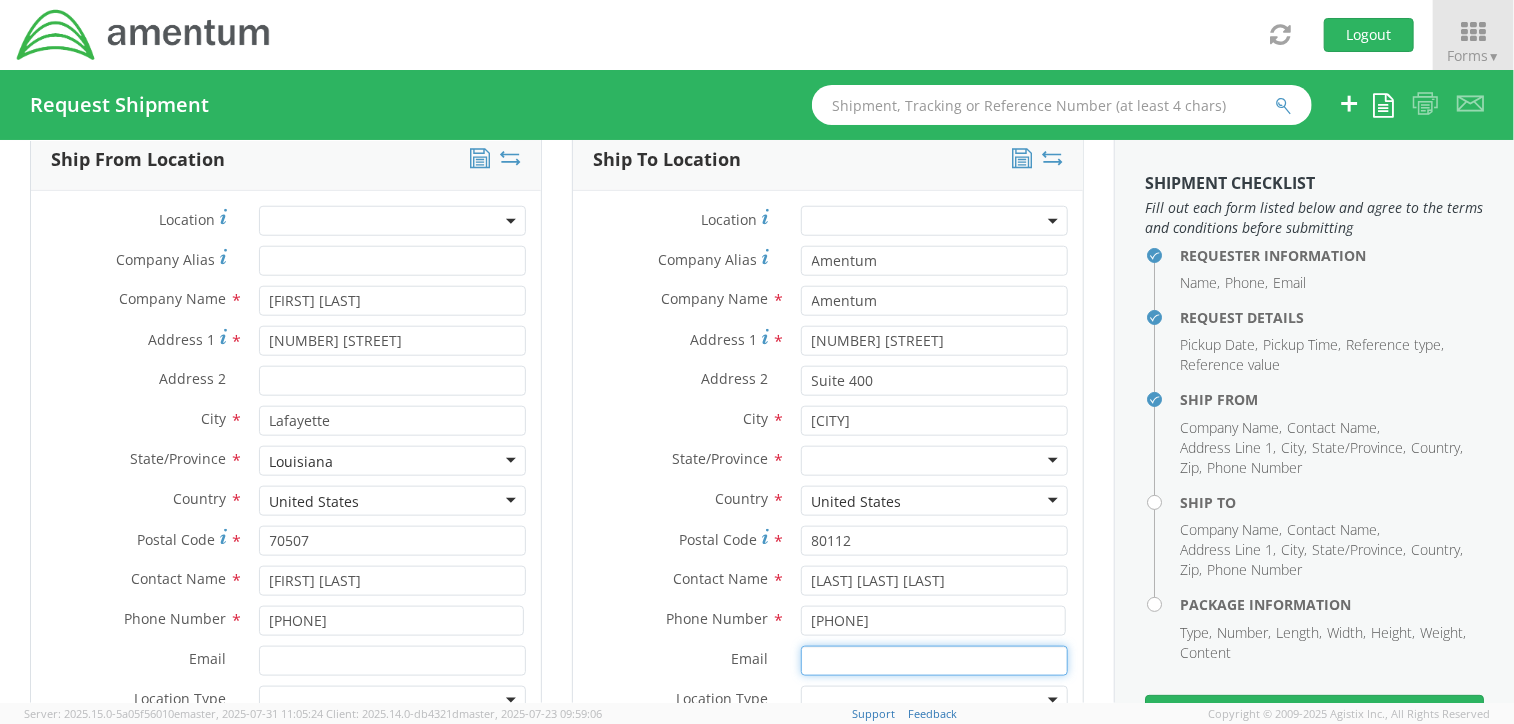 type on "[EMAIL]" 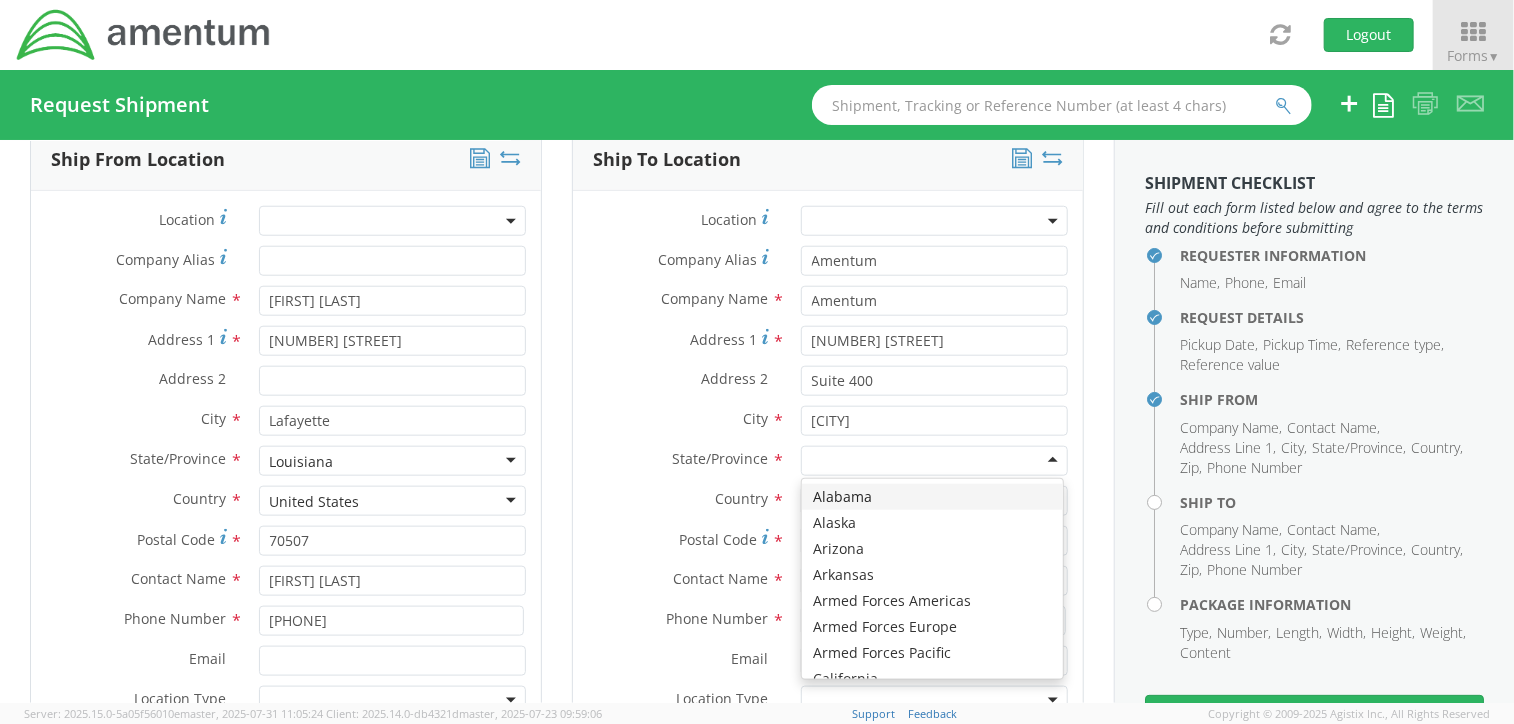 click at bounding box center (935, 461) 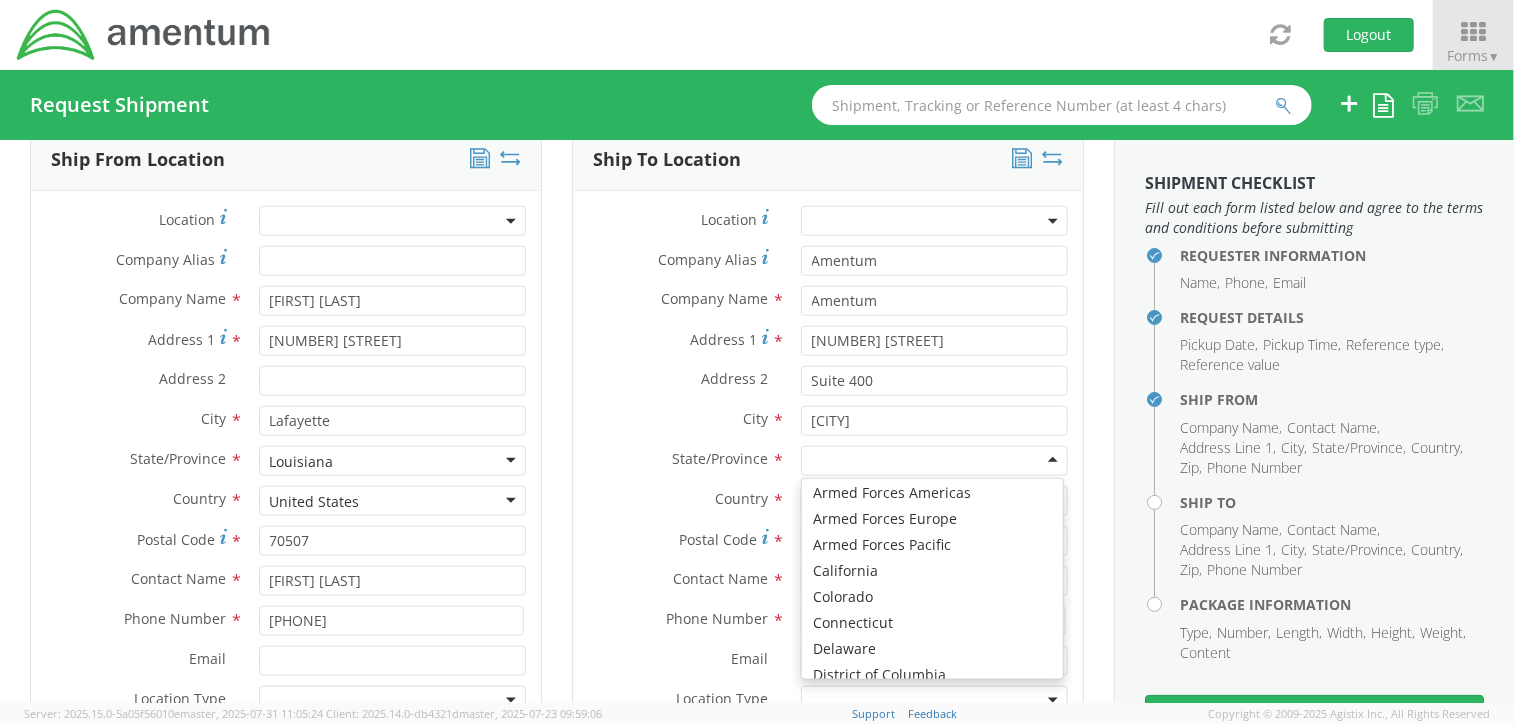 scroll, scrollTop: 162, scrollLeft: 0, axis: vertical 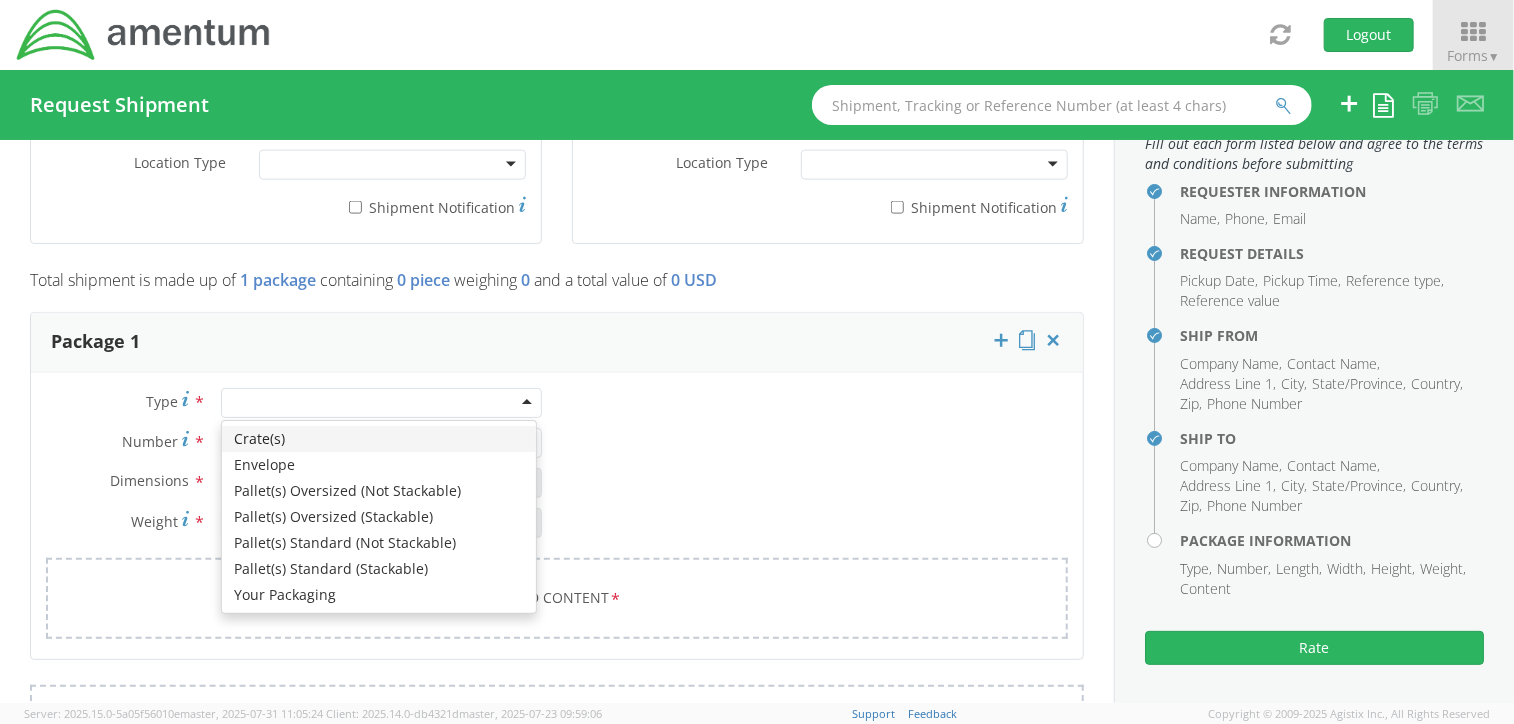 click at bounding box center [381, 403] 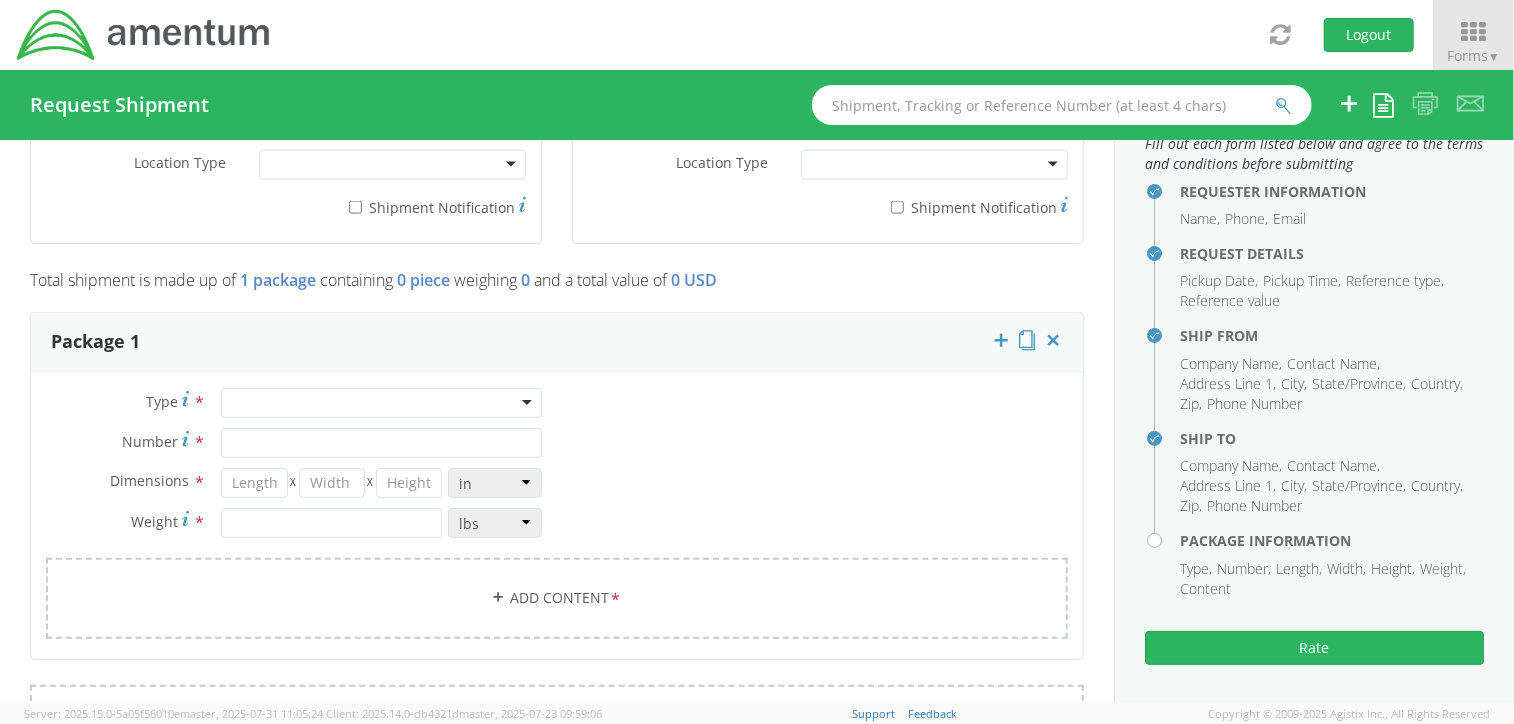 drag, startPoint x: 401, startPoint y: 395, endPoint x: 271, endPoint y: 540, distance: 194.74342 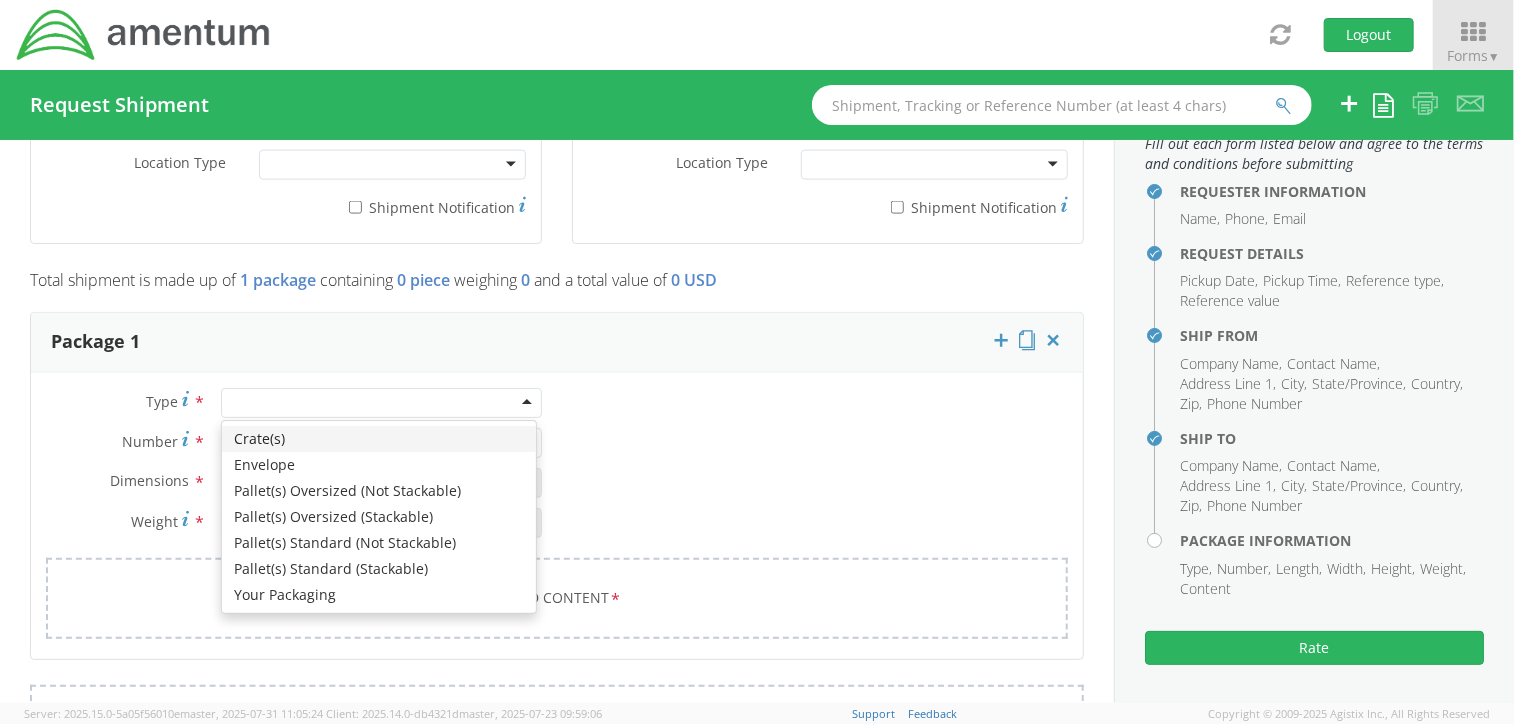 click at bounding box center (381, 403) 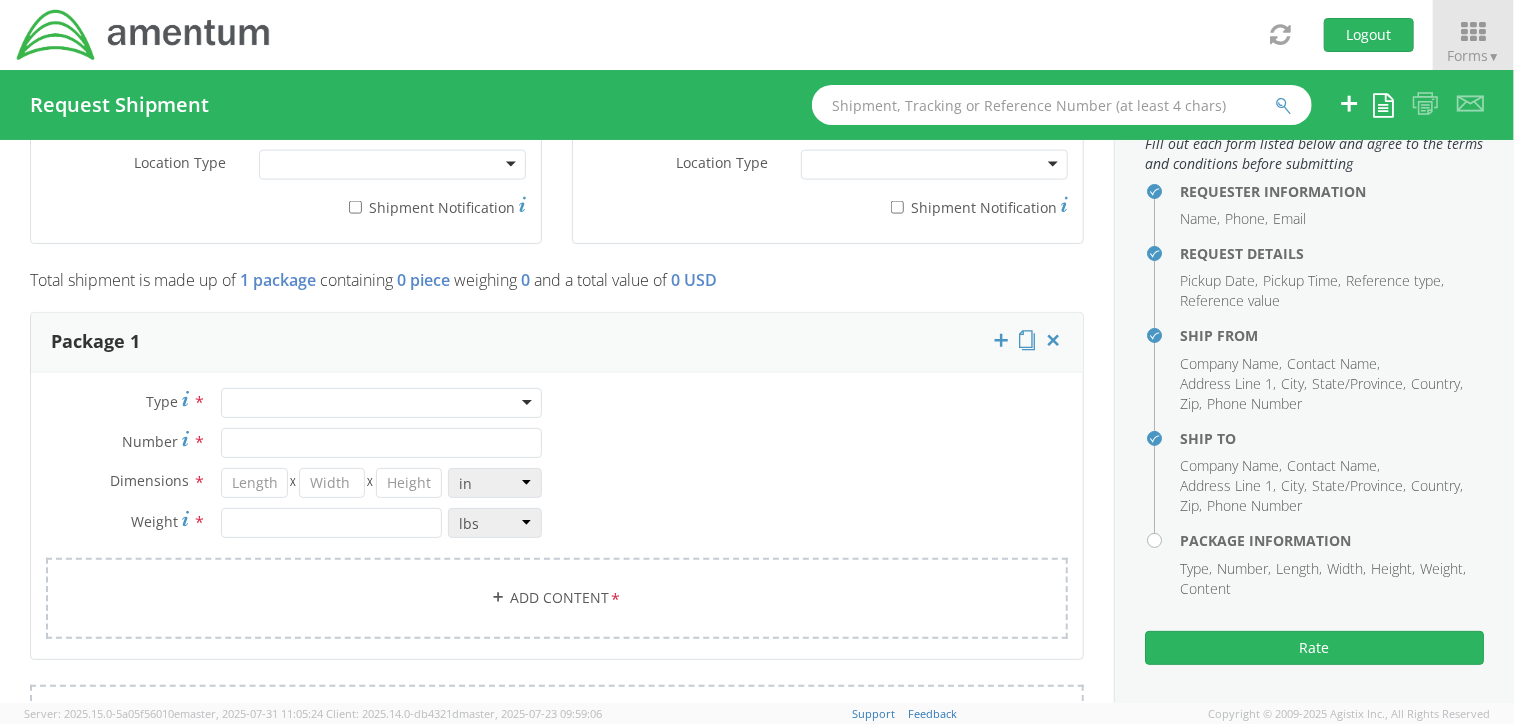 click at bounding box center (381, 403) 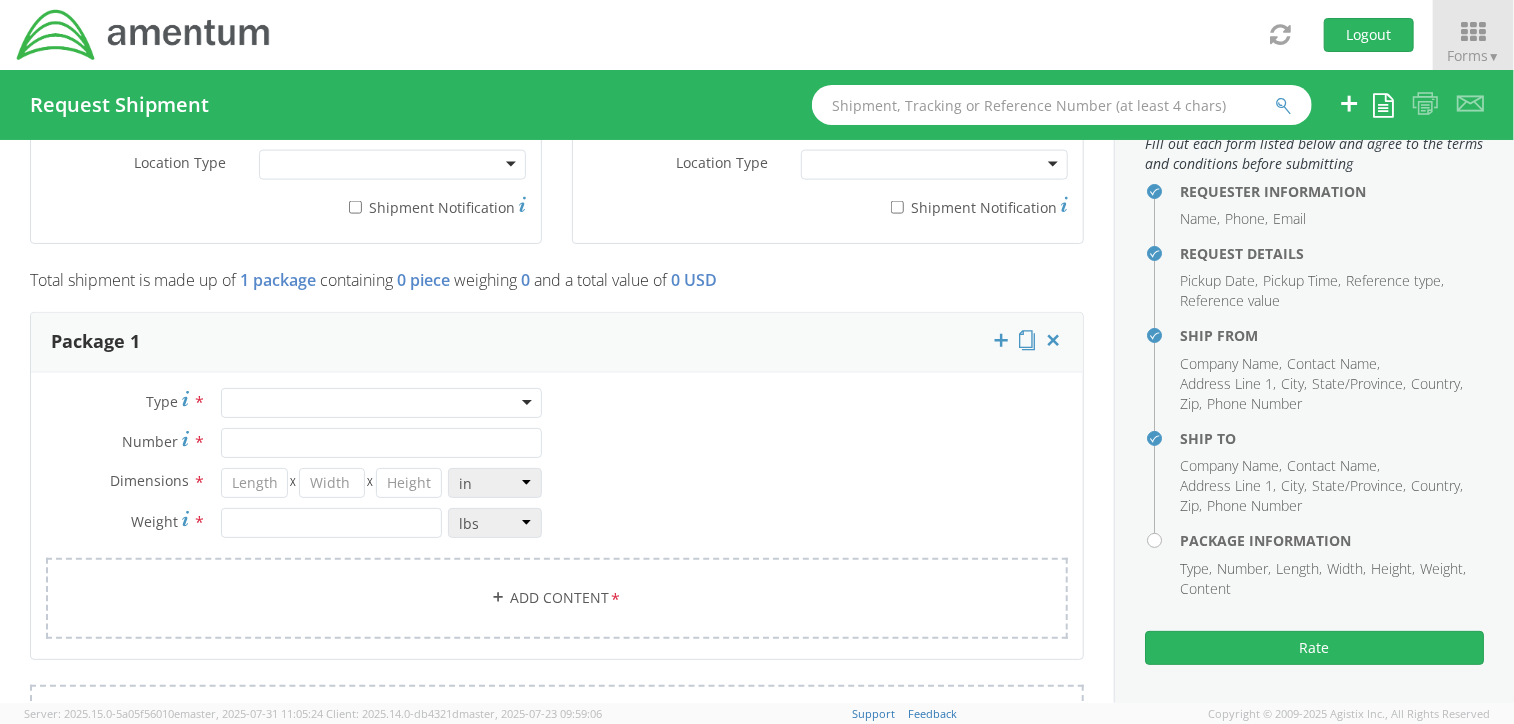 click at bounding box center [381, 403] 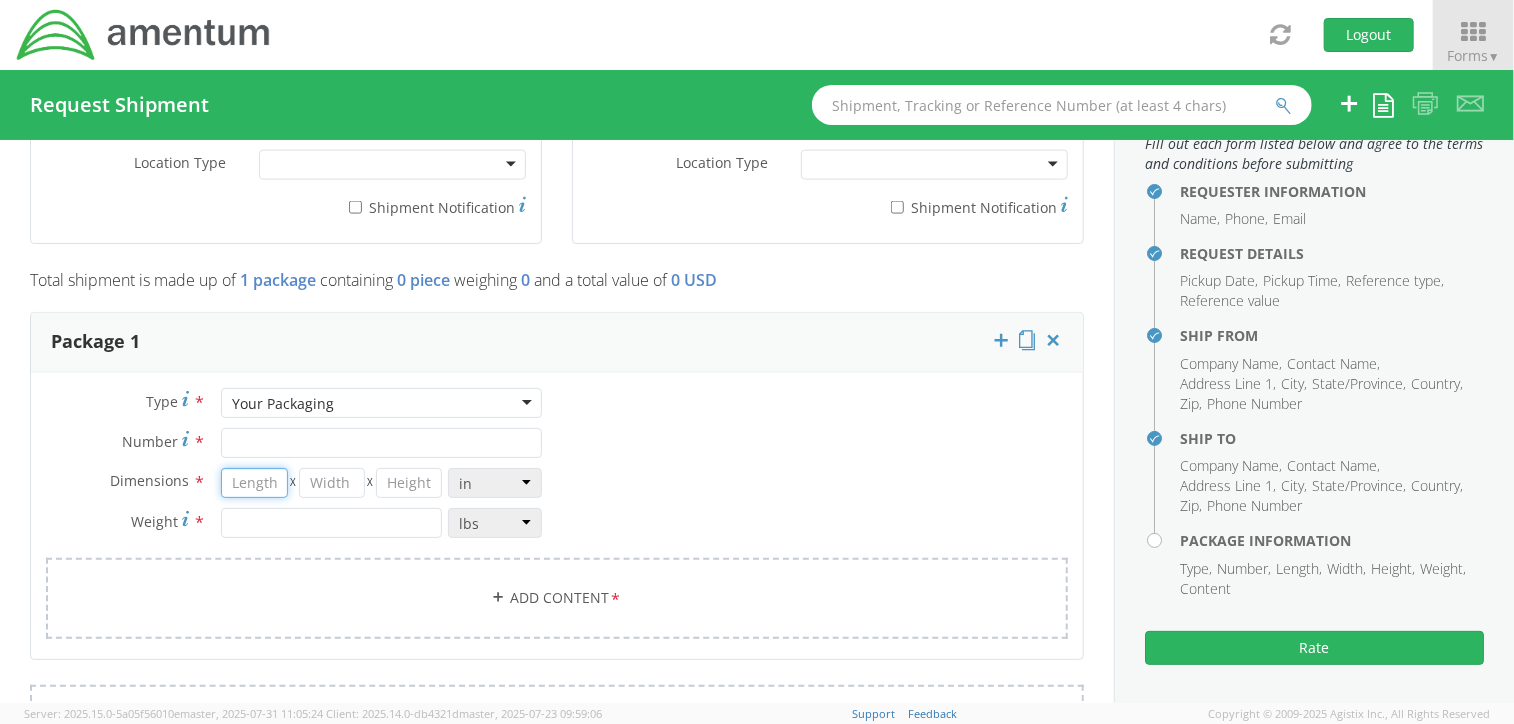 click at bounding box center [254, 483] 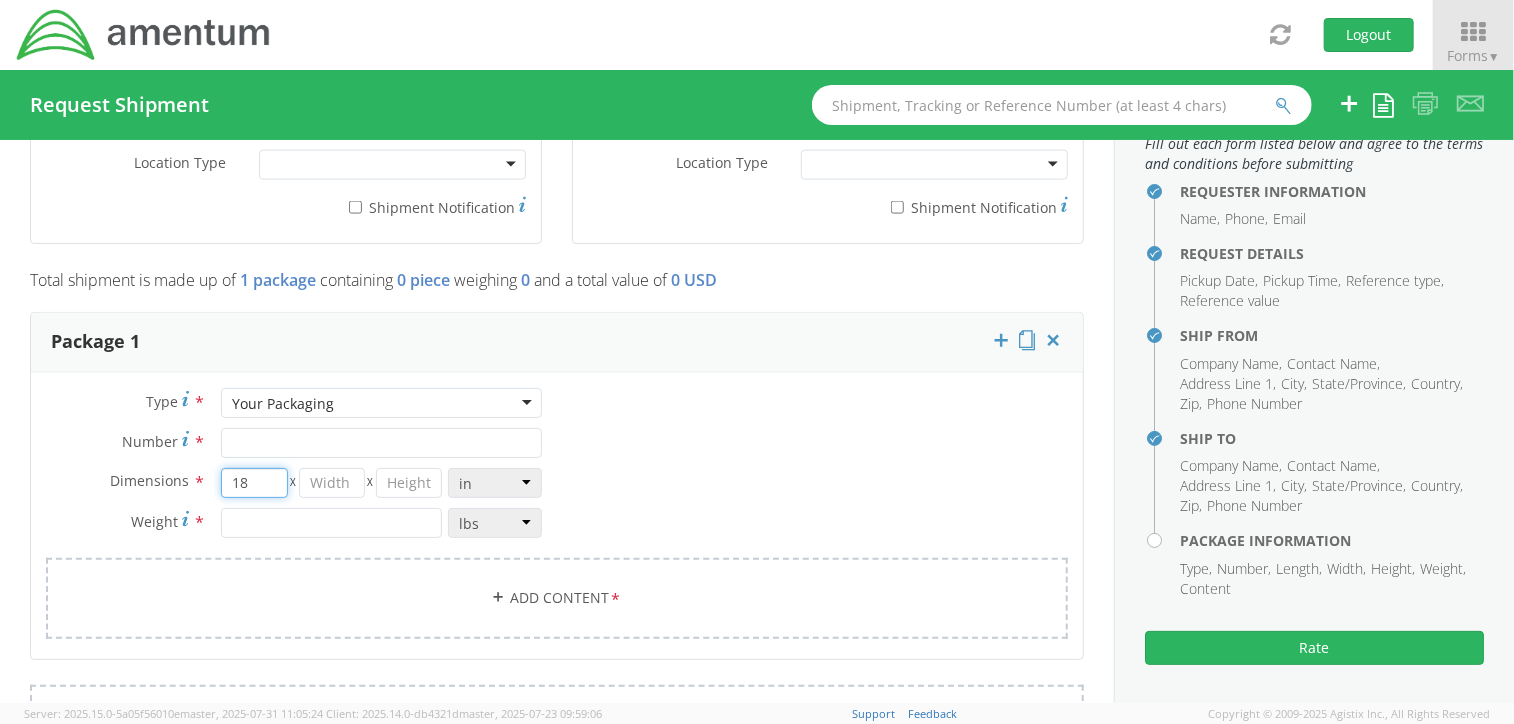type on "18" 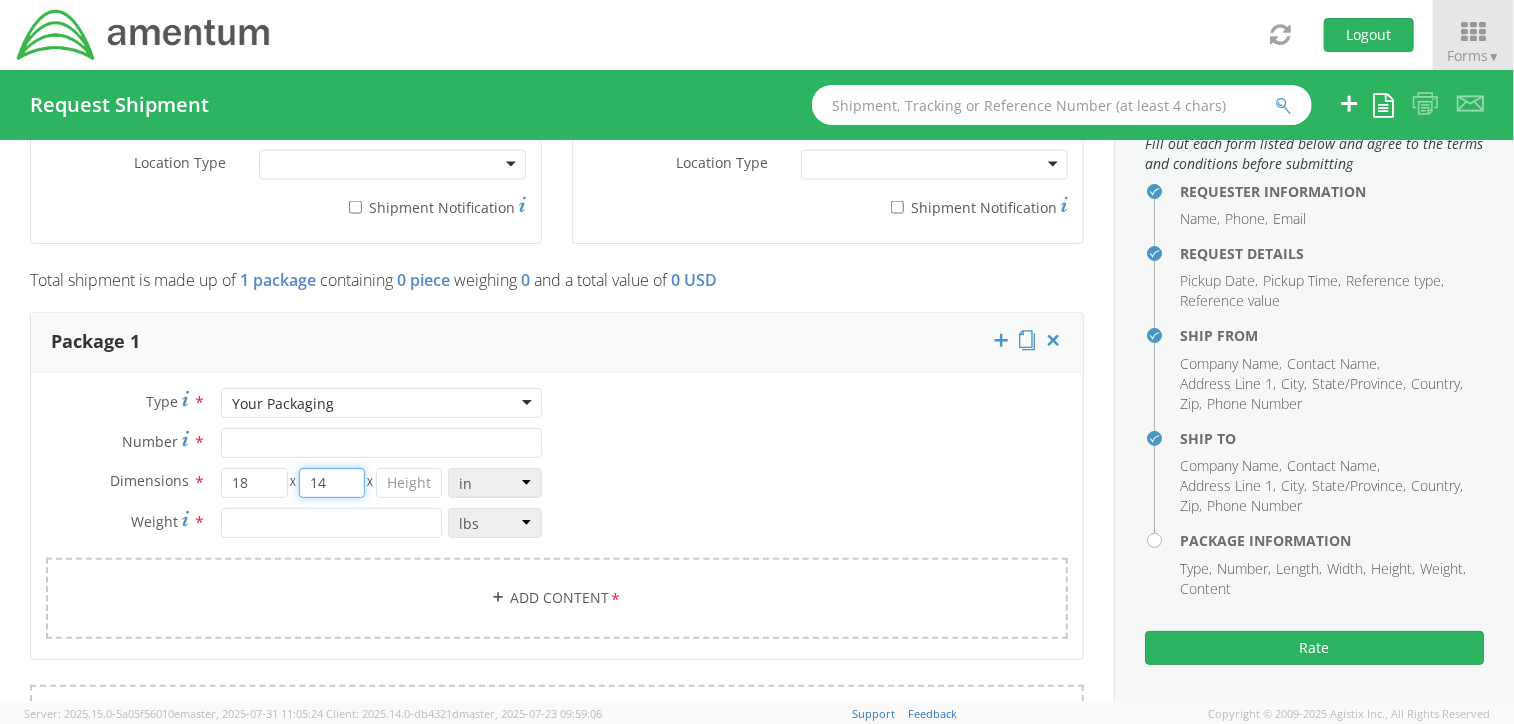 type on "14" 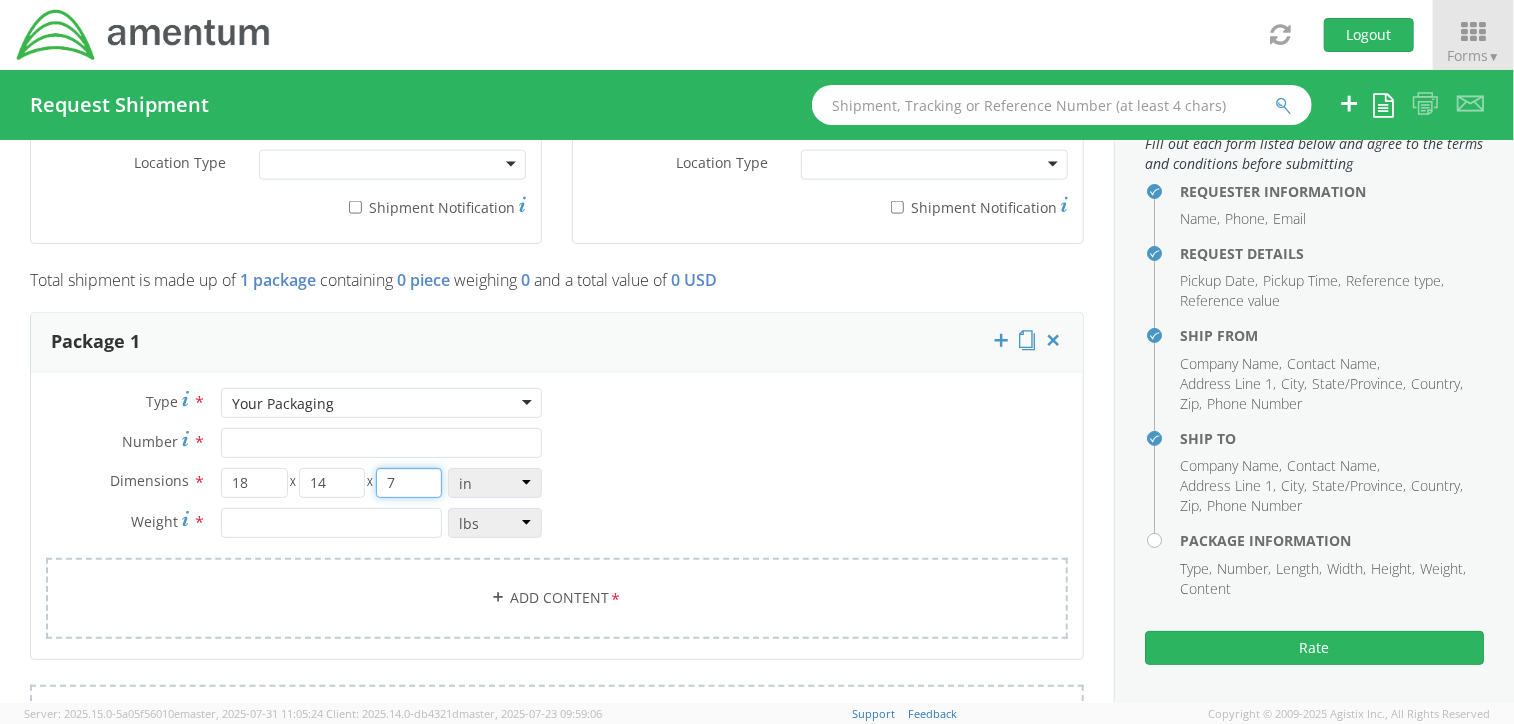 type on "7" 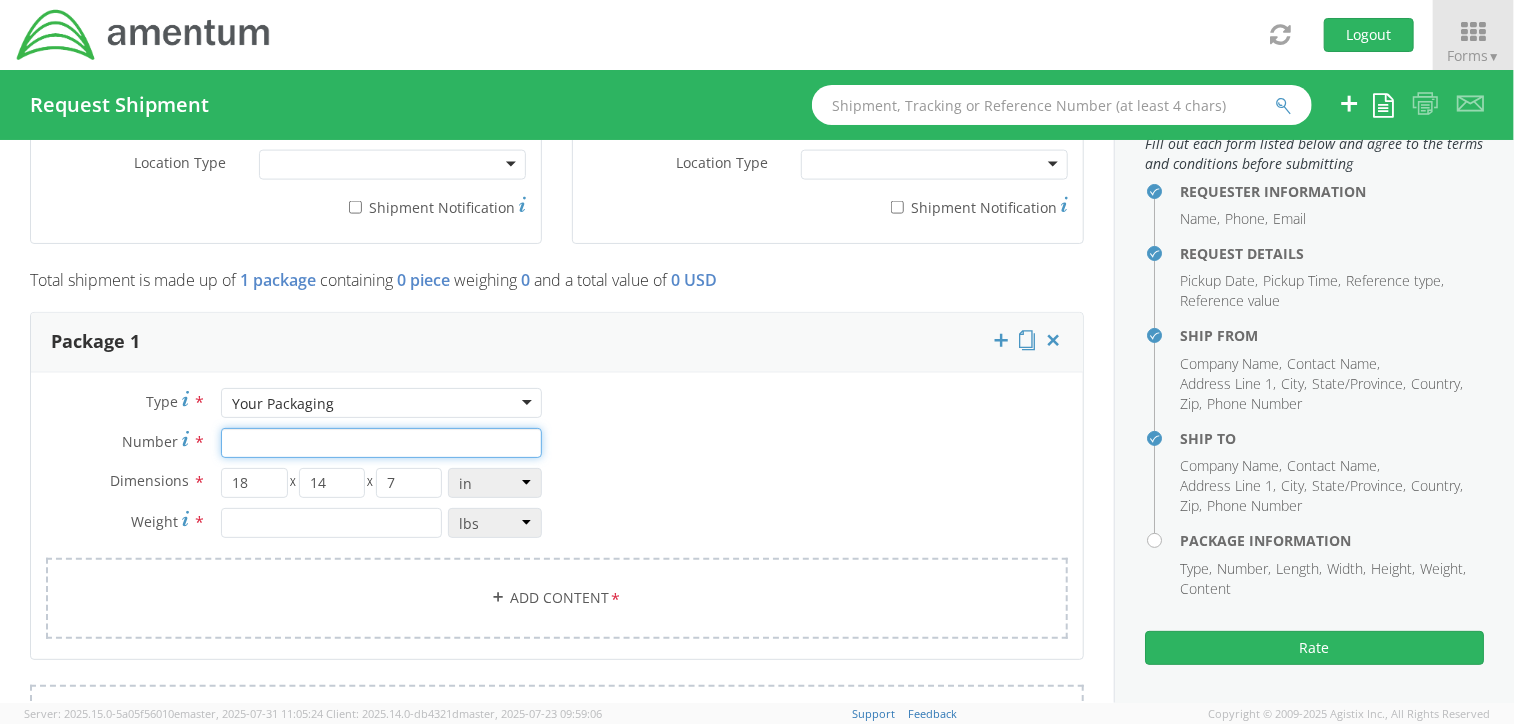 click on "Number        *" at bounding box center (381, 443) 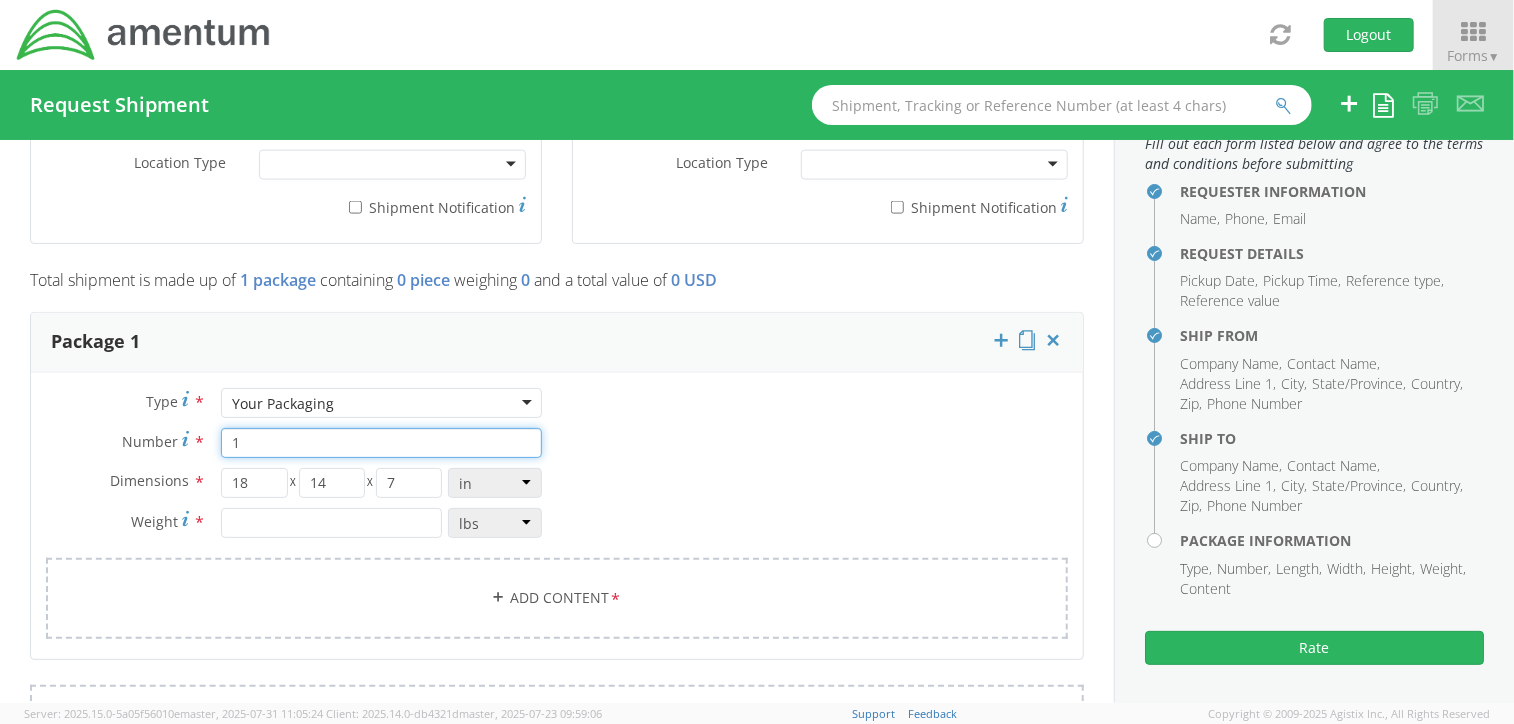 type on "1" 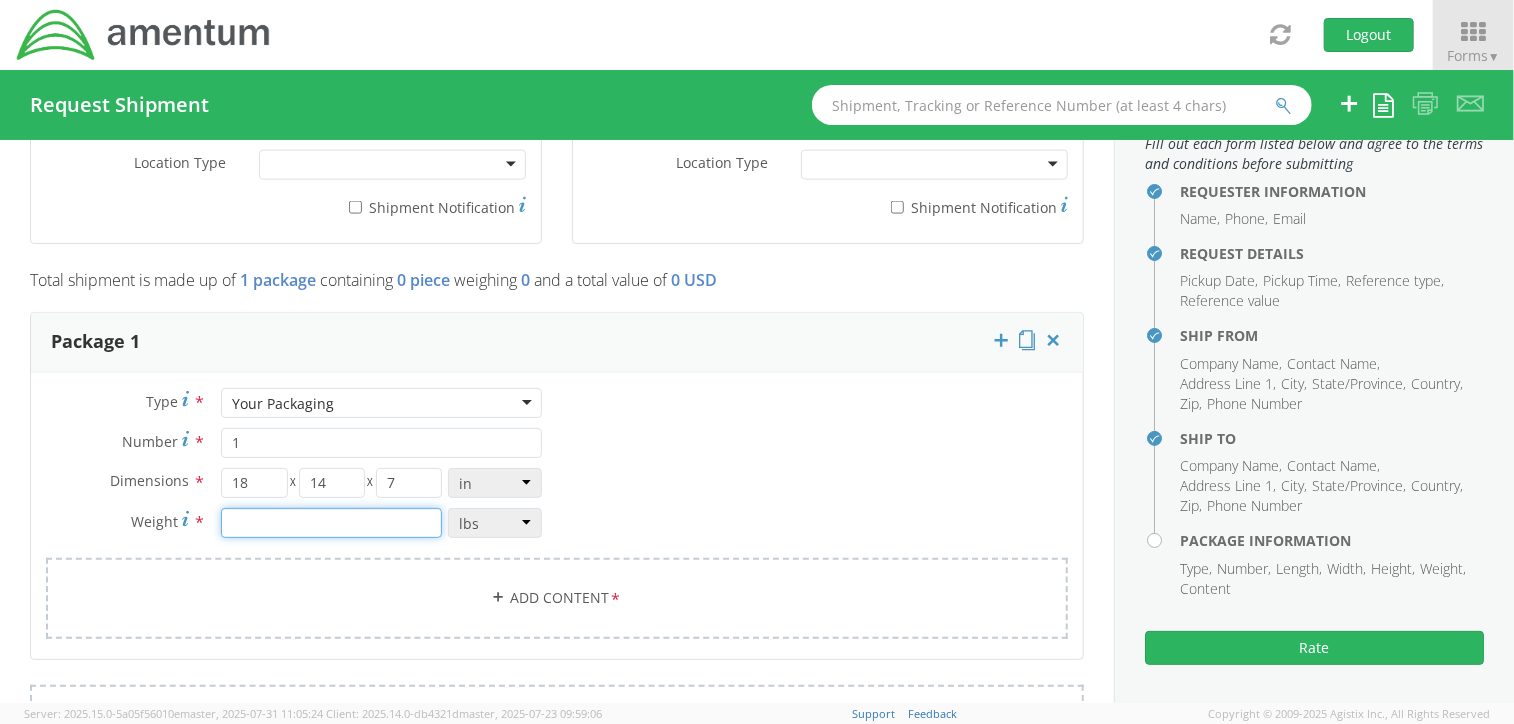 click at bounding box center [331, 523] 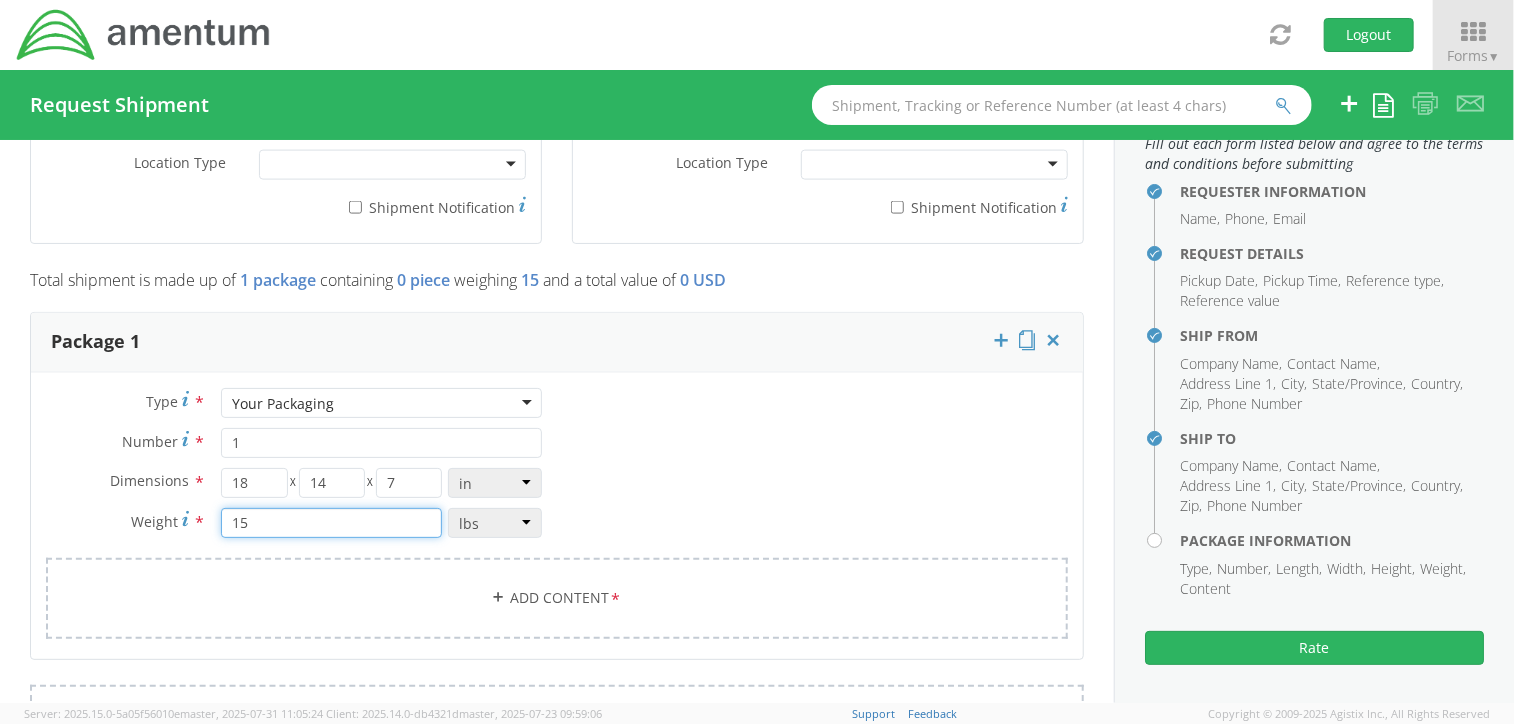 type on "15" 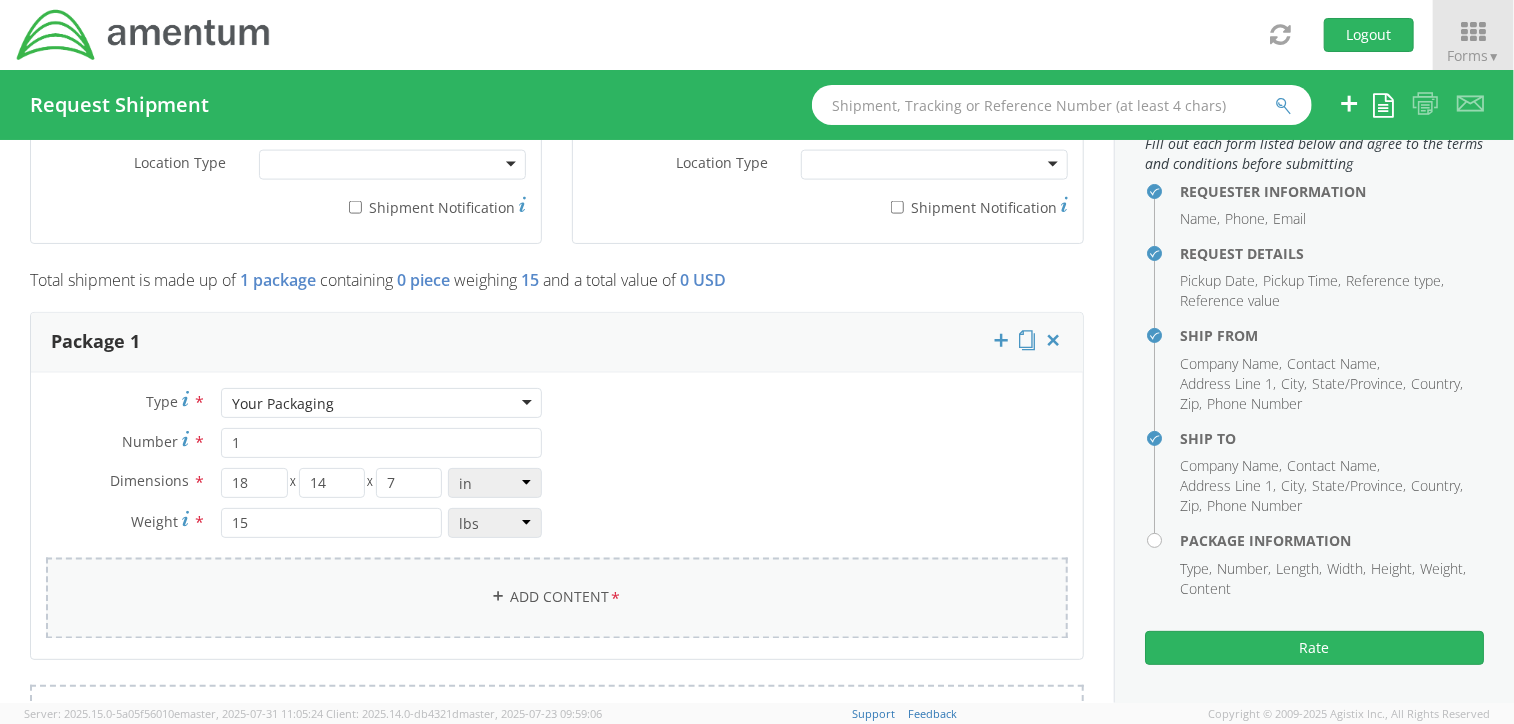 click on "Add Content  *" at bounding box center [557, 598] 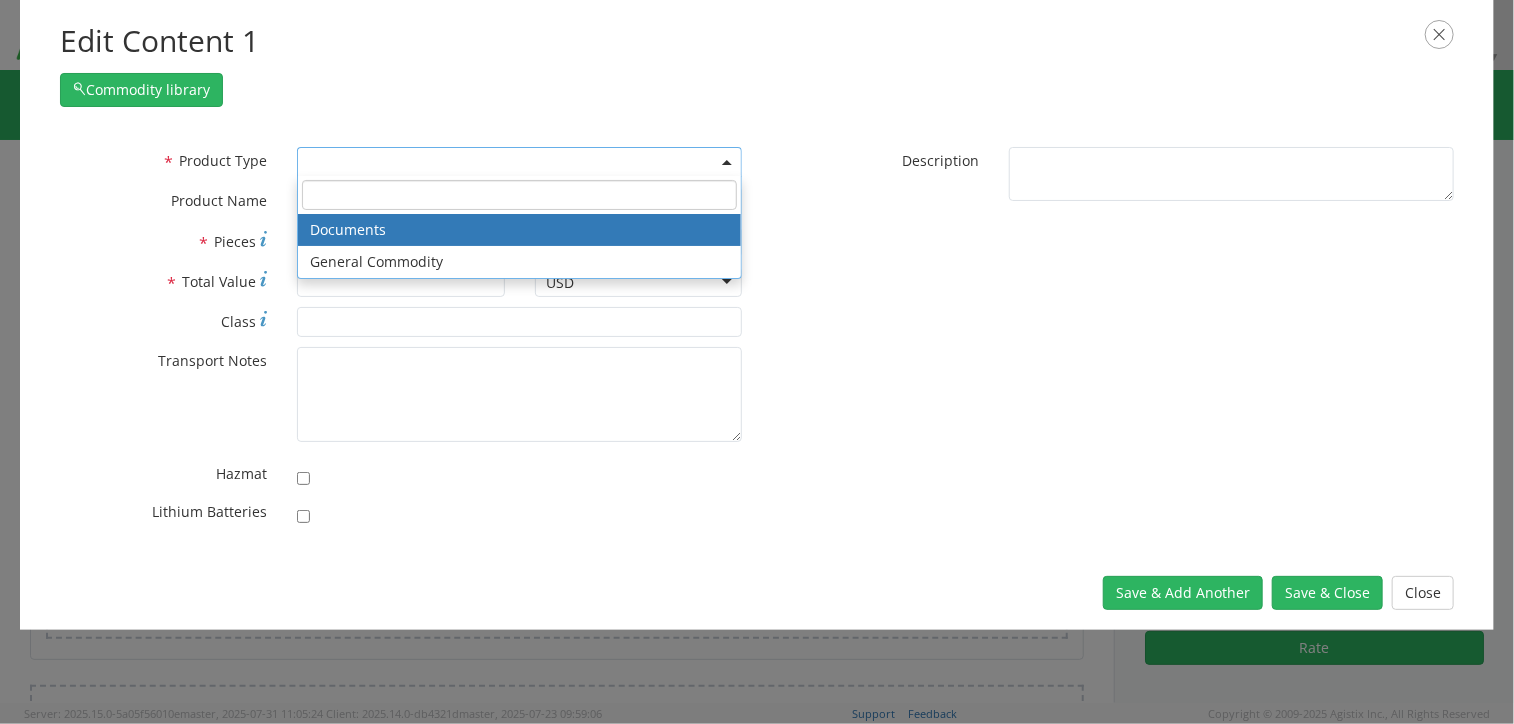 click at bounding box center (519, 162) 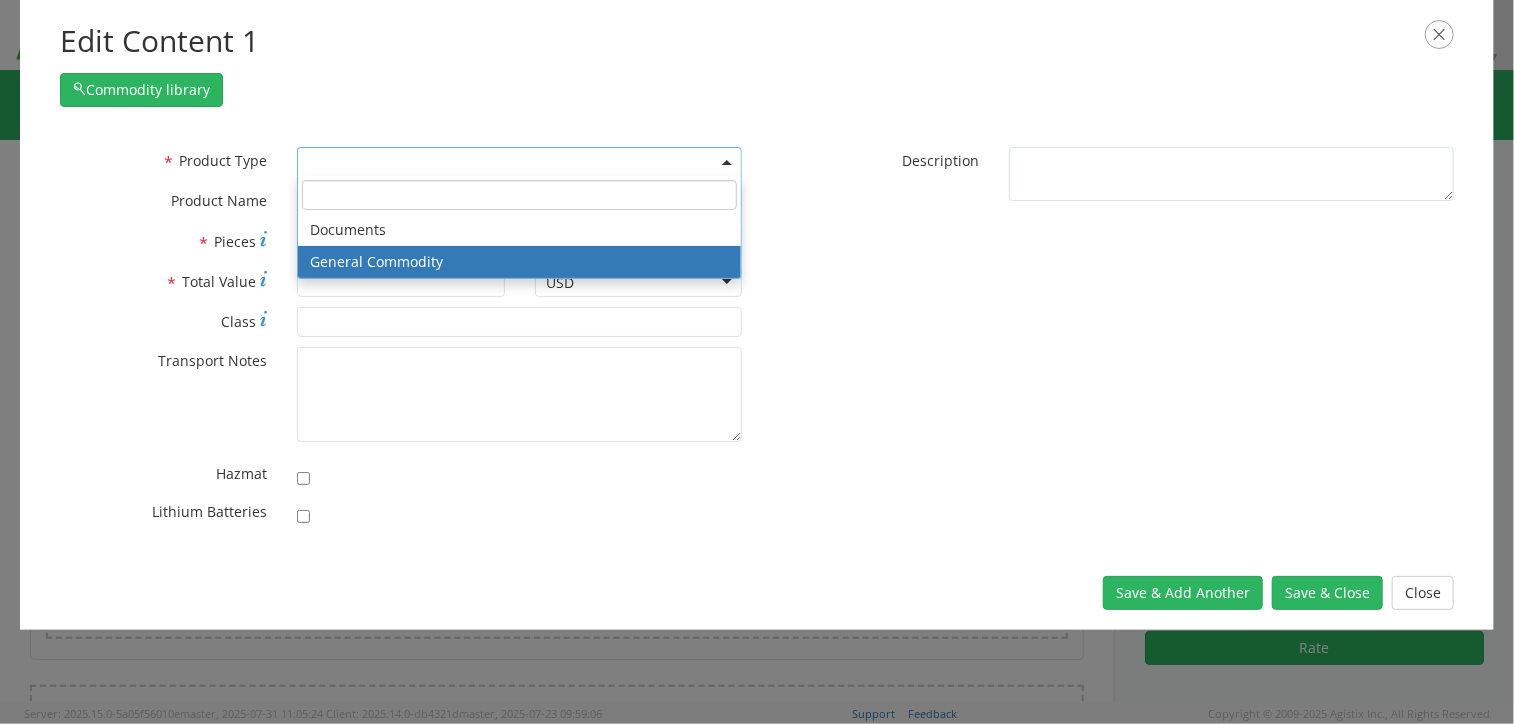 select on "COMMODITY" 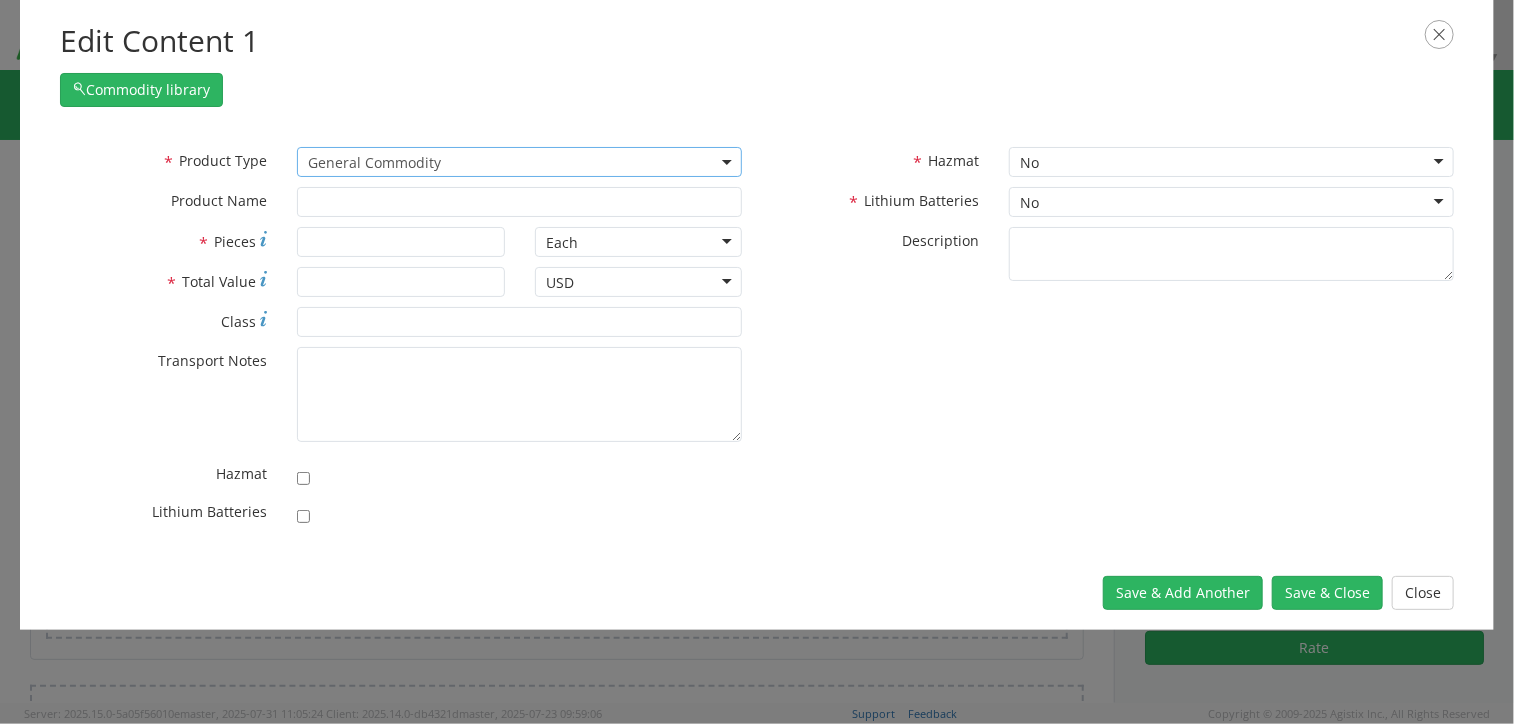type on "General Commodity" 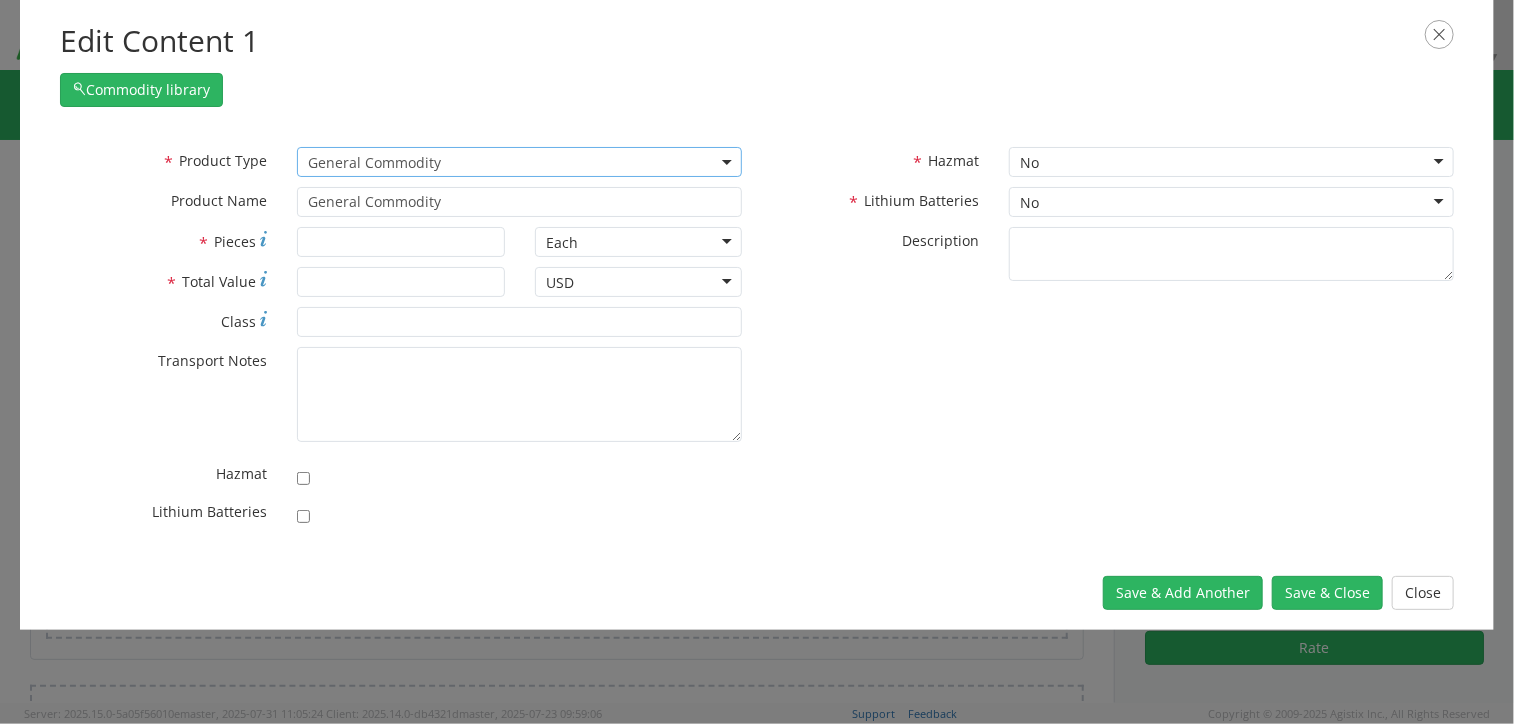 click on "No" at bounding box center (1231, 202) 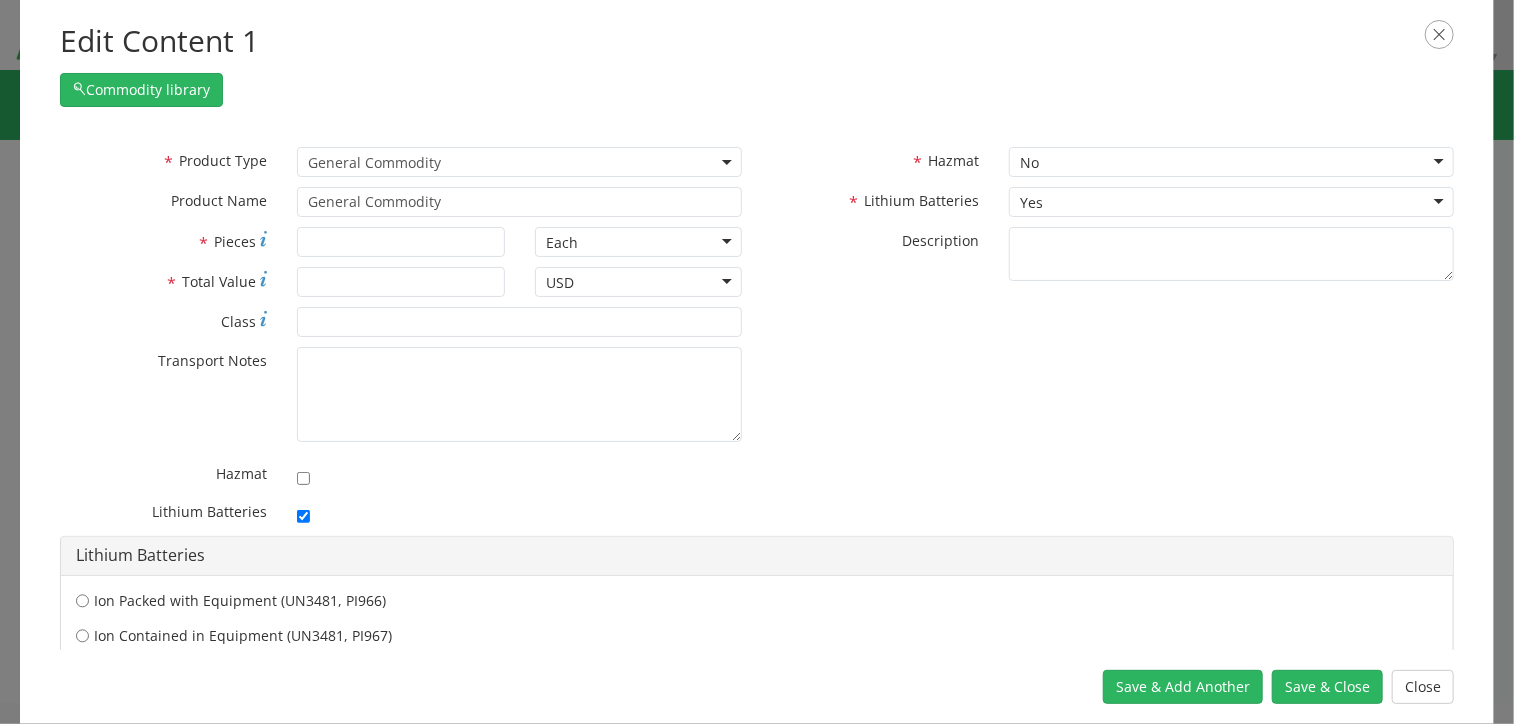 checkbox on "true" 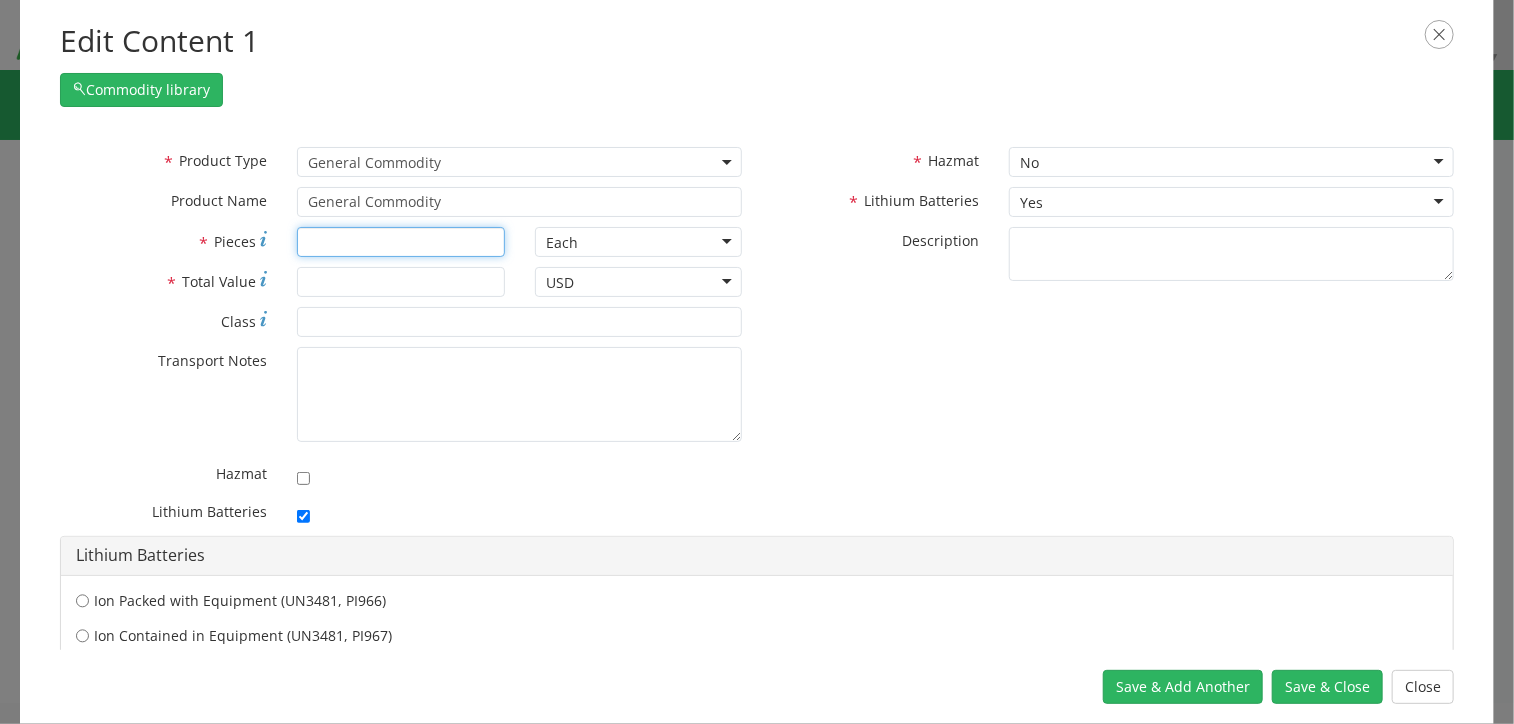 click on "*   Pieces" at bounding box center (400, 242) 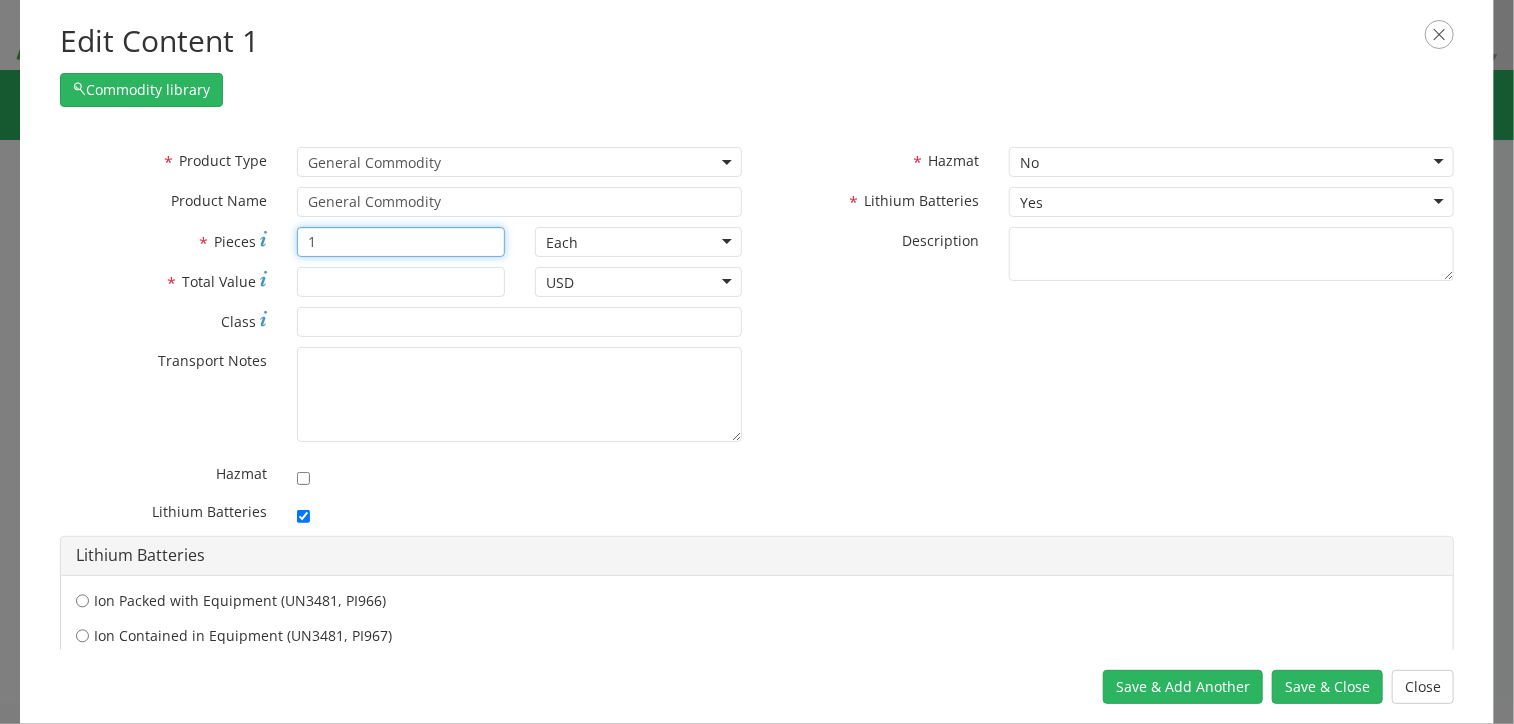 type on "1" 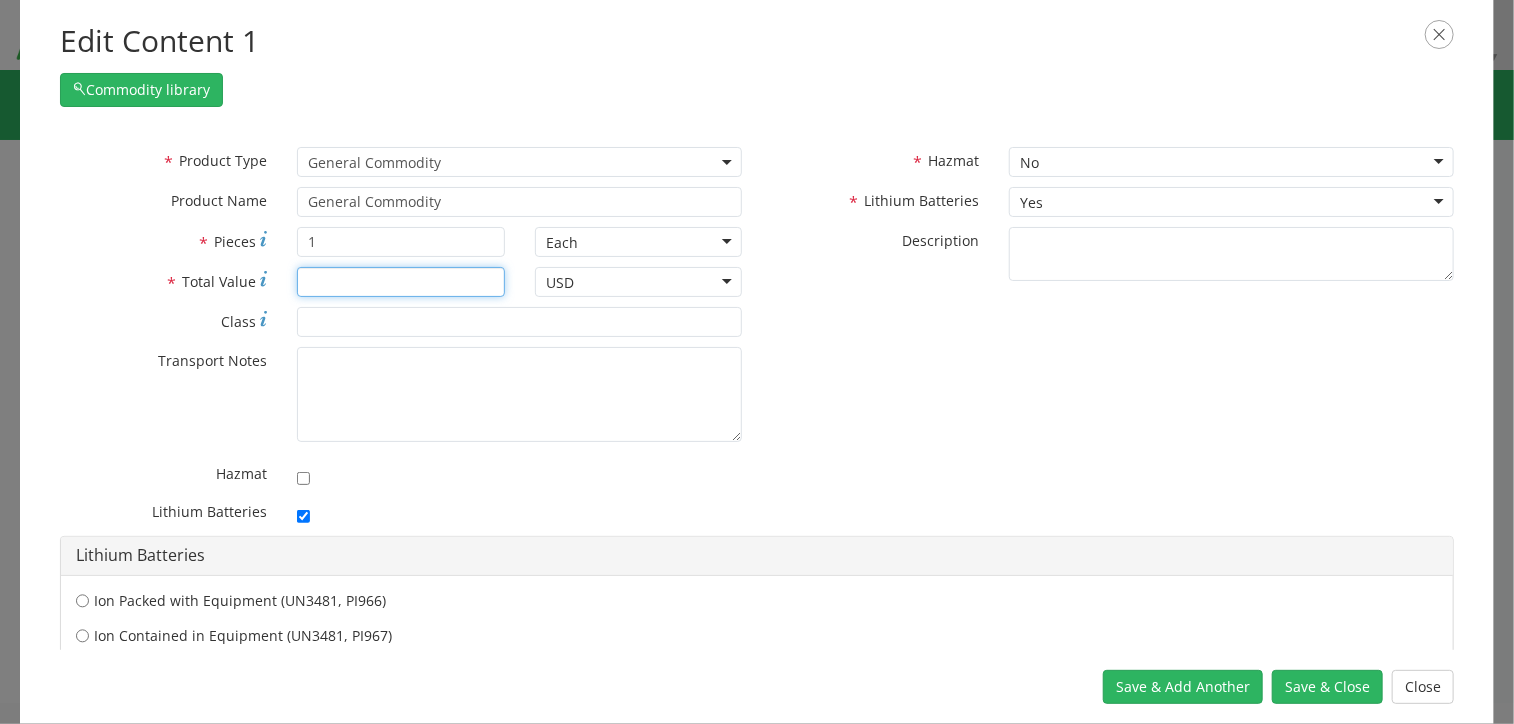 click on "*   Total Value" at bounding box center [400, 282] 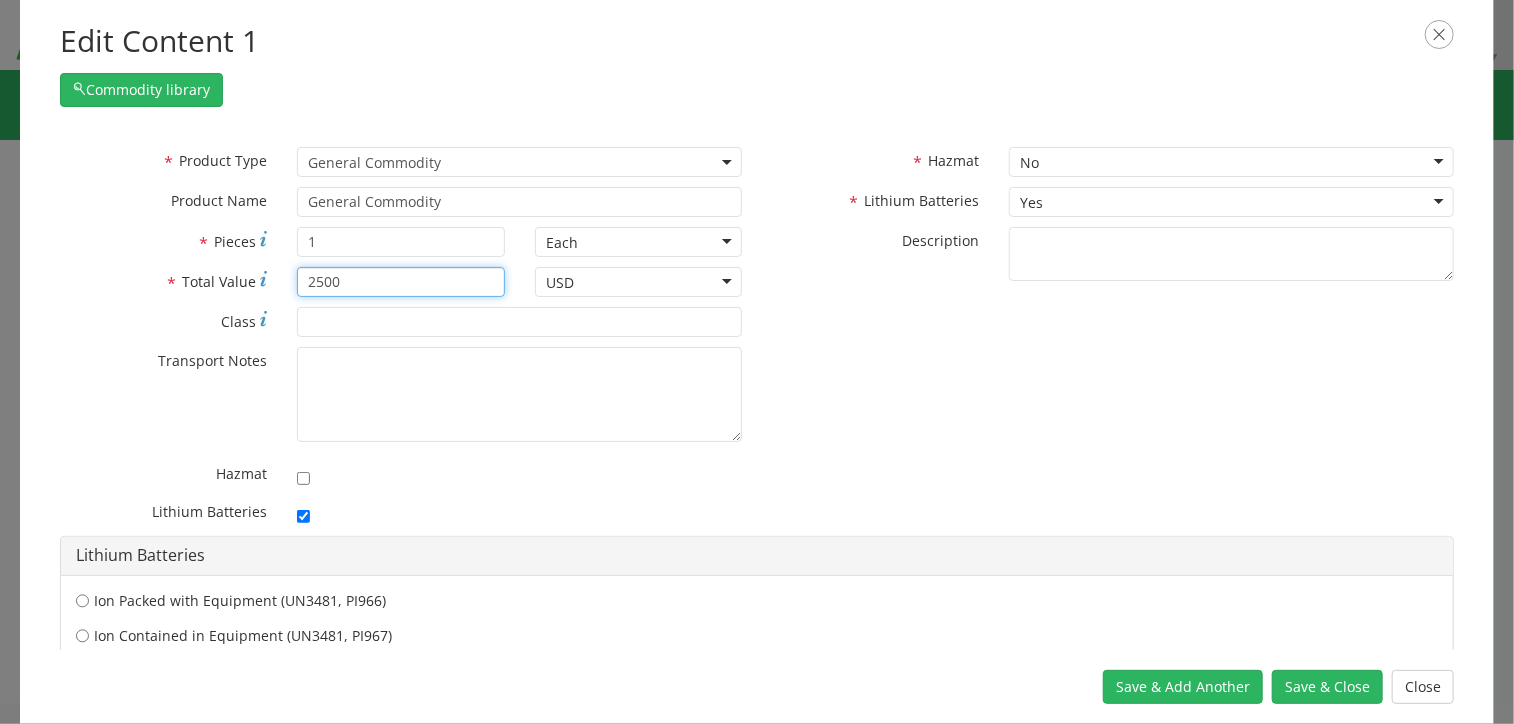 type on "2500" 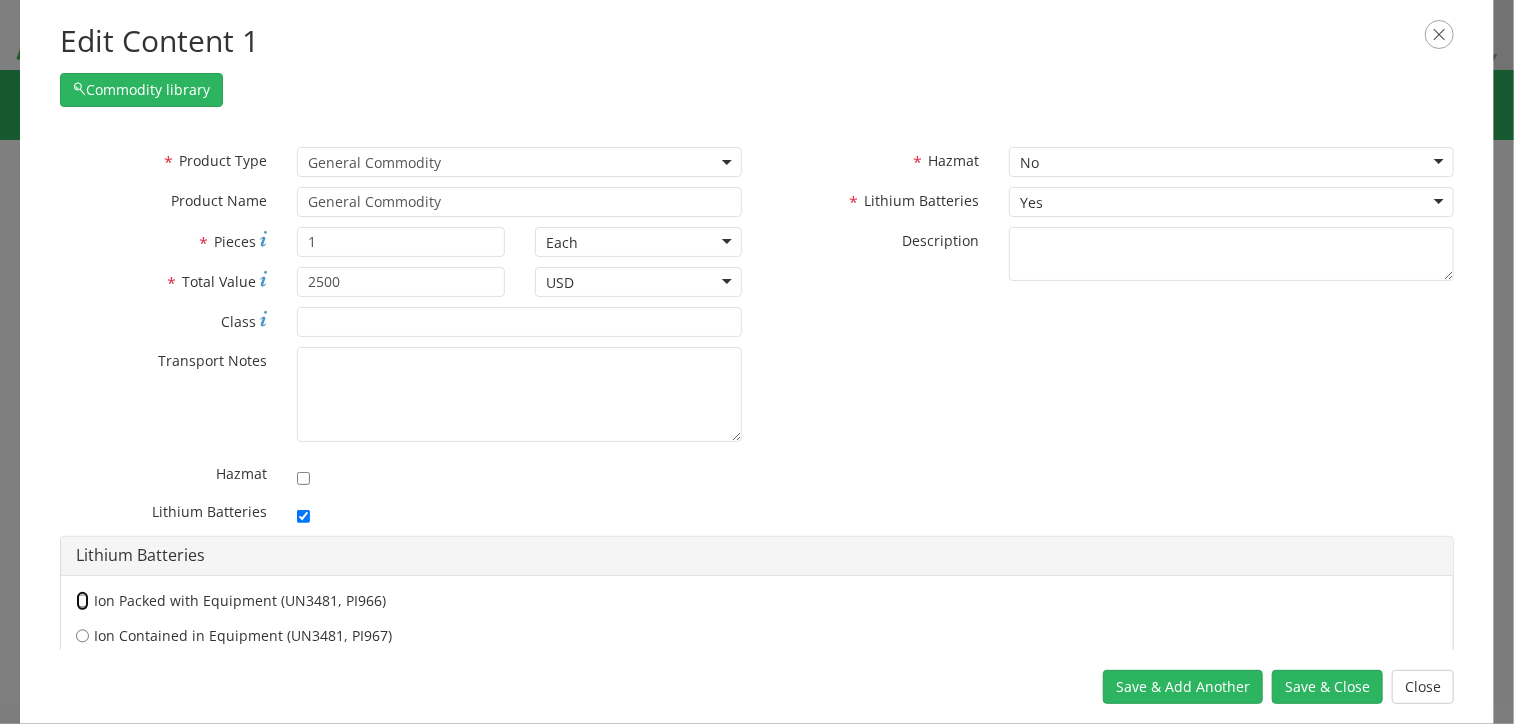 click on "Ion Packed with Equipment (UN3481, PI966)" at bounding box center [82, 601] 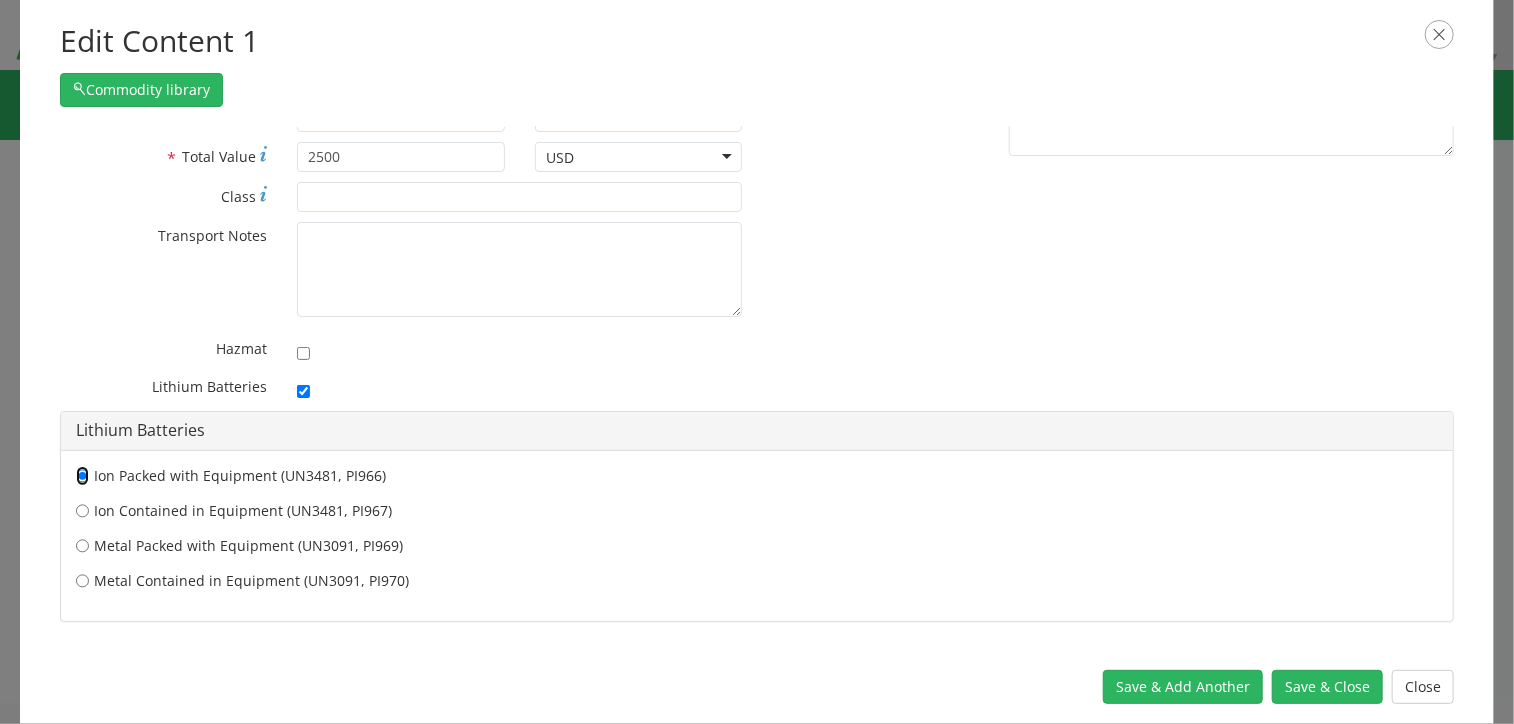 scroll, scrollTop: 135, scrollLeft: 0, axis: vertical 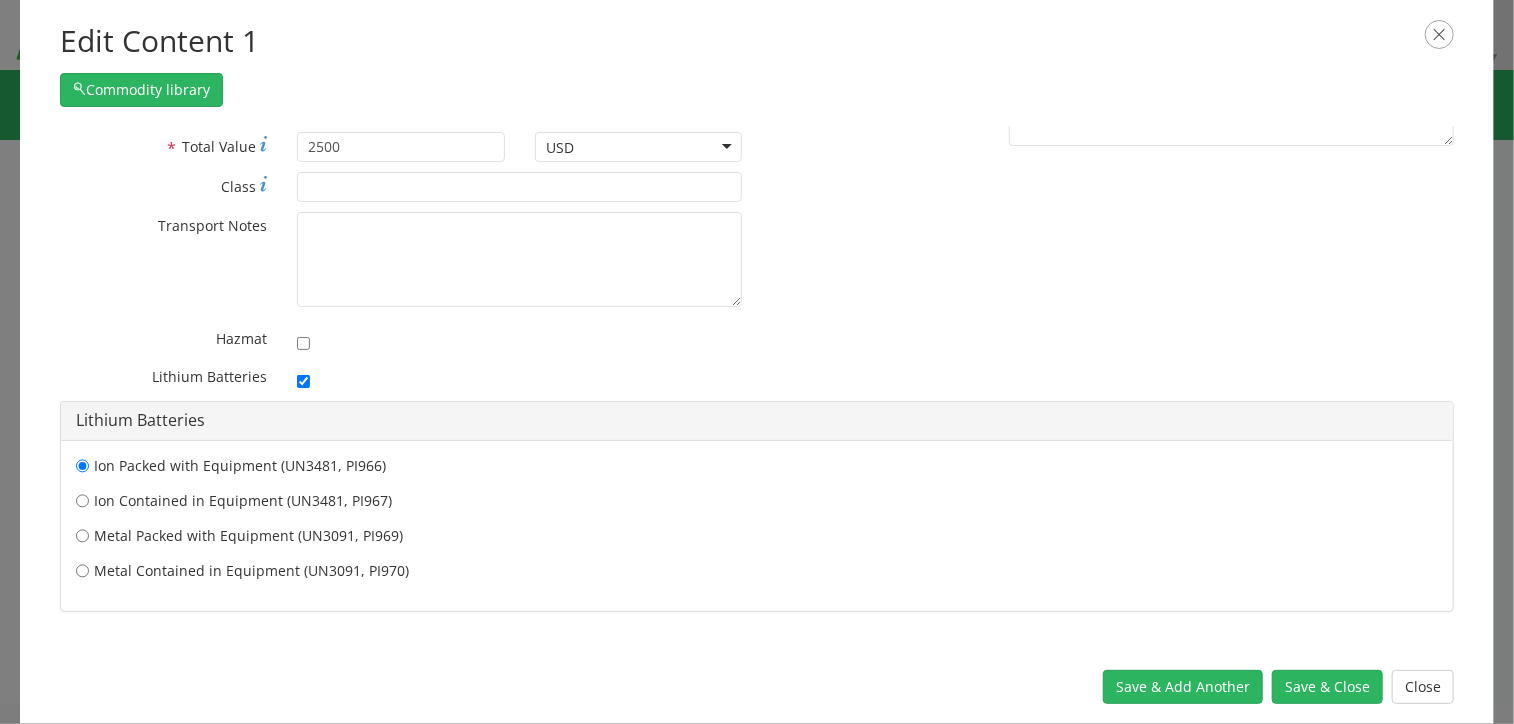 click on "Metal Packed with Equipment (UN3091, PI969)" at bounding box center (757, 536) 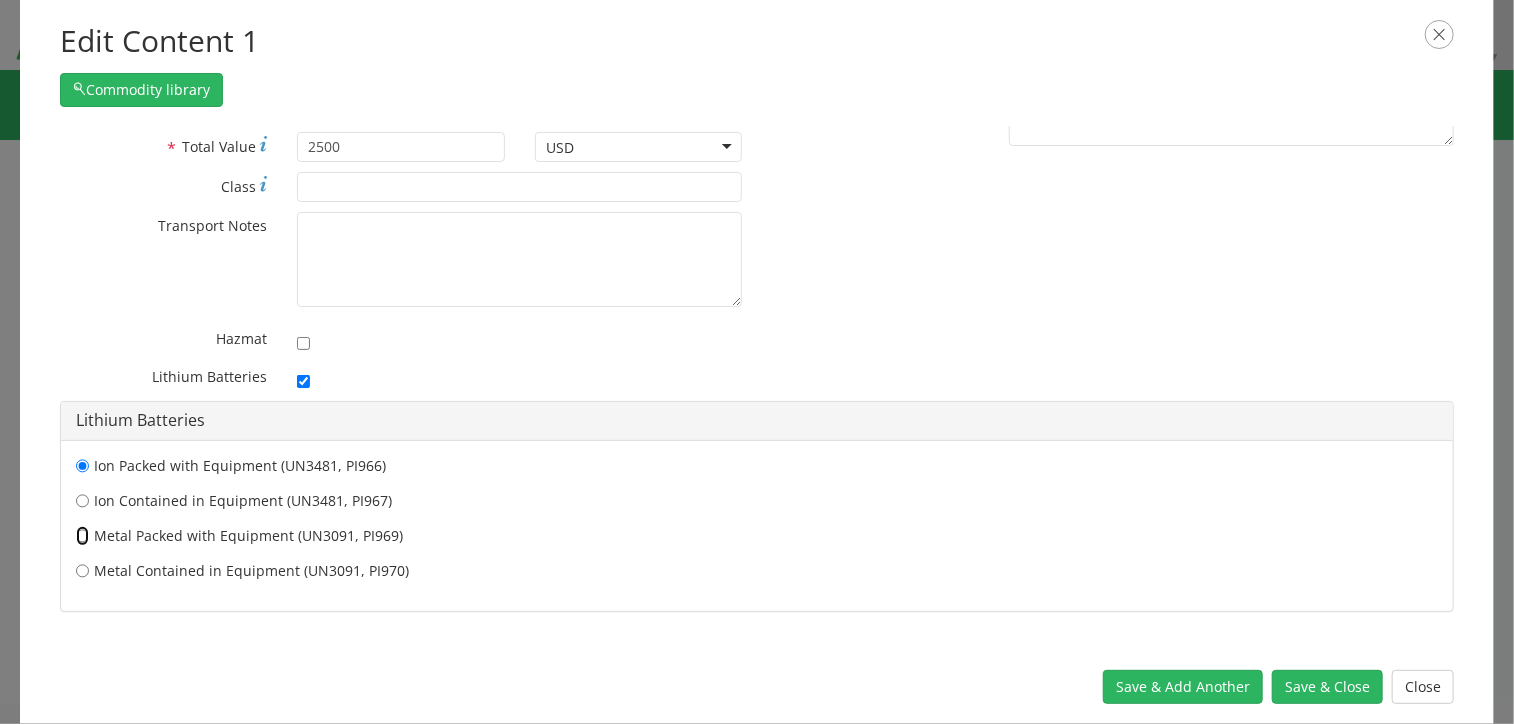 click on "Metal Packed with Equipment (UN3091, PI969)" at bounding box center [82, 501] 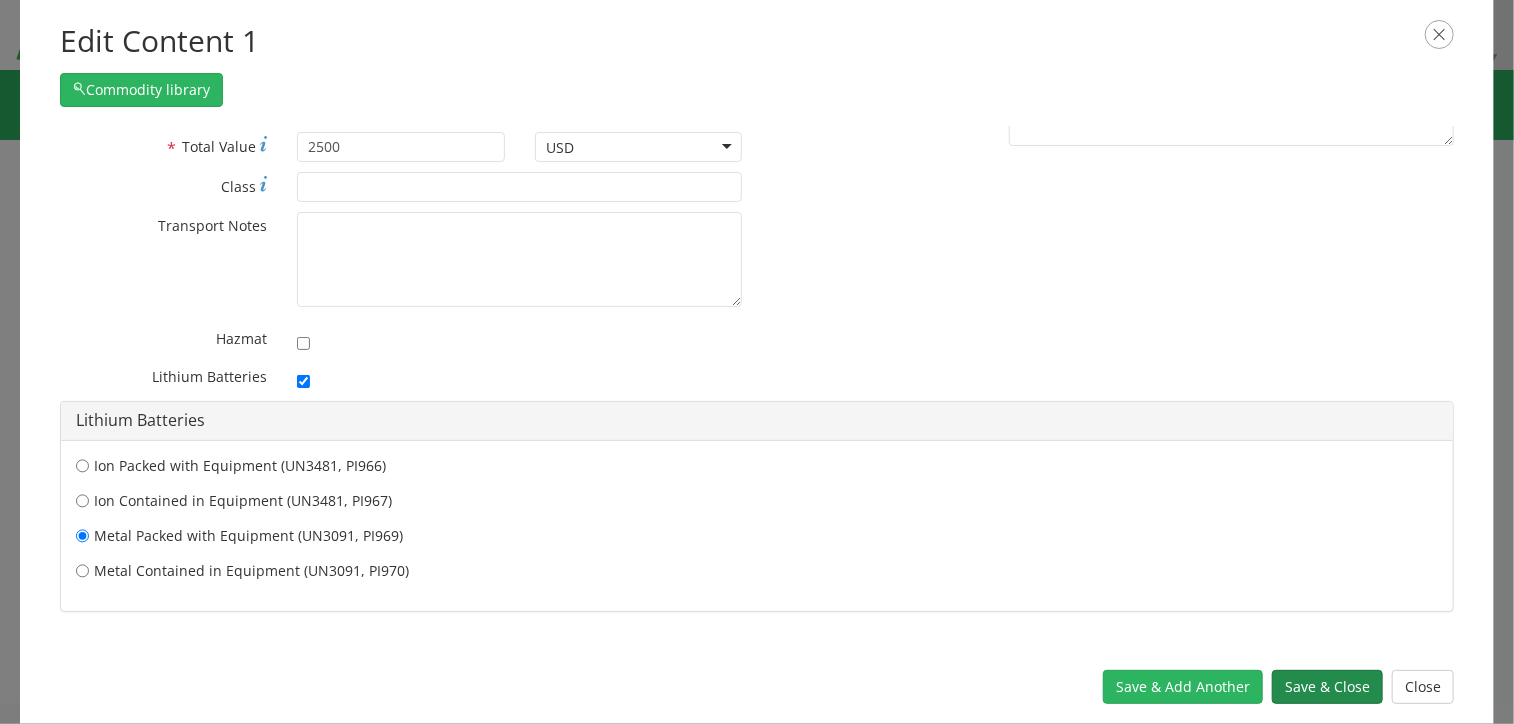 click on "Save & Close" at bounding box center (1327, 687) 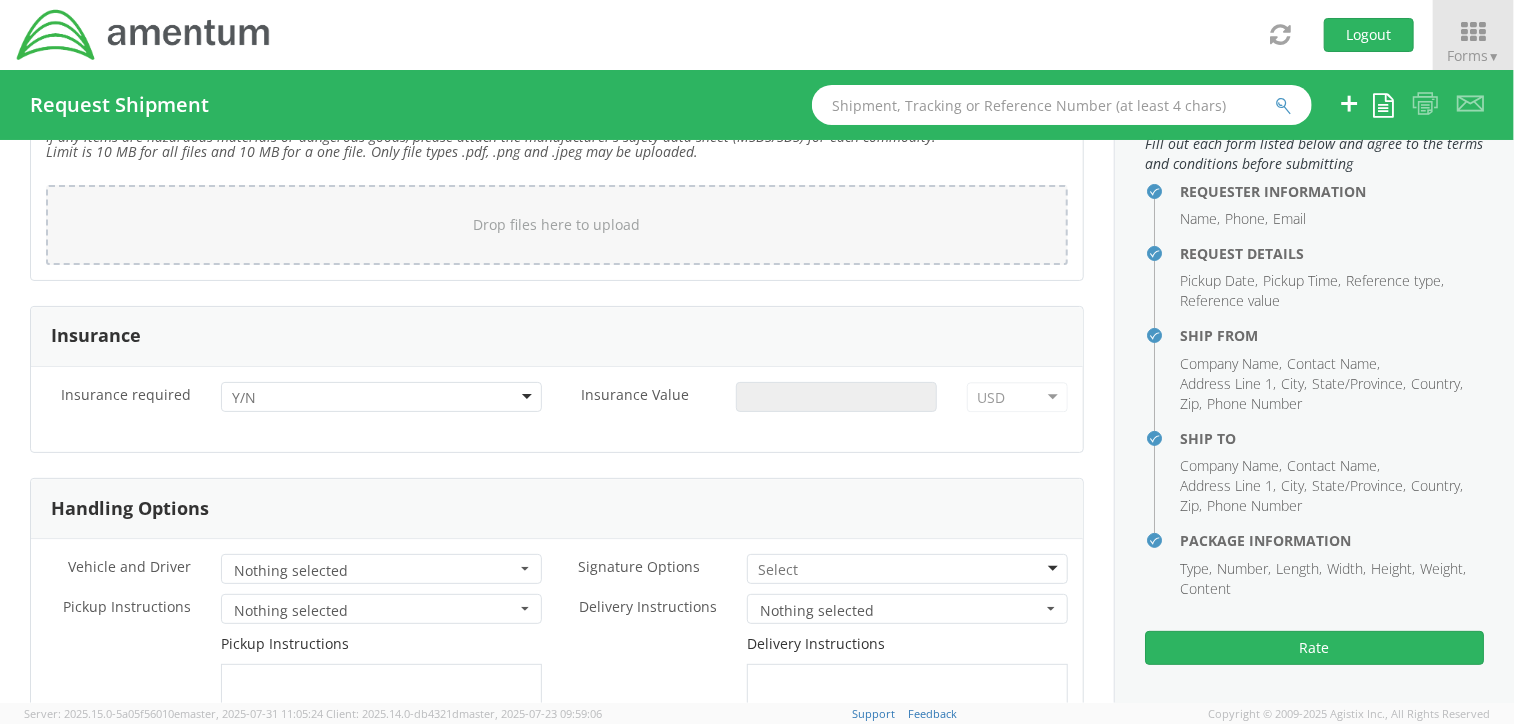 scroll, scrollTop: 2668, scrollLeft: 0, axis: vertical 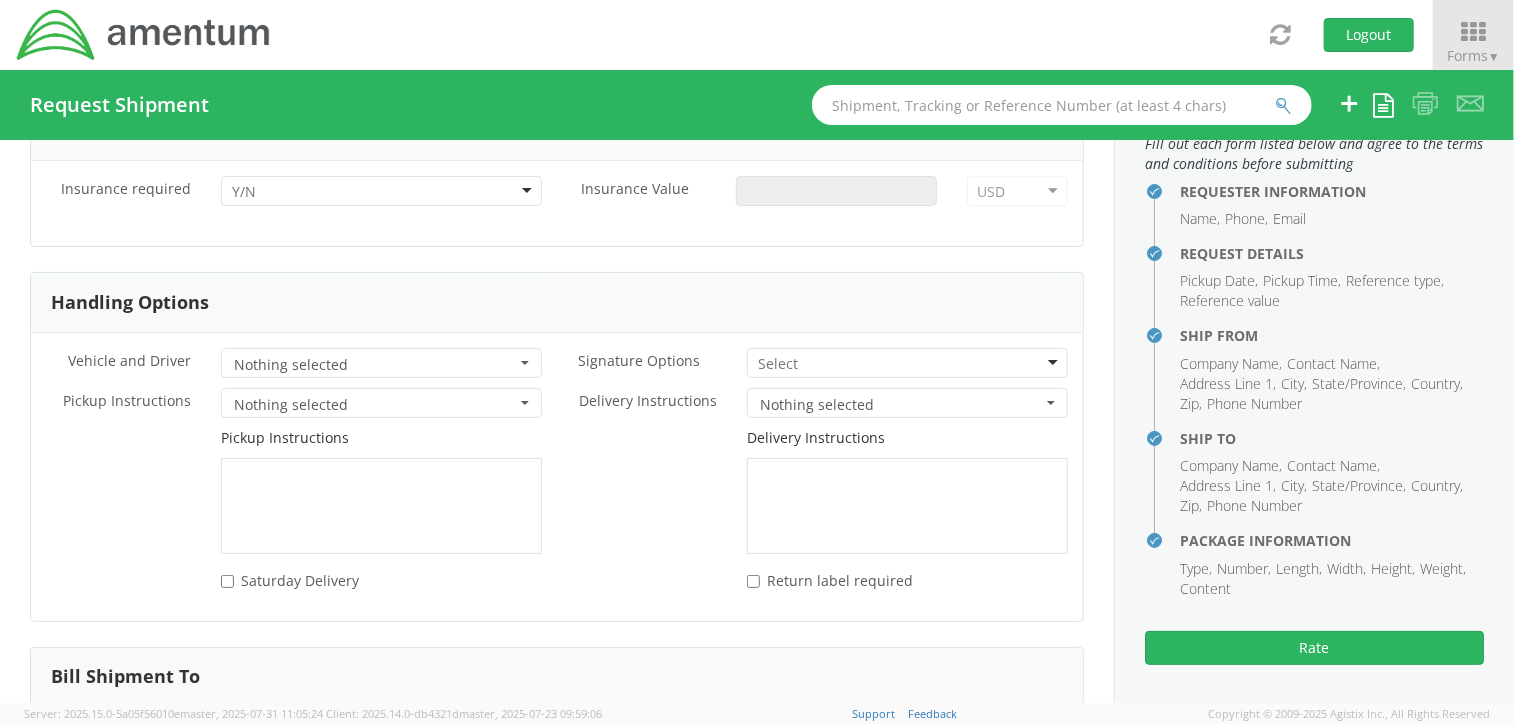 click at bounding box center (381, 191) 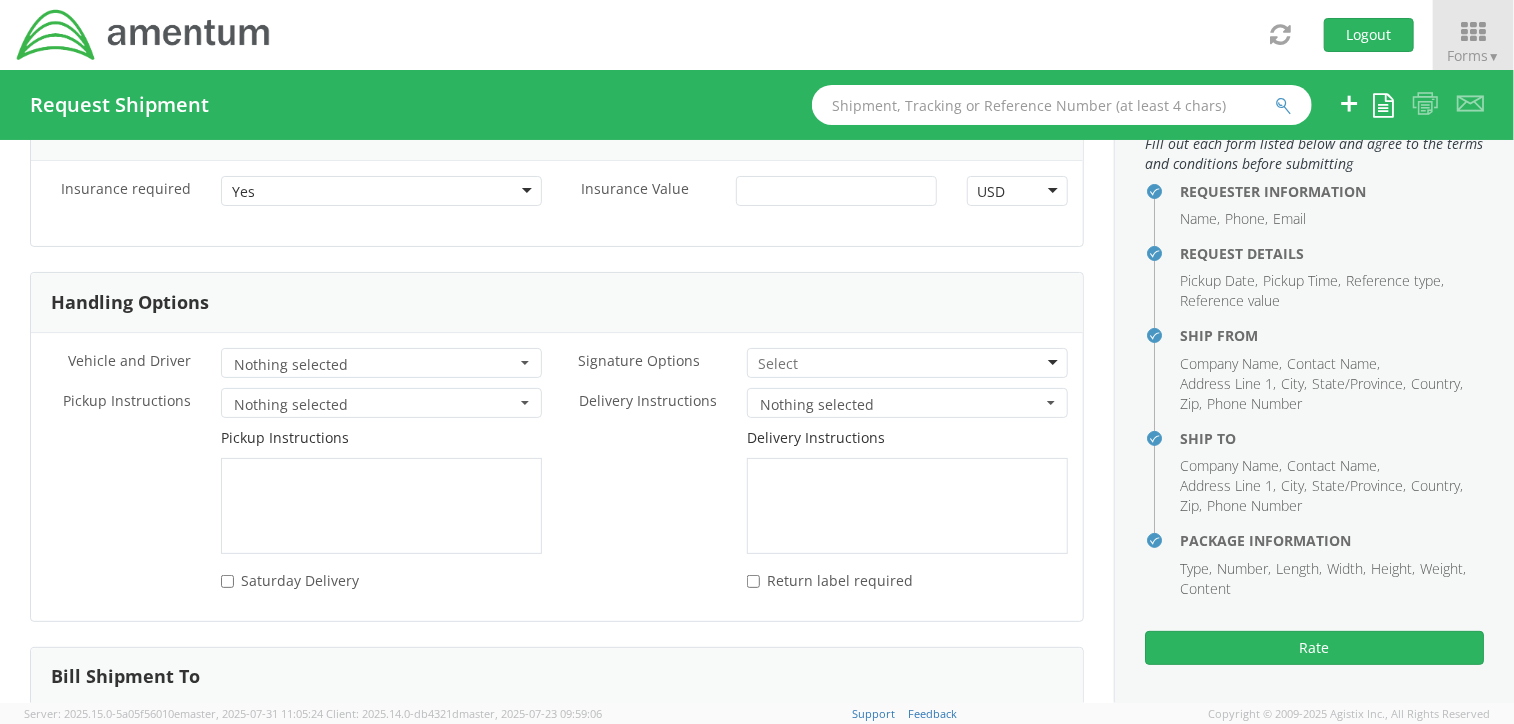 click on "Insurance Value        *" at bounding box center (754, 196) 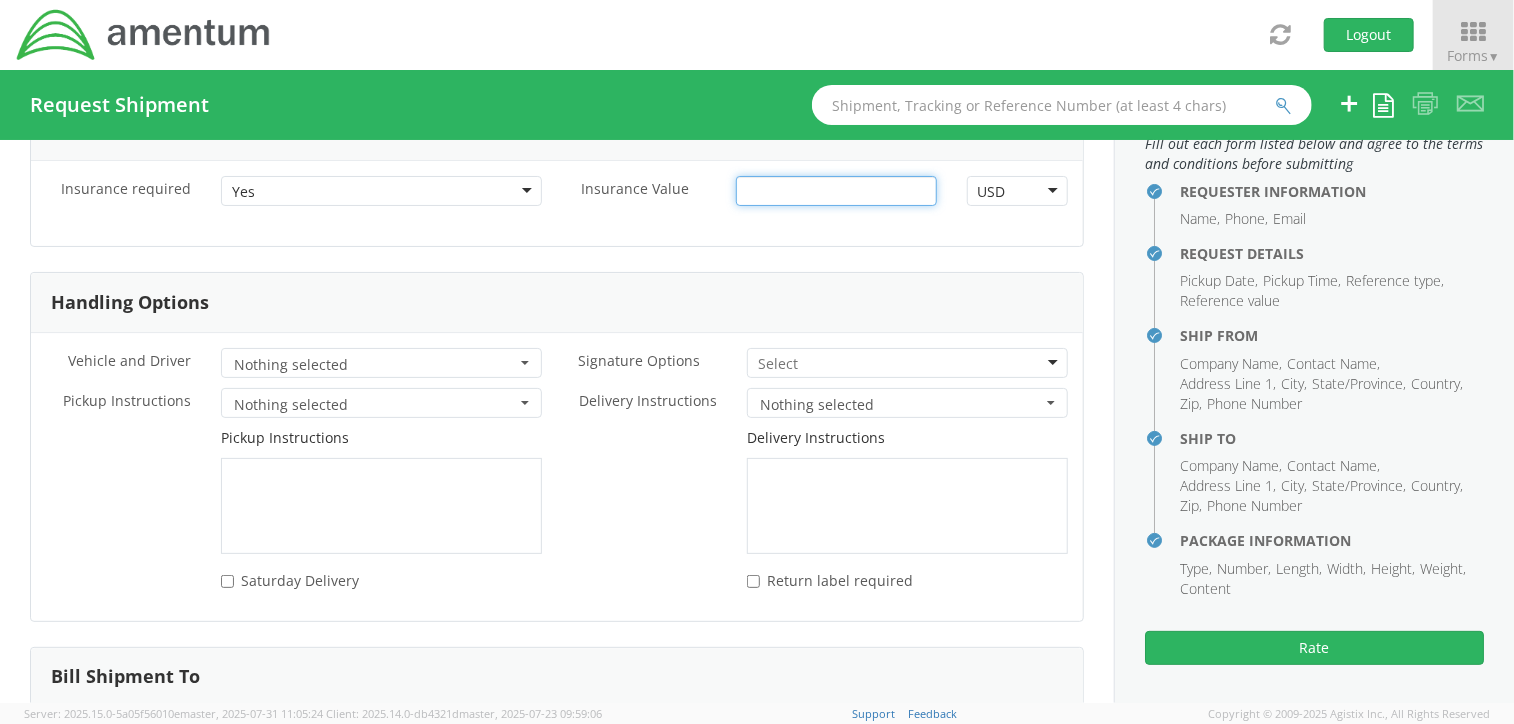 click on "Insurance Value        *" at bounding box center (836, 191) 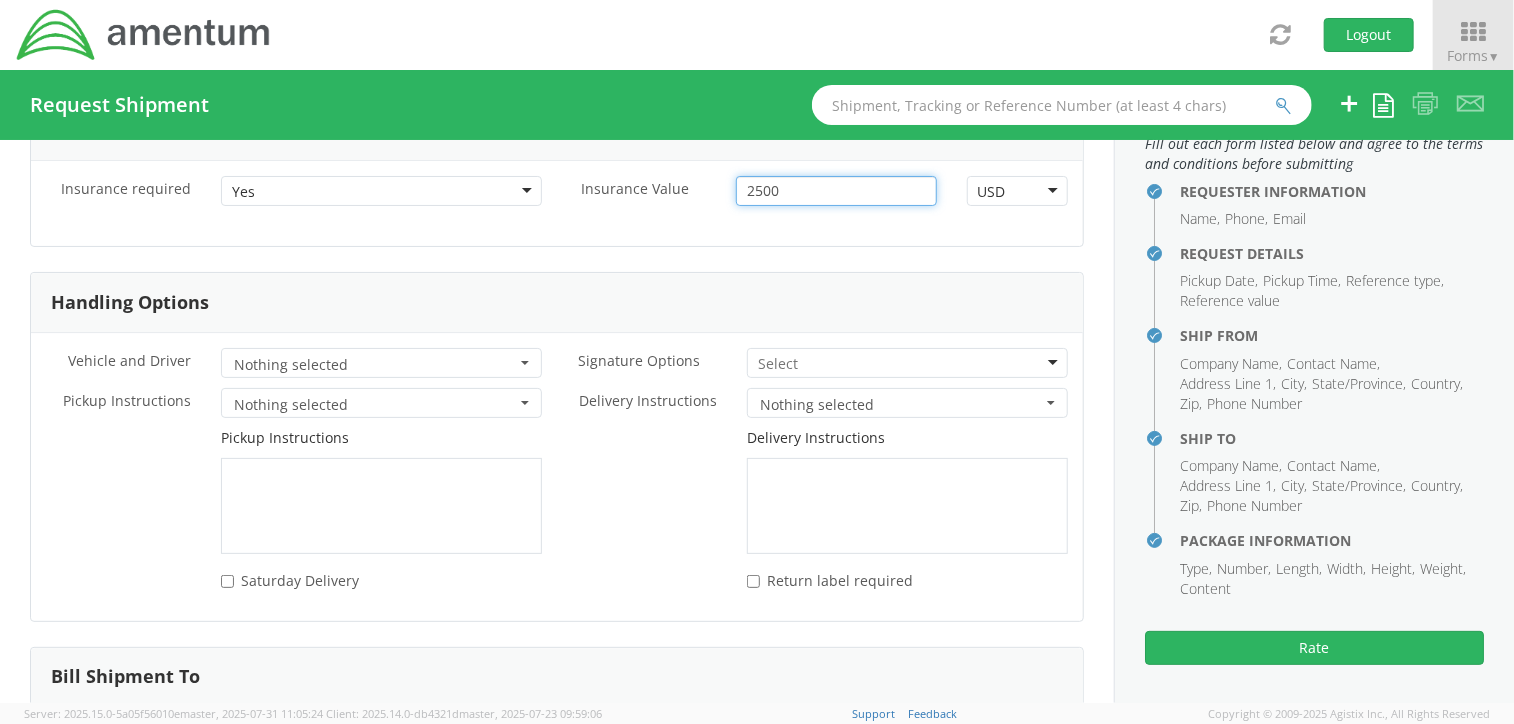 scroll, scrollTop: 2842, scrollLeft: 0, axis: vertical 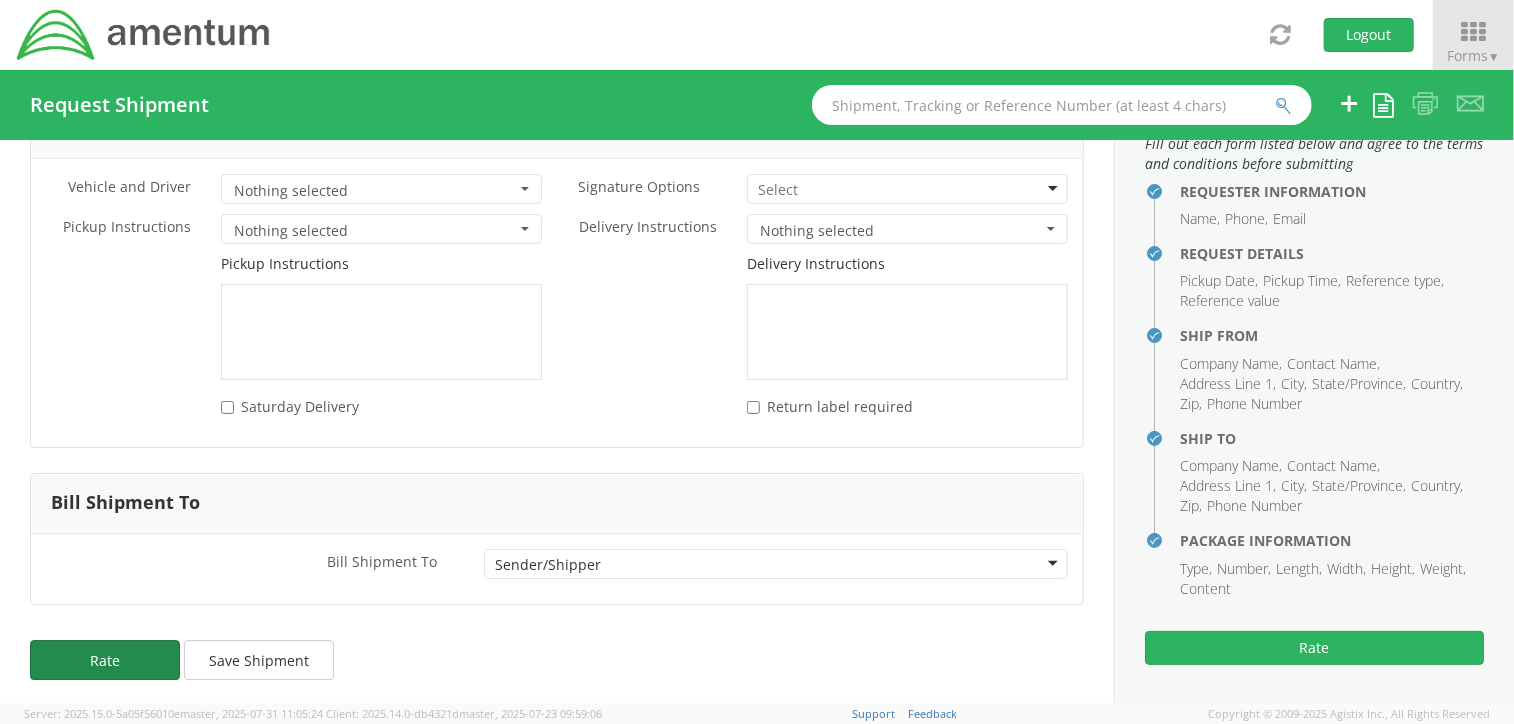 type on "2500" 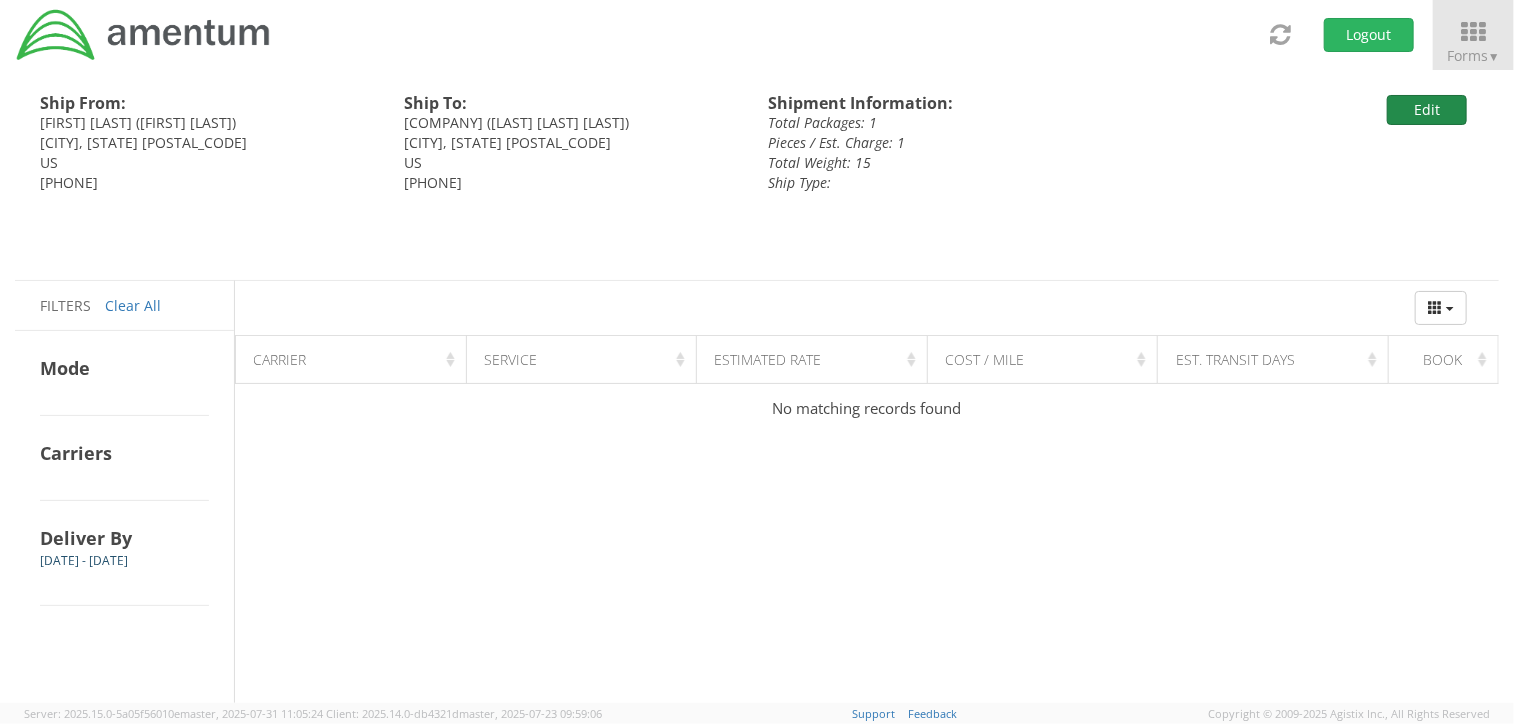 click on "Edit" at bounding box center [1427, 110] 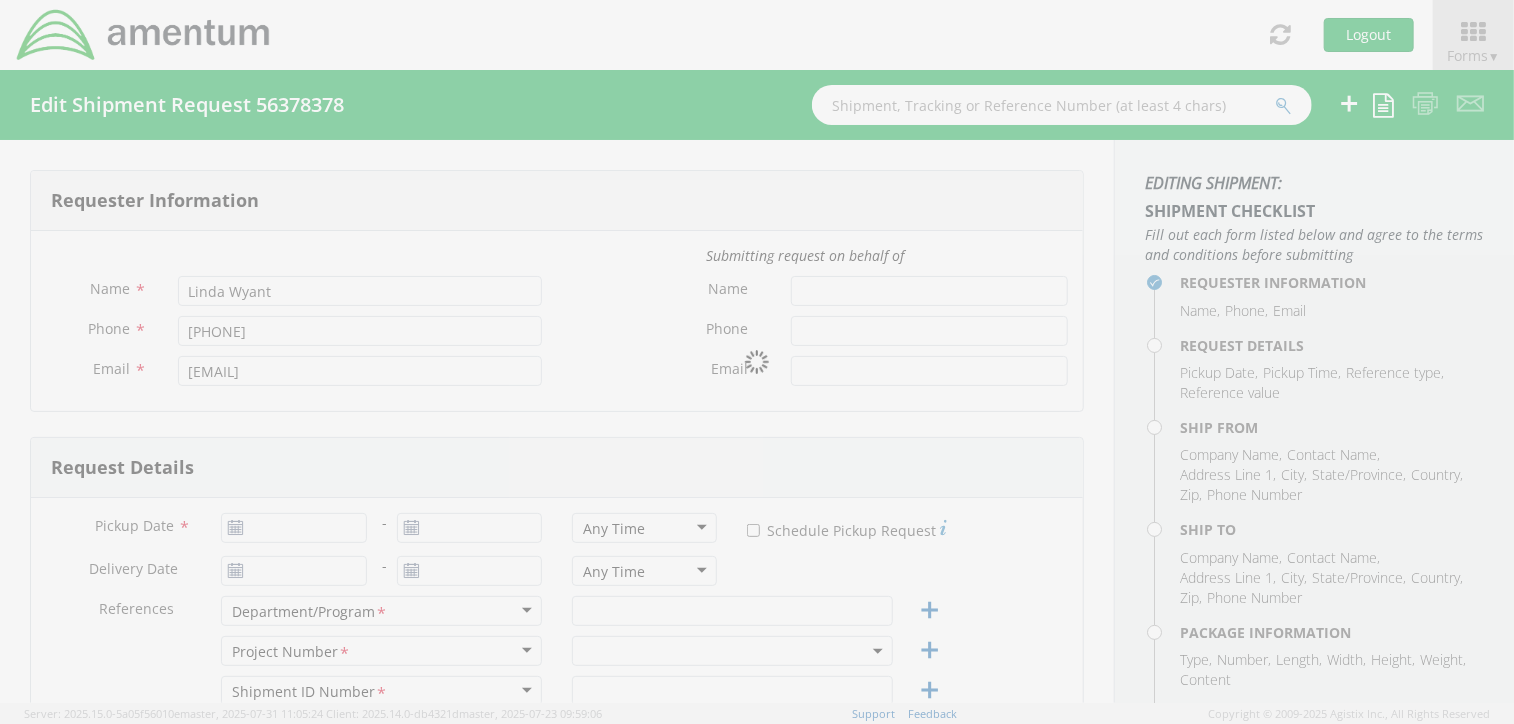 type on "08/01/2025" 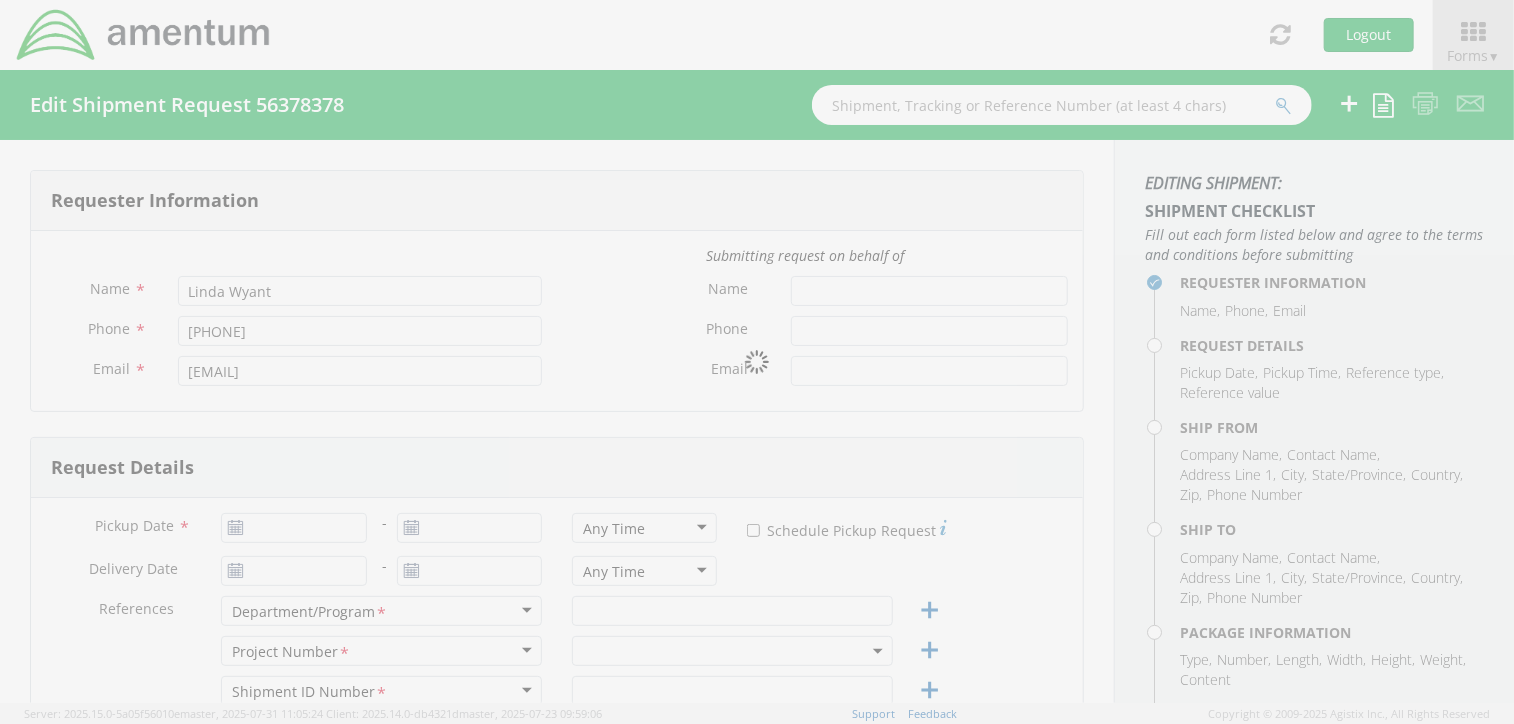 type on "08/01/2025" 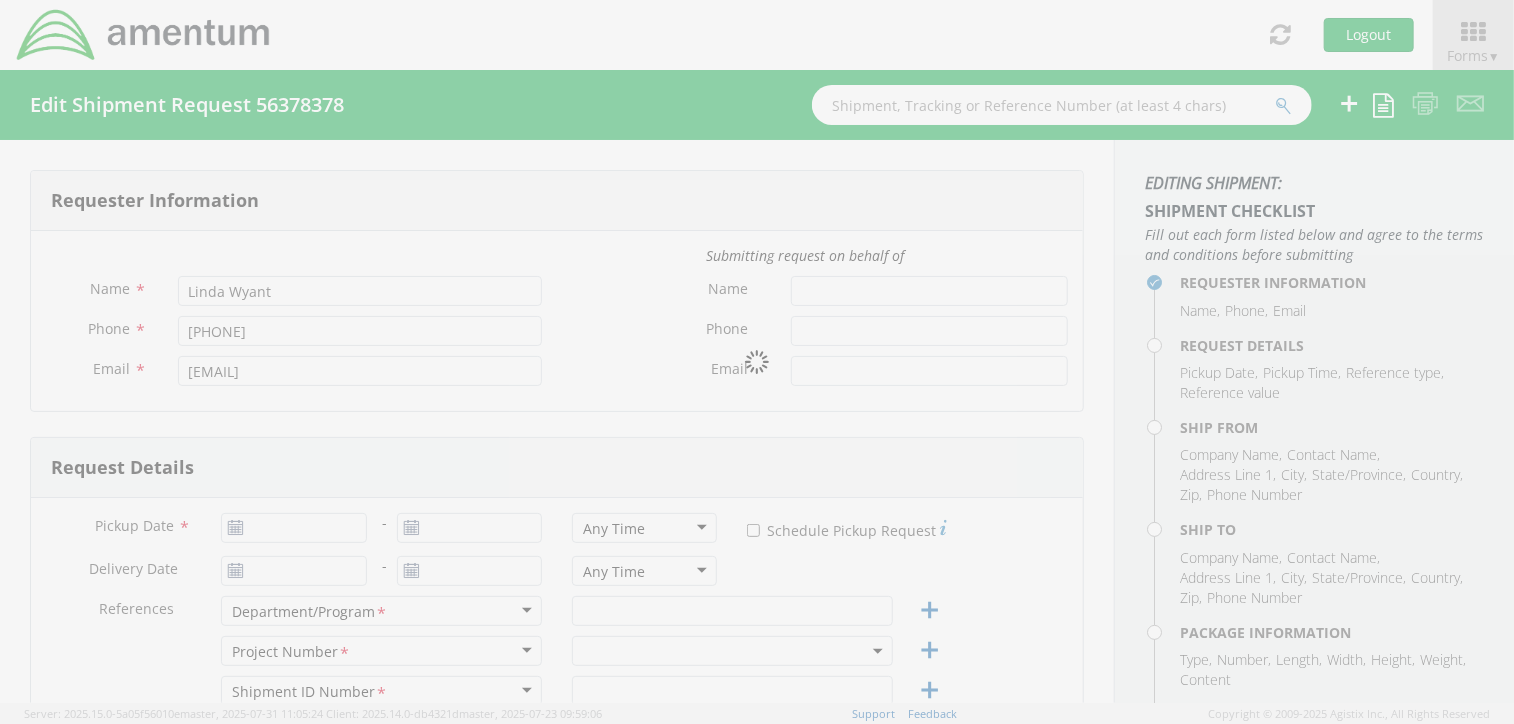 type on "08/05/2025" 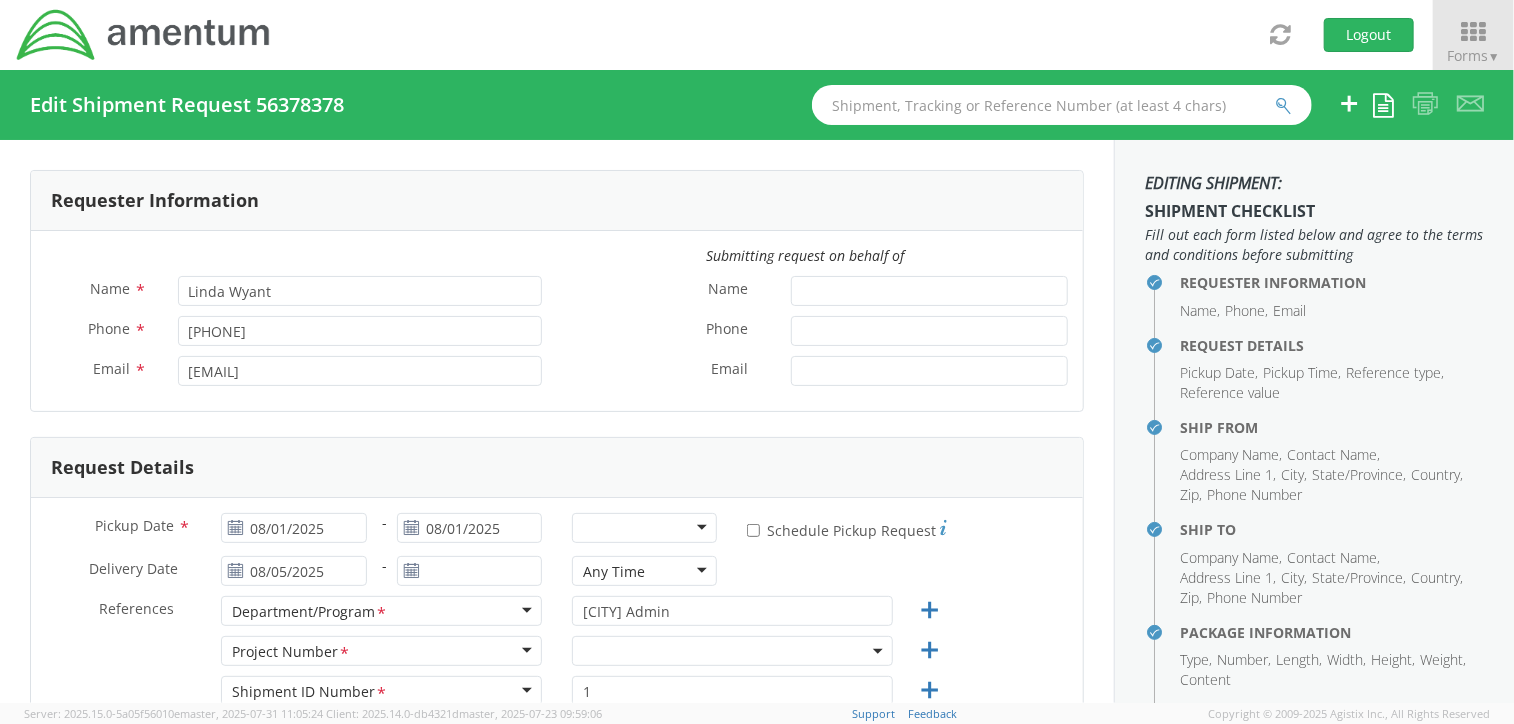 select on "OVHD.100532.00000" 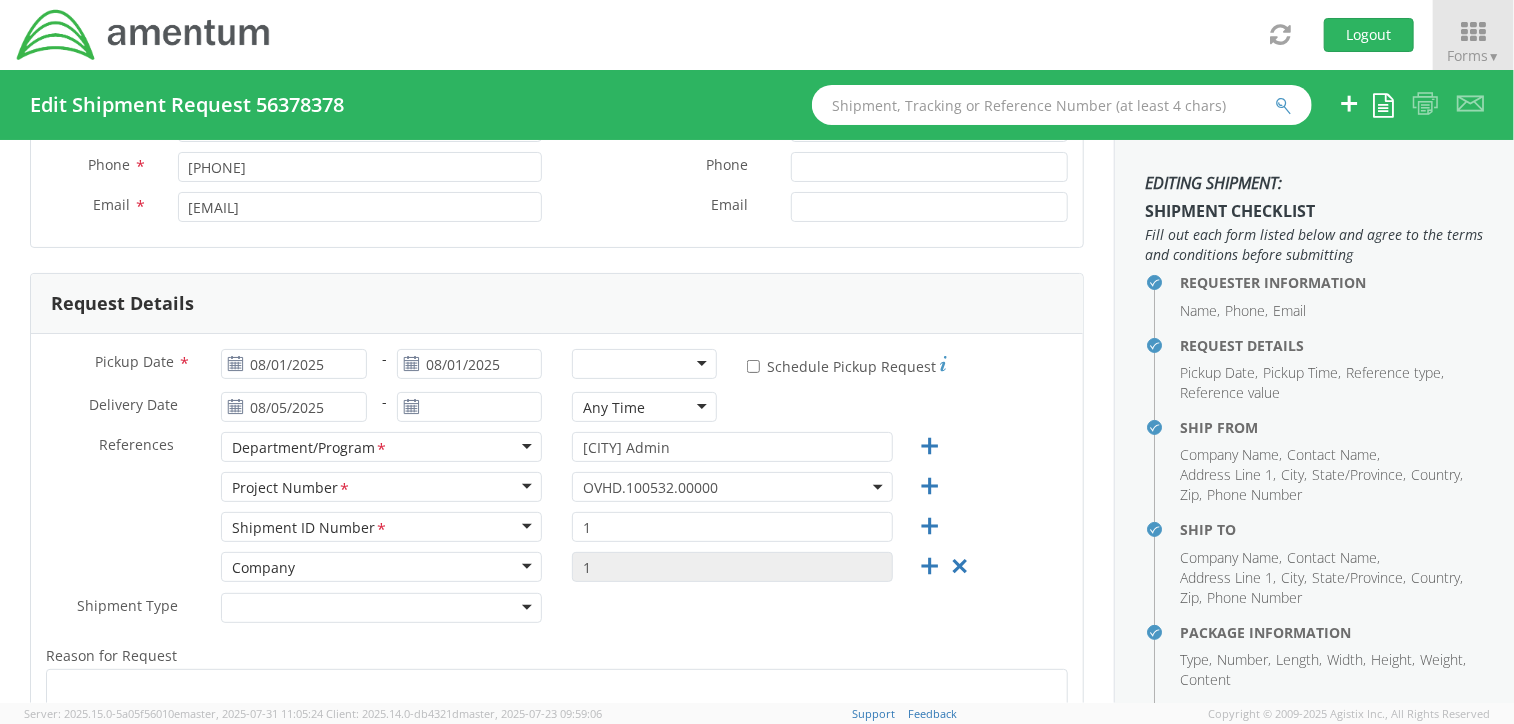 scroll, scrollTop: 180, scrollLeft: 0, axis: vertical 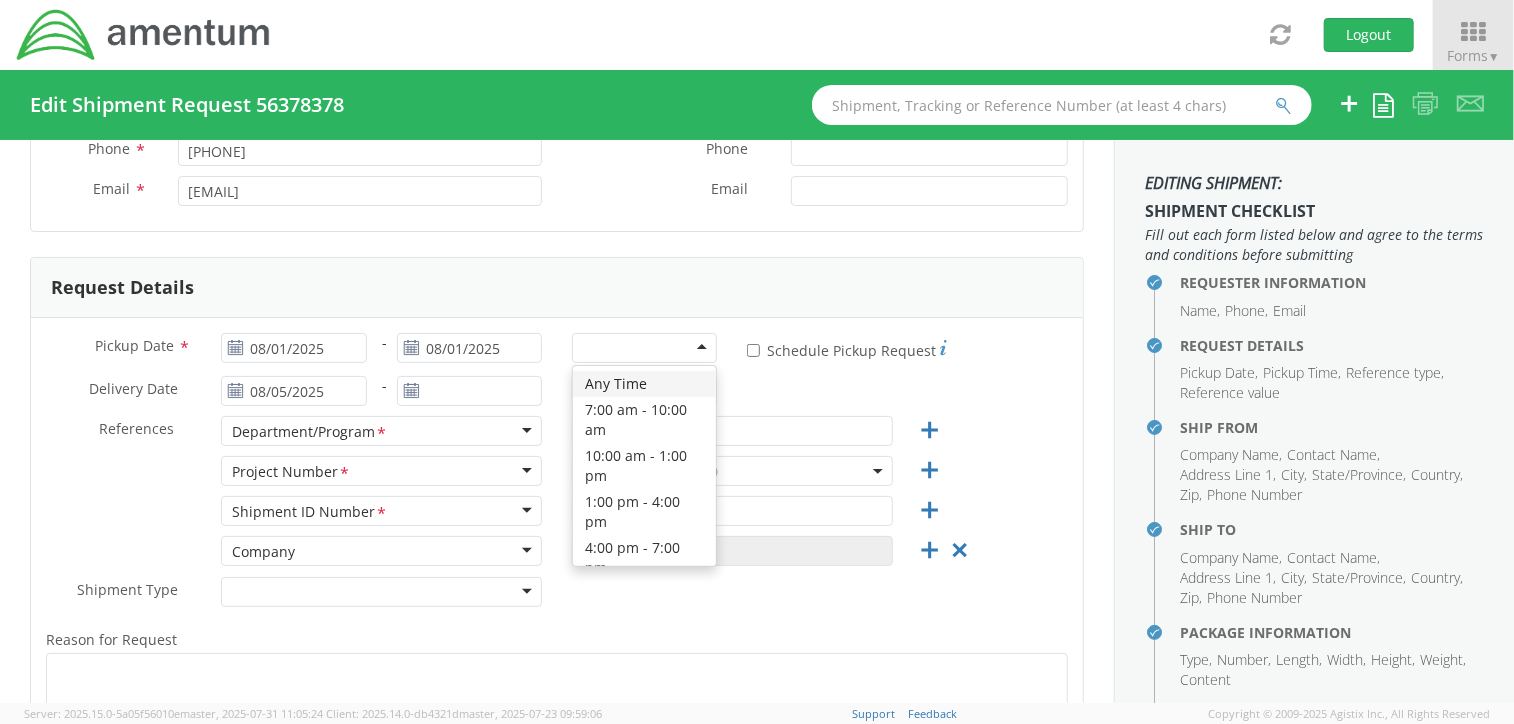 click at bounding box center (644, 348) 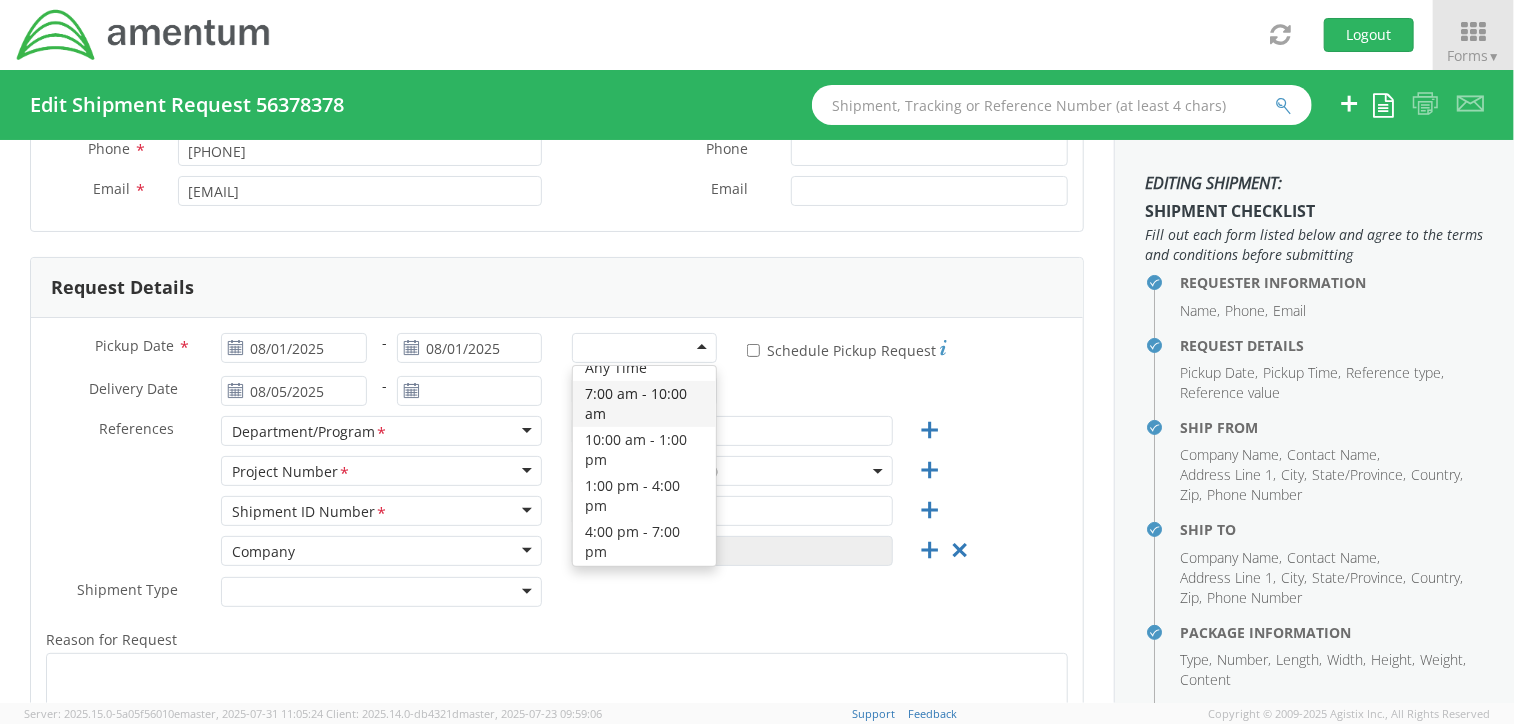 scroll, scrollTop: 20, scrollLeft: 0, axis: vertical 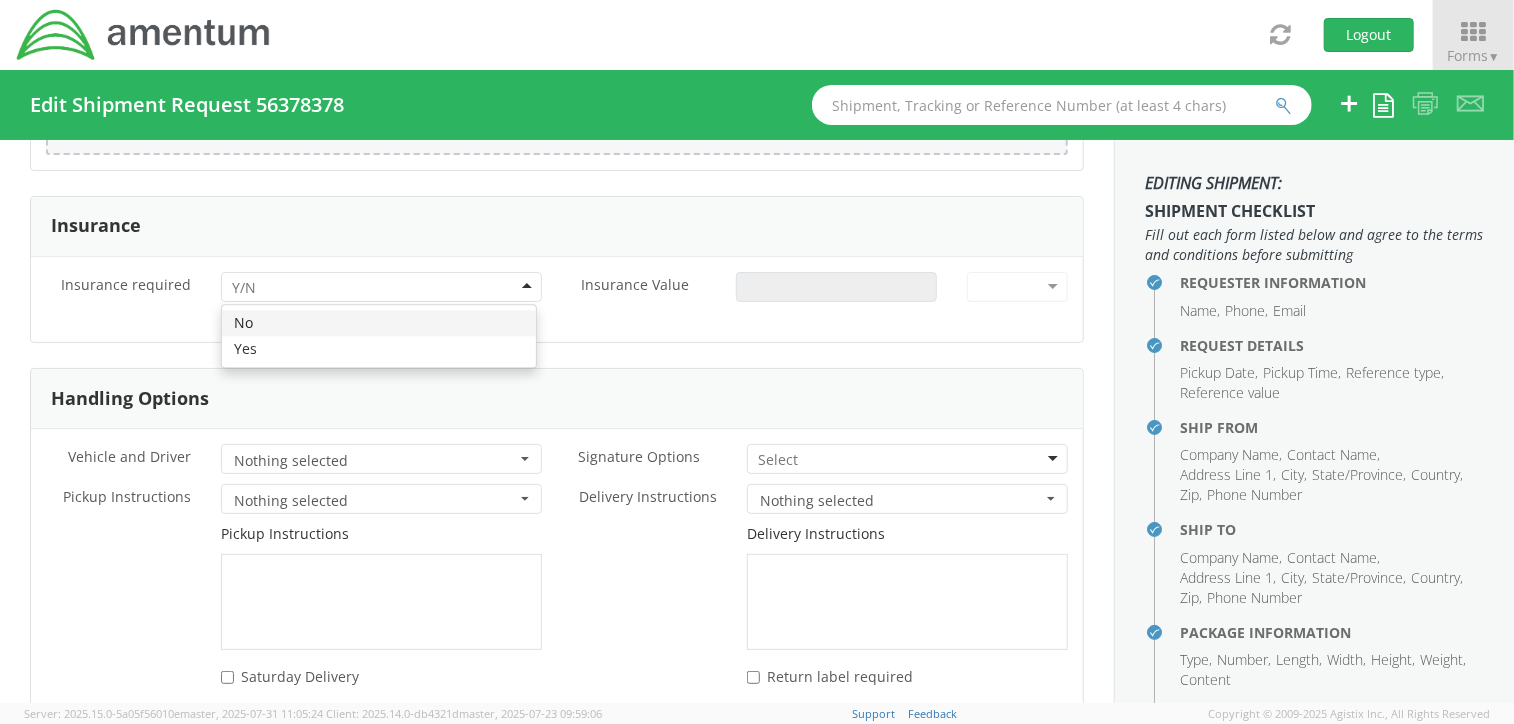 click at bounding box center [381, 287] 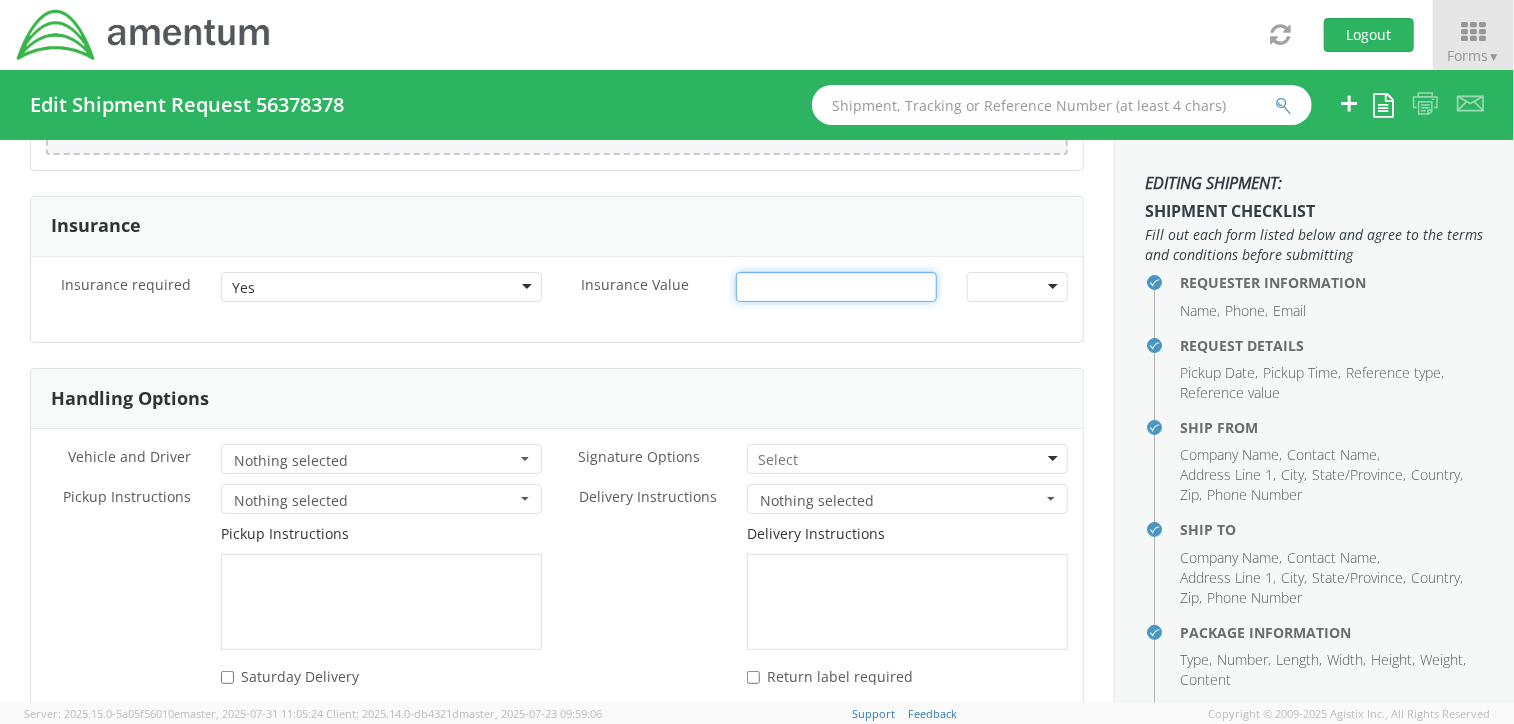 click on "Insurance Value        *" at bounding box center (836, 287) 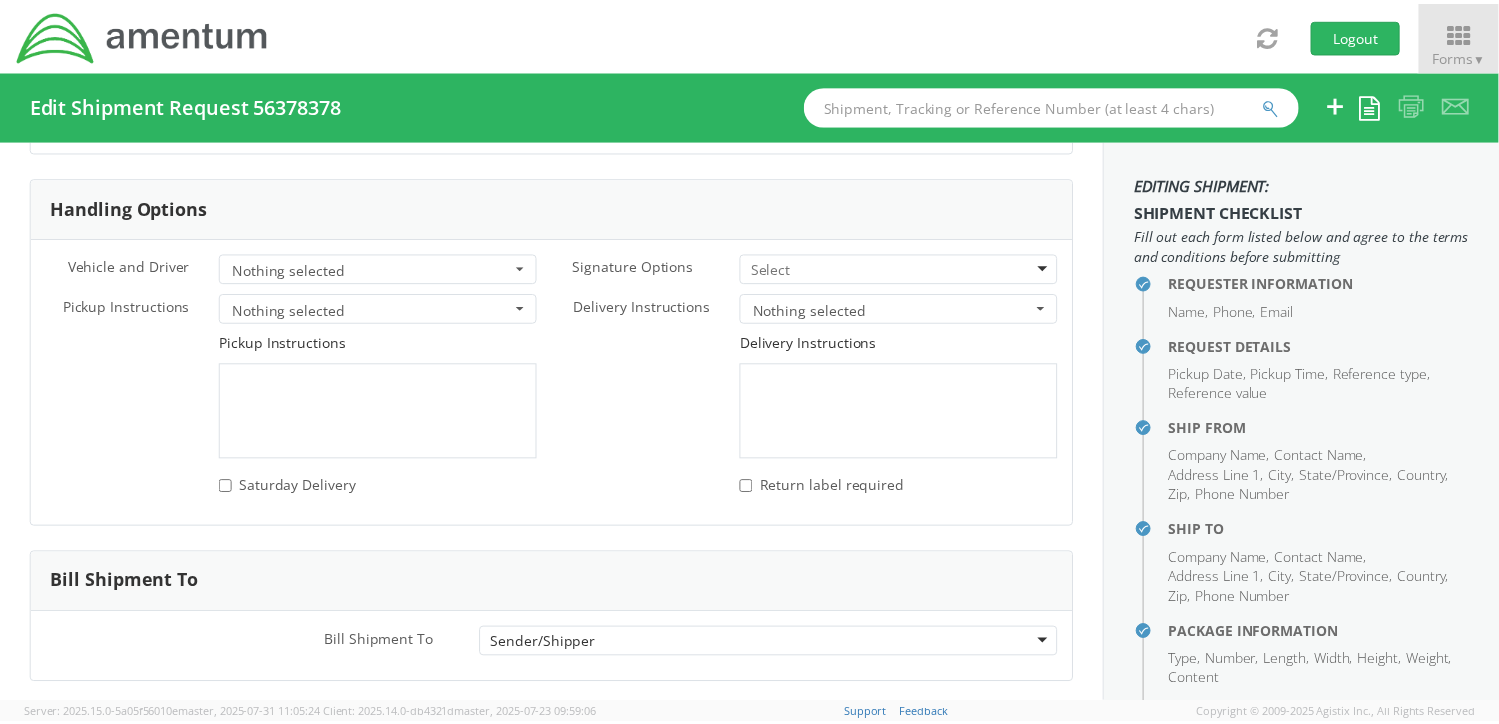scroll, scrollTop: 2842, scrollLeft: 0, axis: vertical 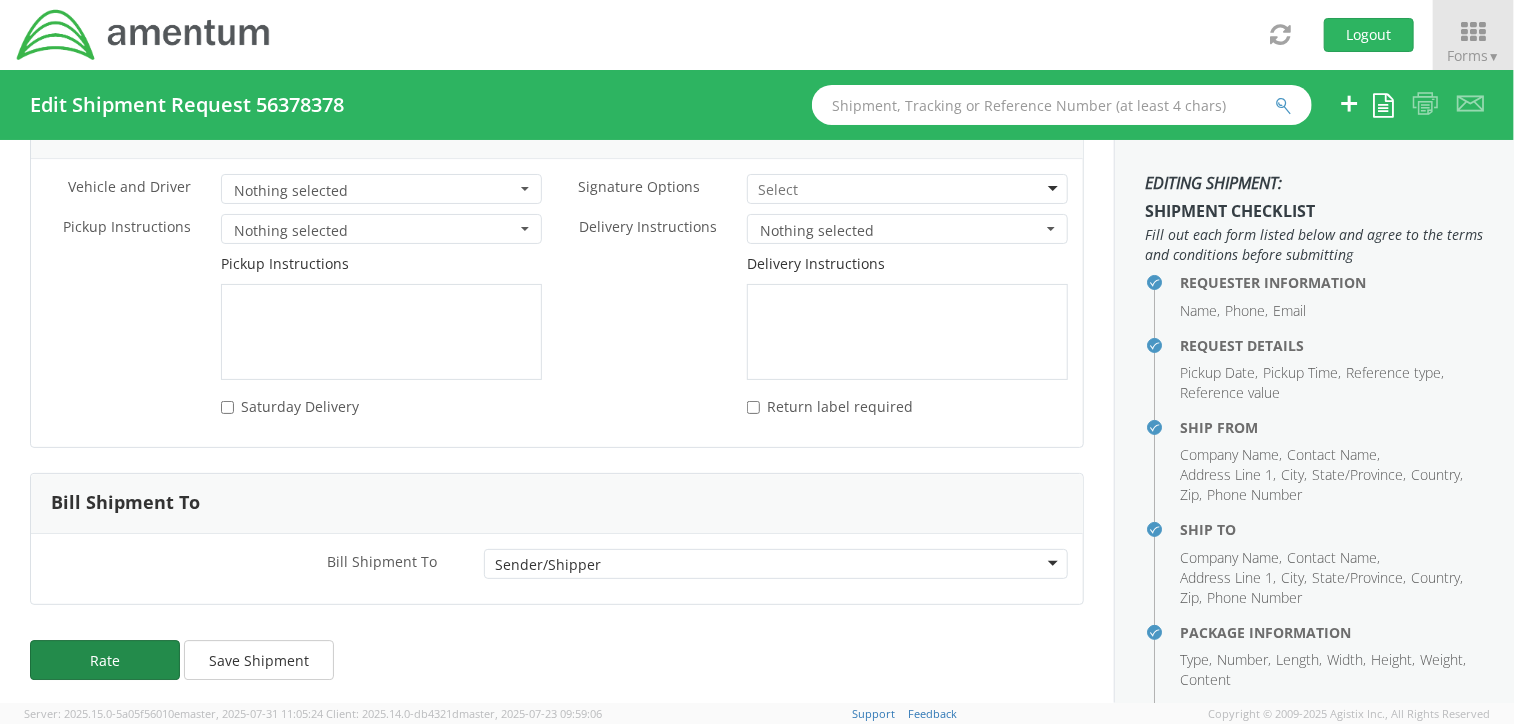 type on "2500" 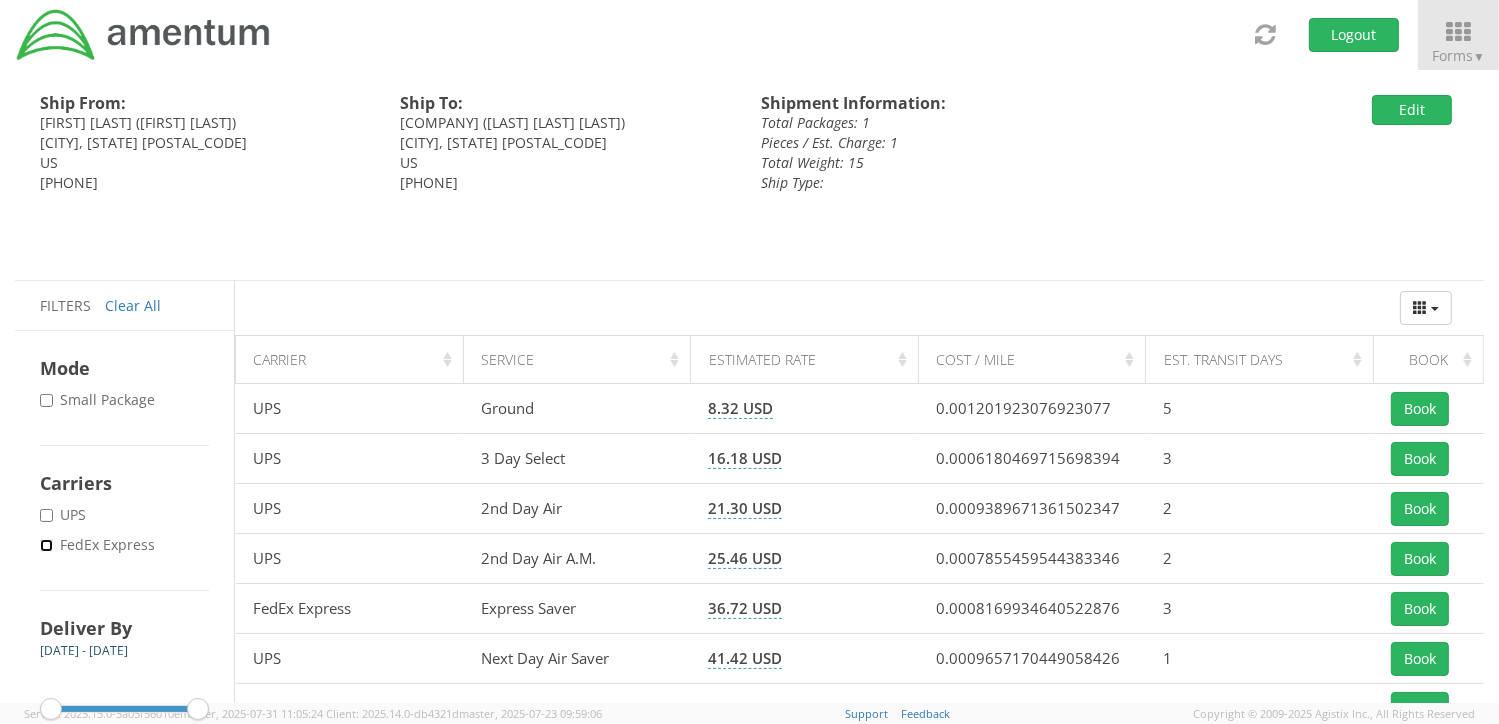 click on "* FedEx Express" at bounding box center [46, 545] 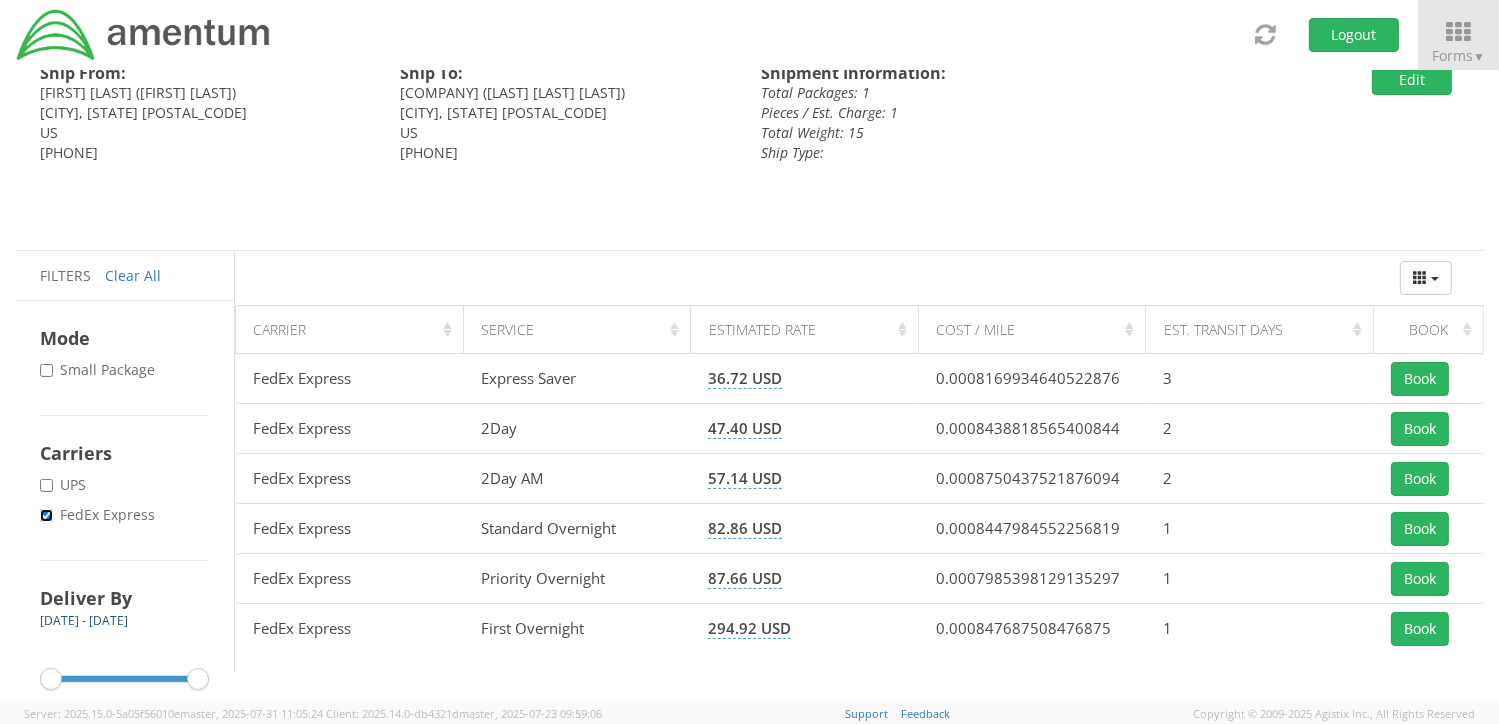 scroll, scrollTop: 35, scrollLeft: 0, axis: vertical 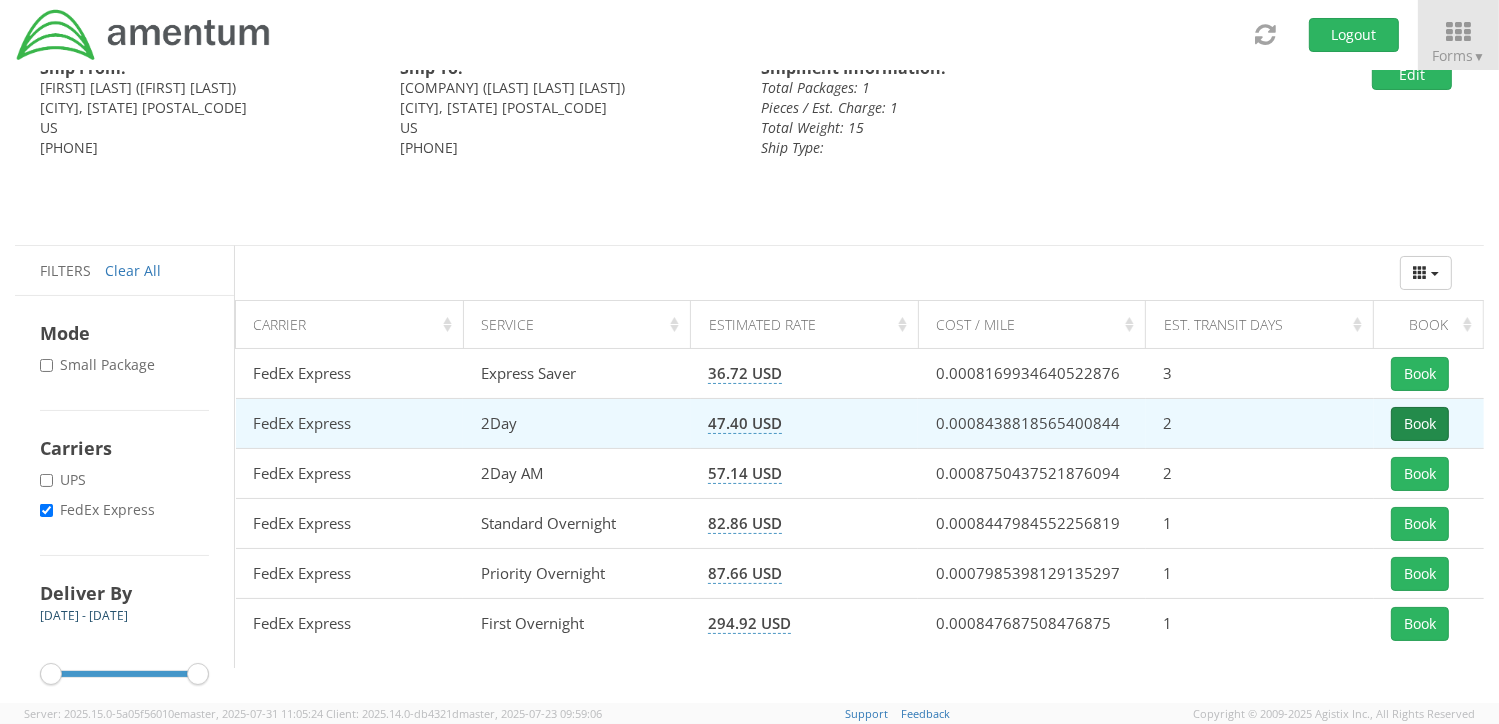 click on "Book" at bounding box center (1420, 424) 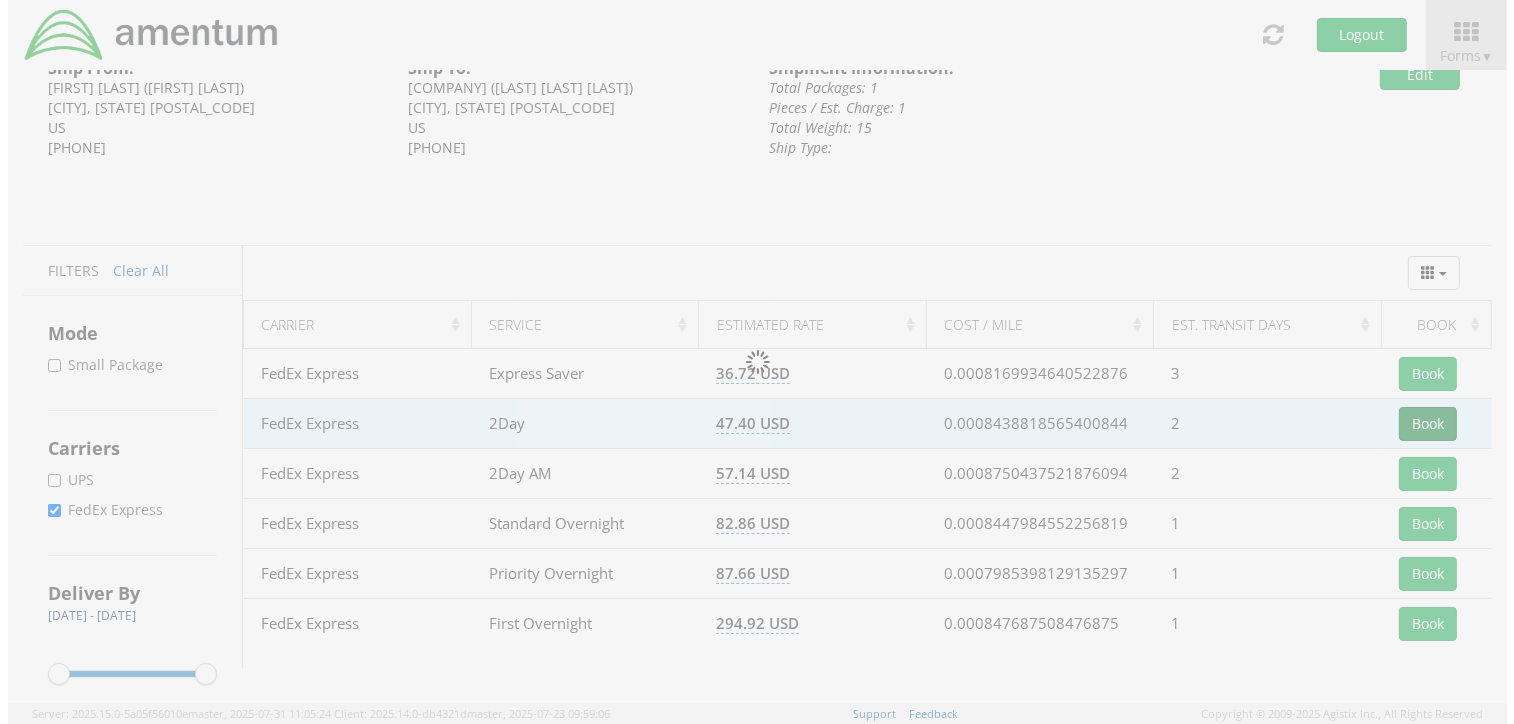 scroll, scrollTop: 0, scrollLeft: 0, axis: both 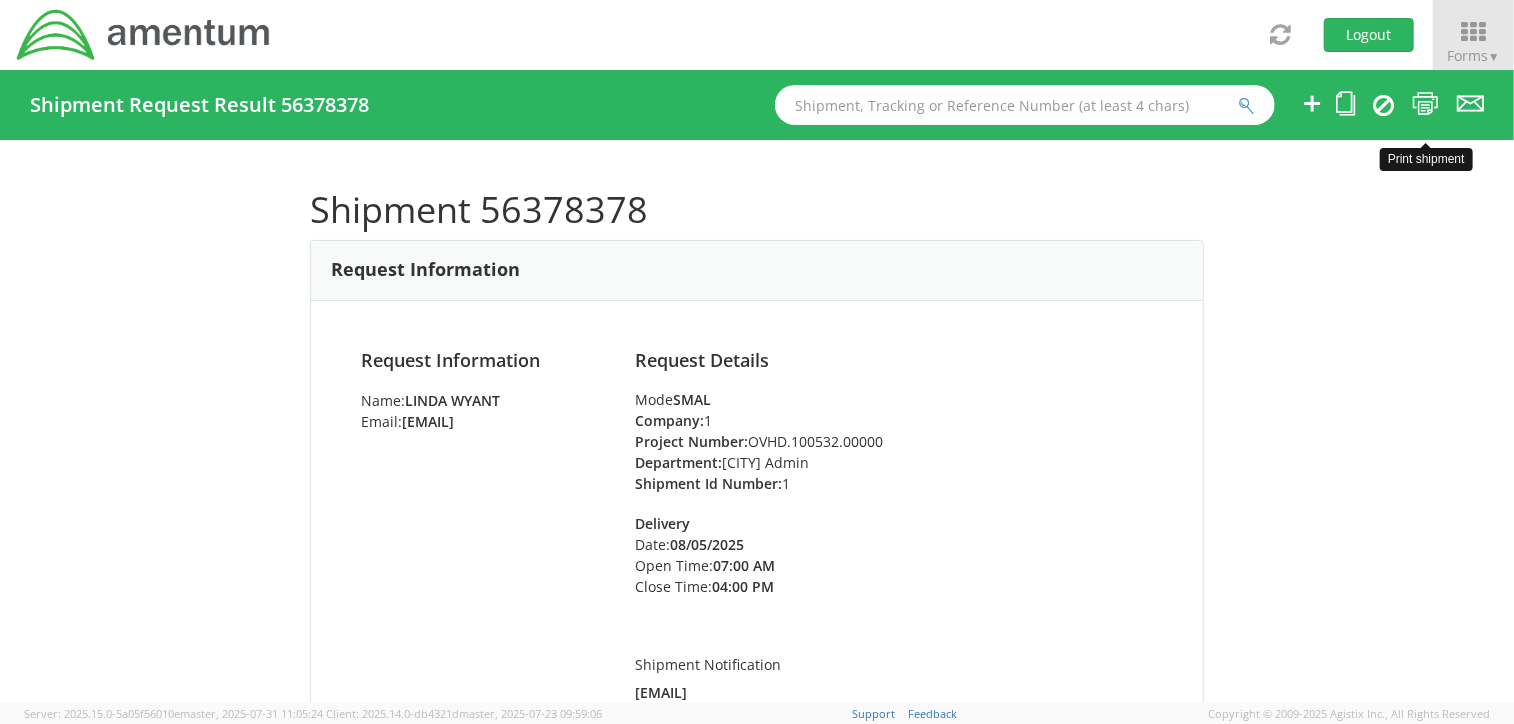 click at bounding box center (1425, 103) 